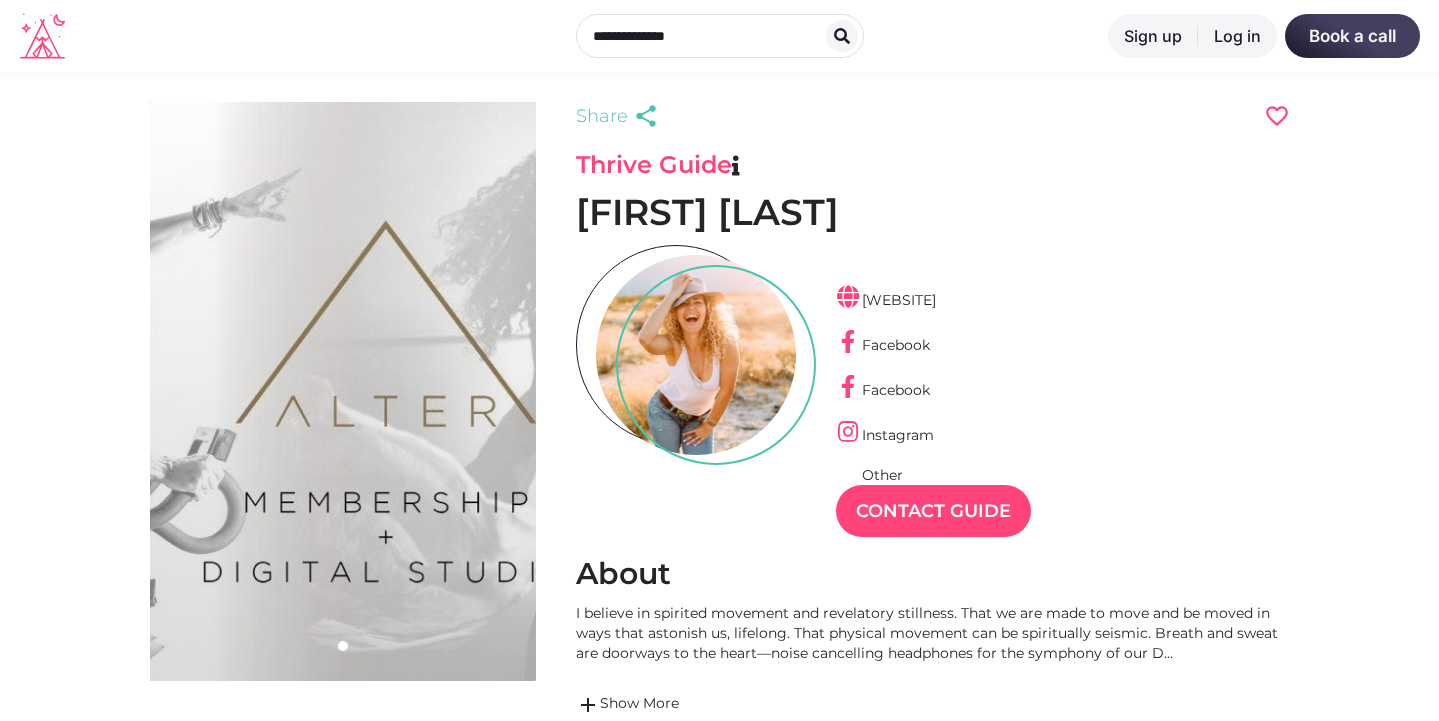 scroll, scrollTop: 0, scrollLeft: 0, axis: both 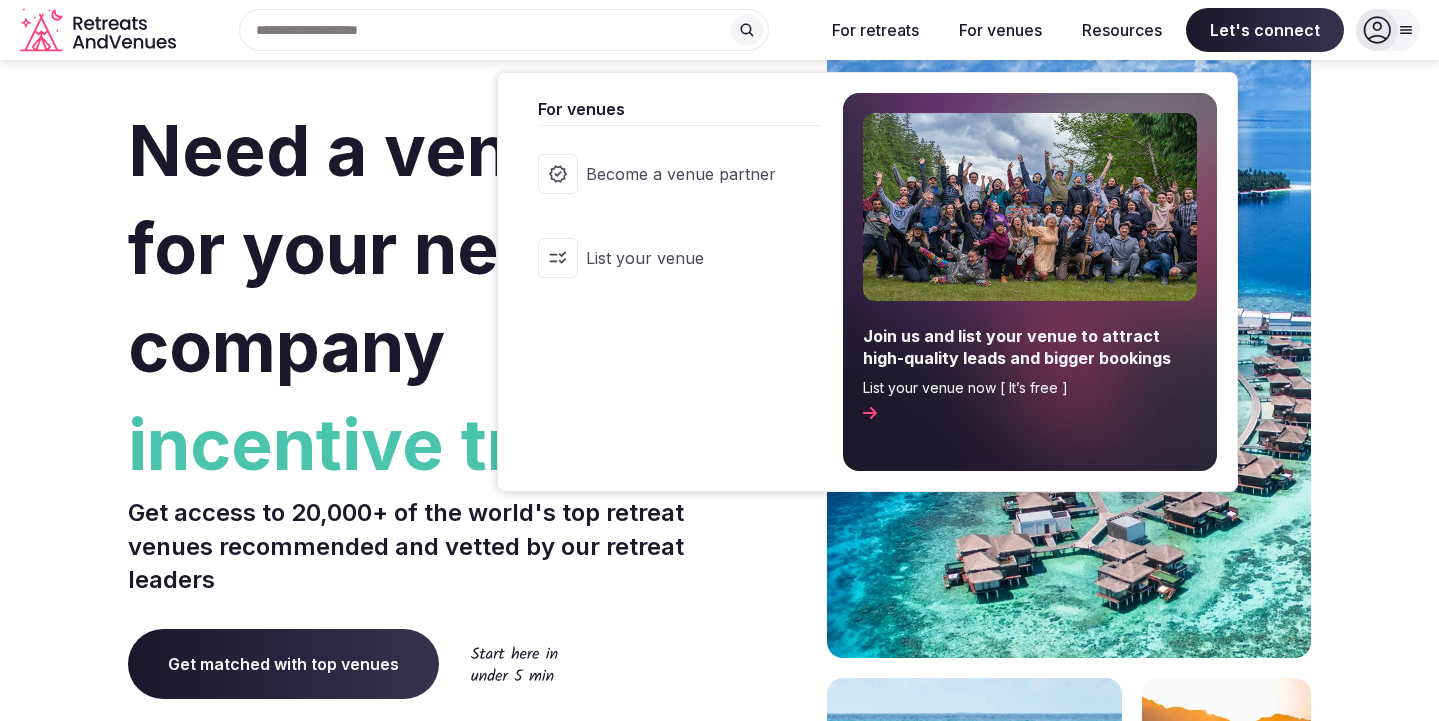 click on "For venues" at bounding box center [1000, 30] 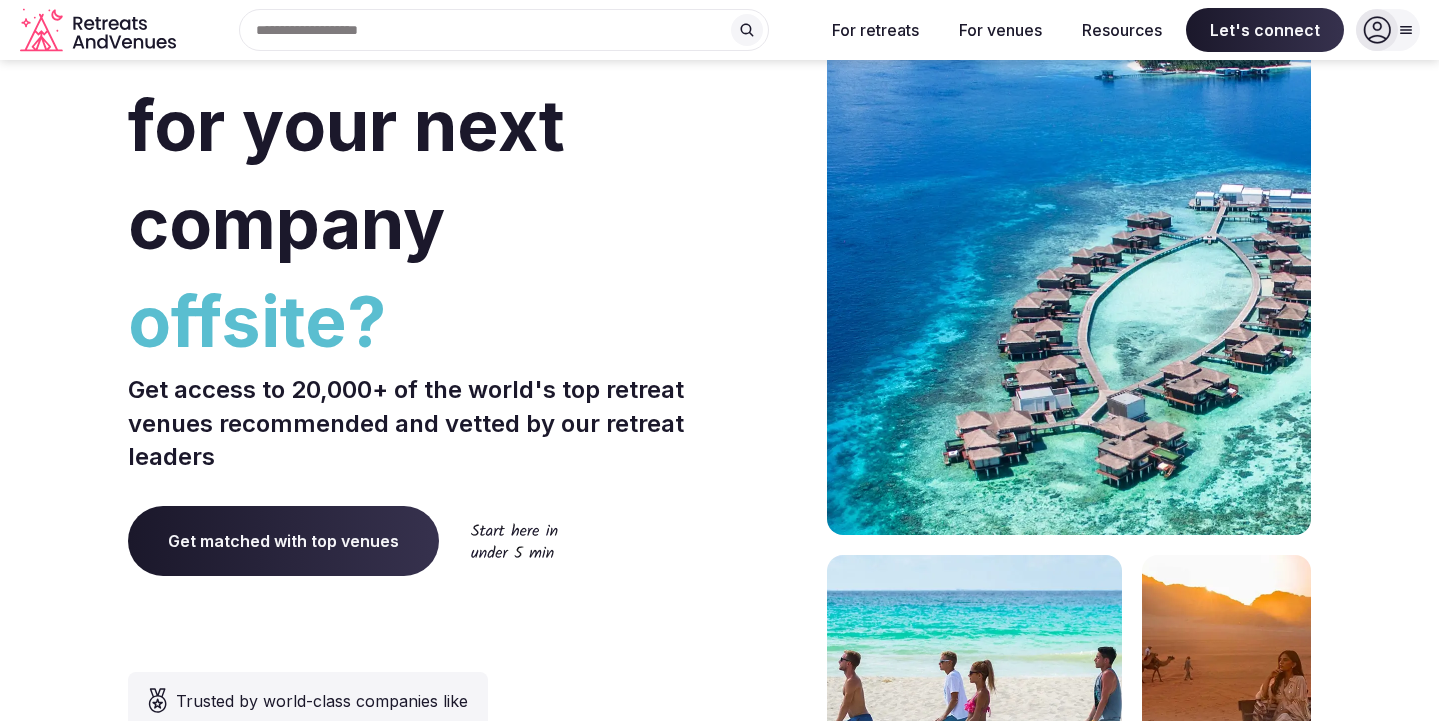 scroll, scrollTop: 167, scrollLeft: 0, axis: vertical 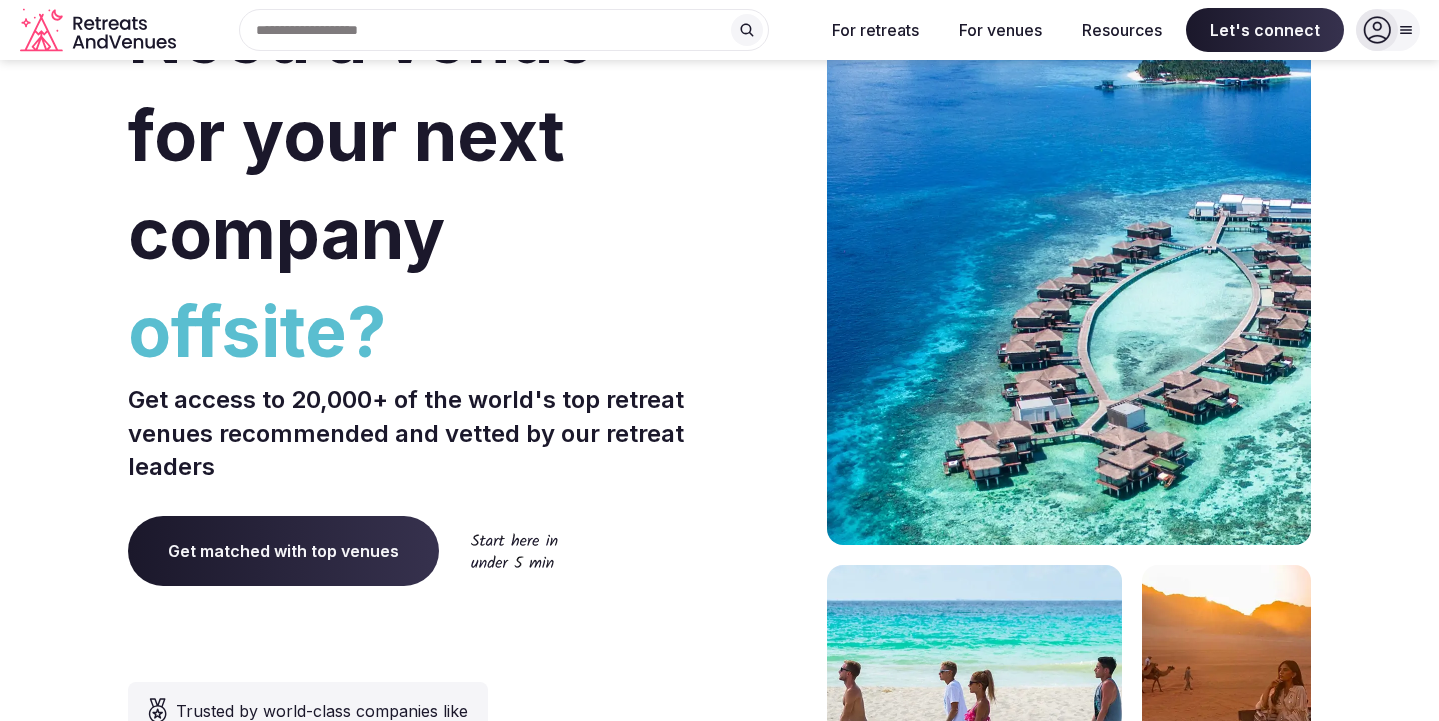 click on "Search Popular Destinations Toscana, Italy Riviera Maya, Mexico Indonesia, Bali California, USA New York, USA Napa Valley, USA Beja, Portugal Canarias, Spain" at bounding box center [496, 30] 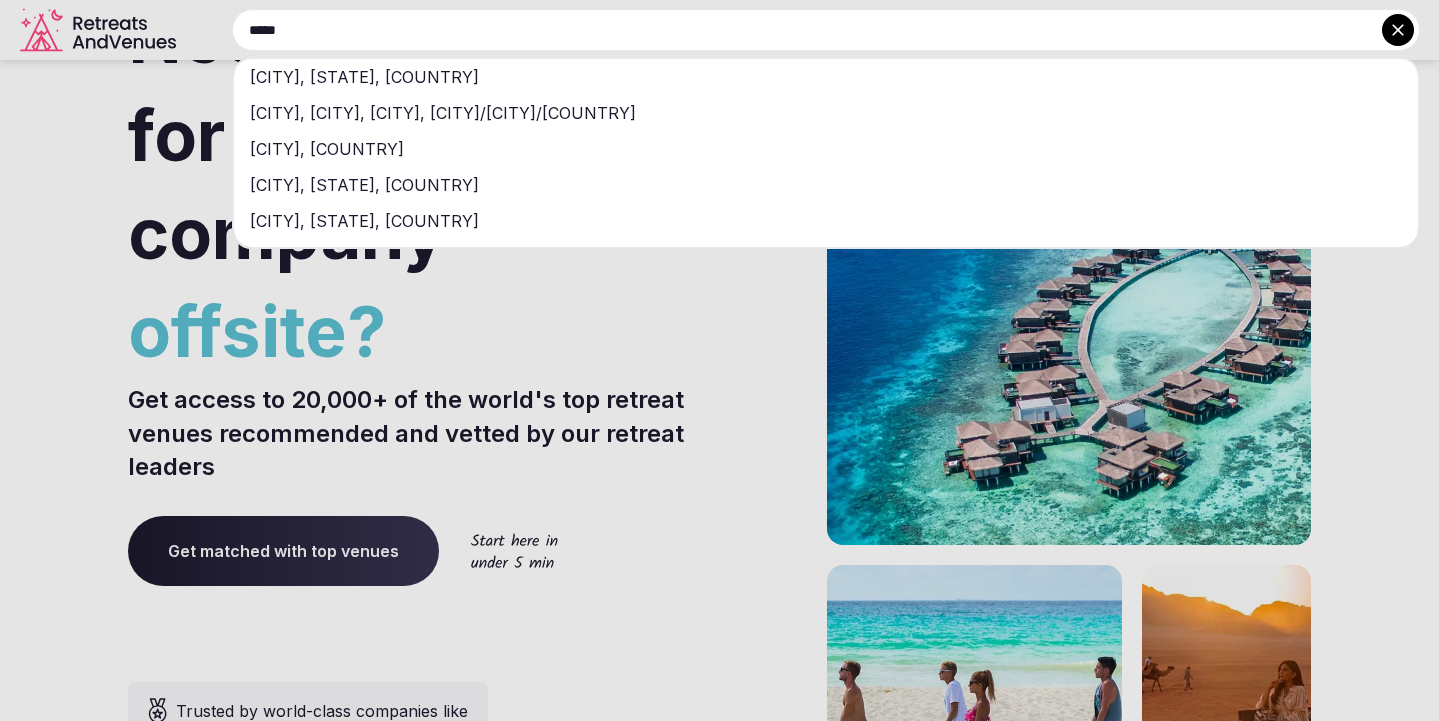 type on "*****" 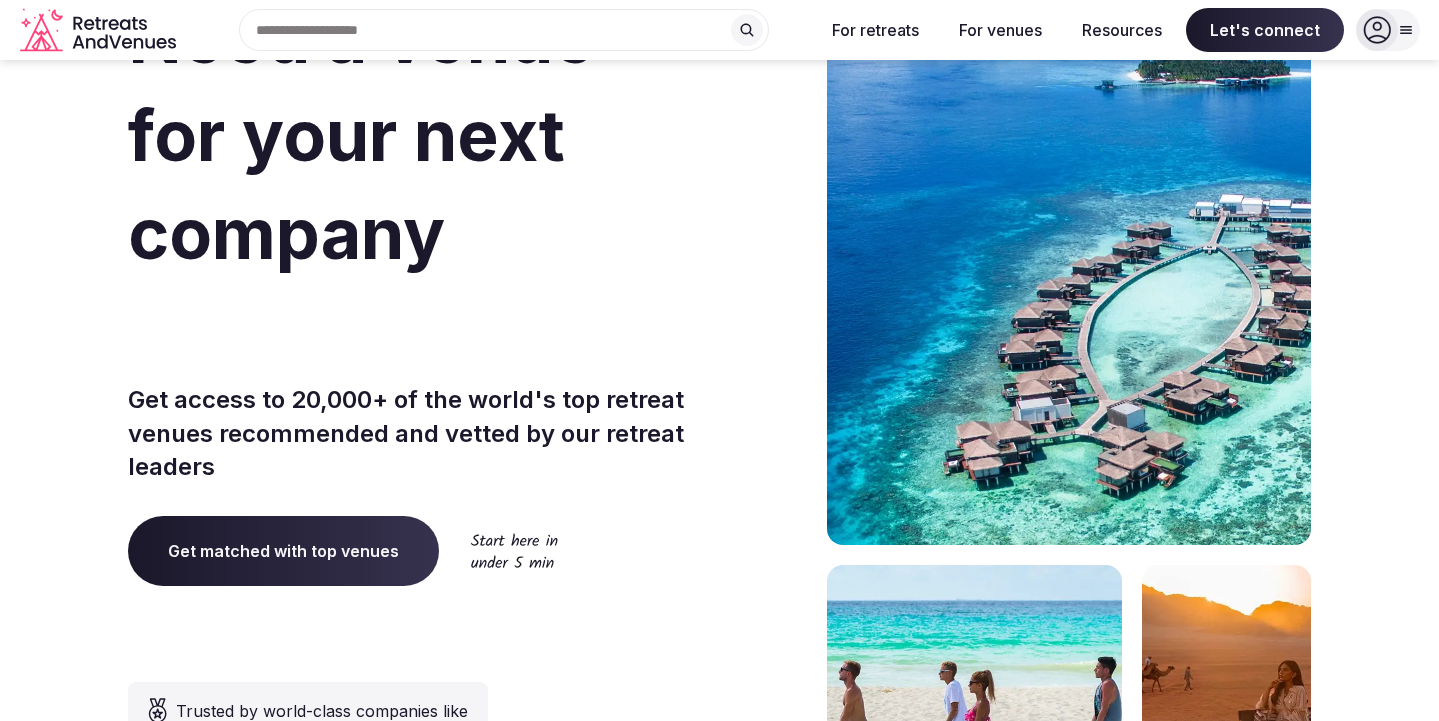 scroll, scrollTop: 0, scrollLeft: 0, axis: both 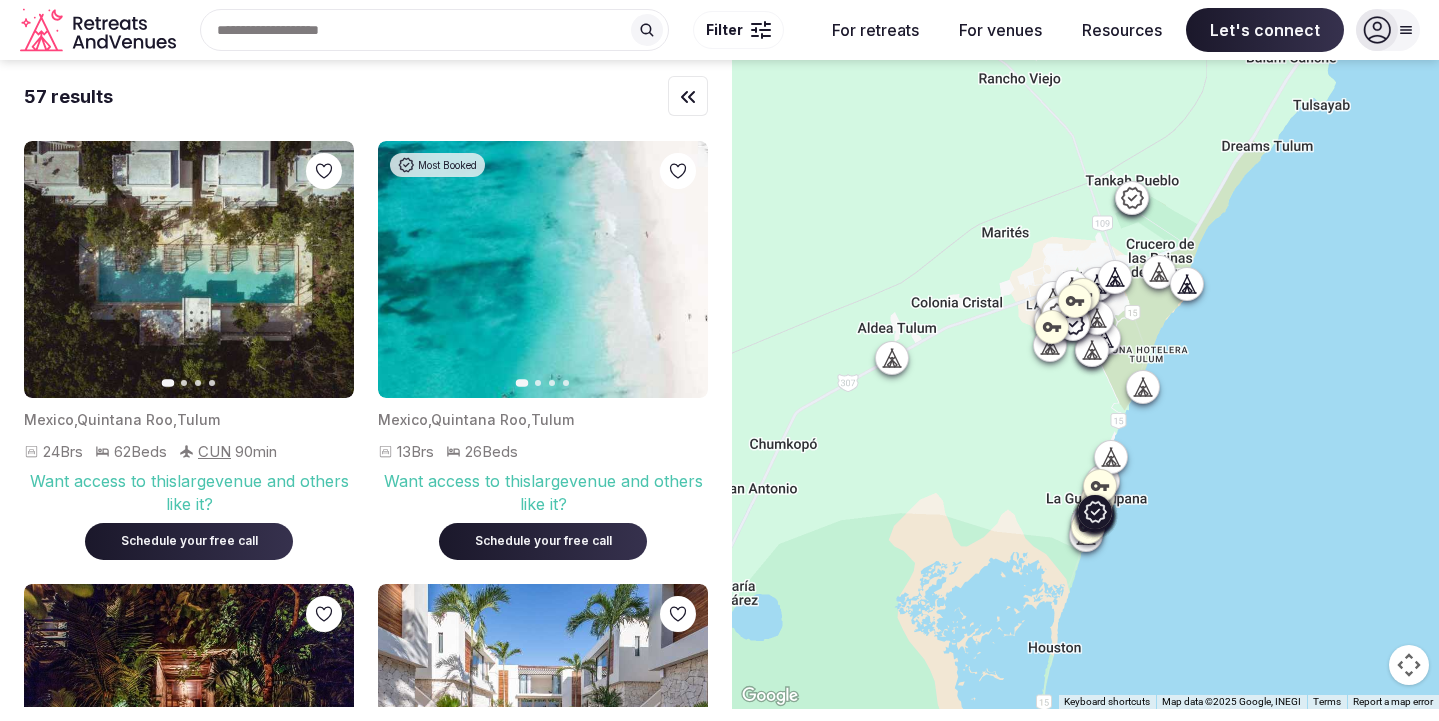 click on "Next slide" at bounding box center (680, 270) 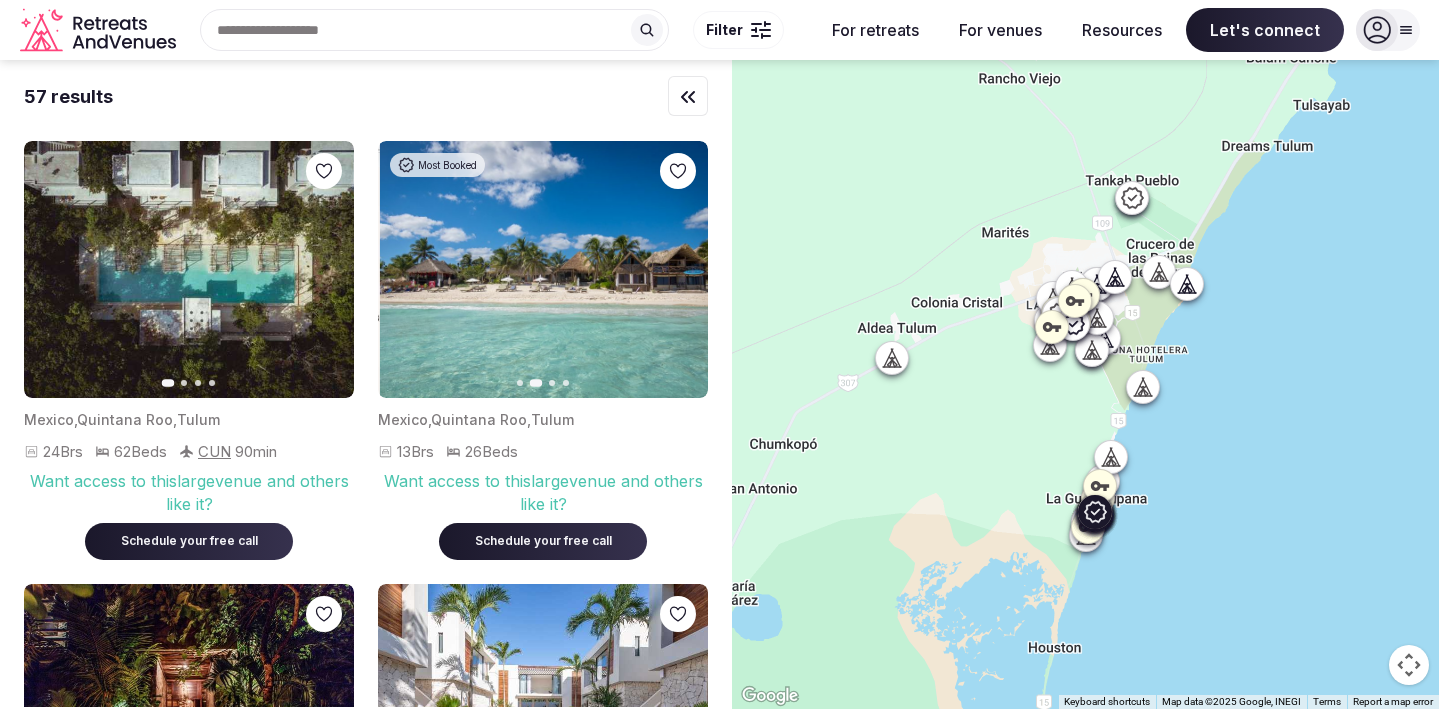 click 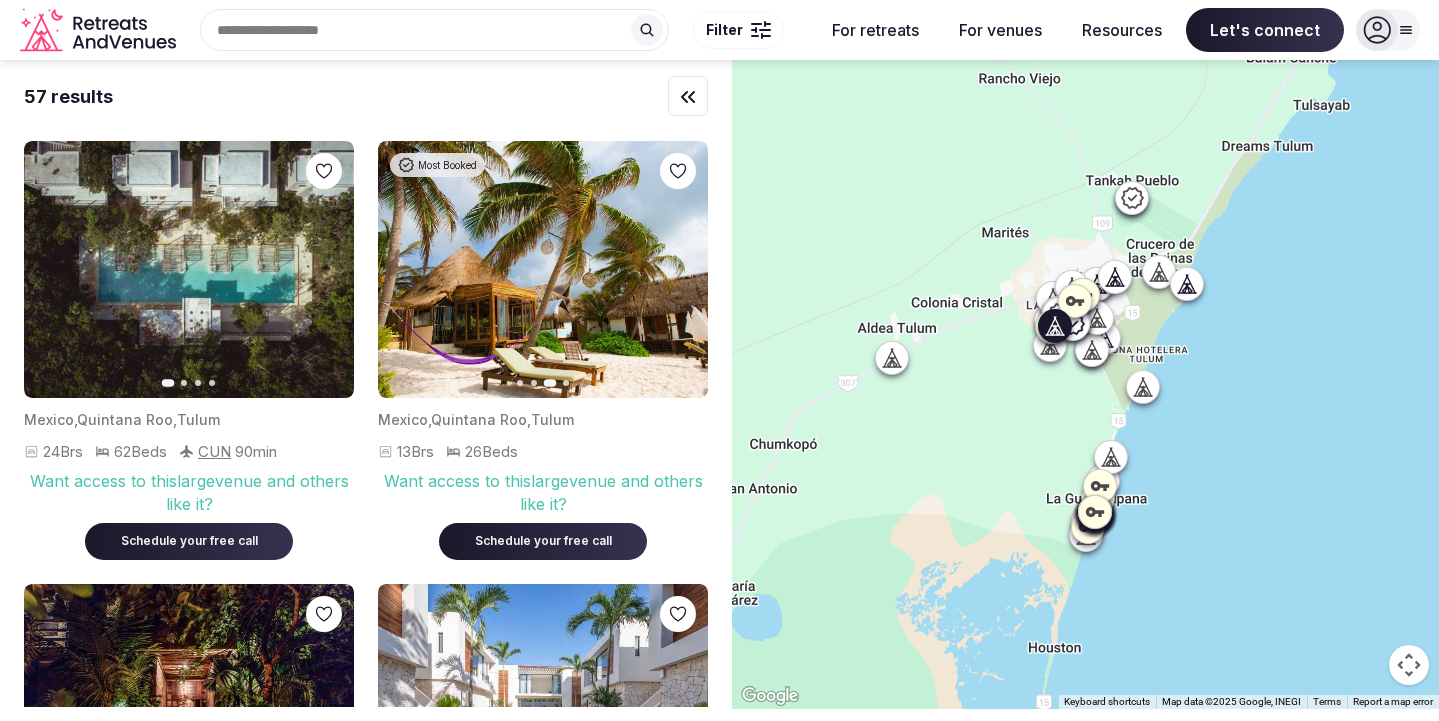 click 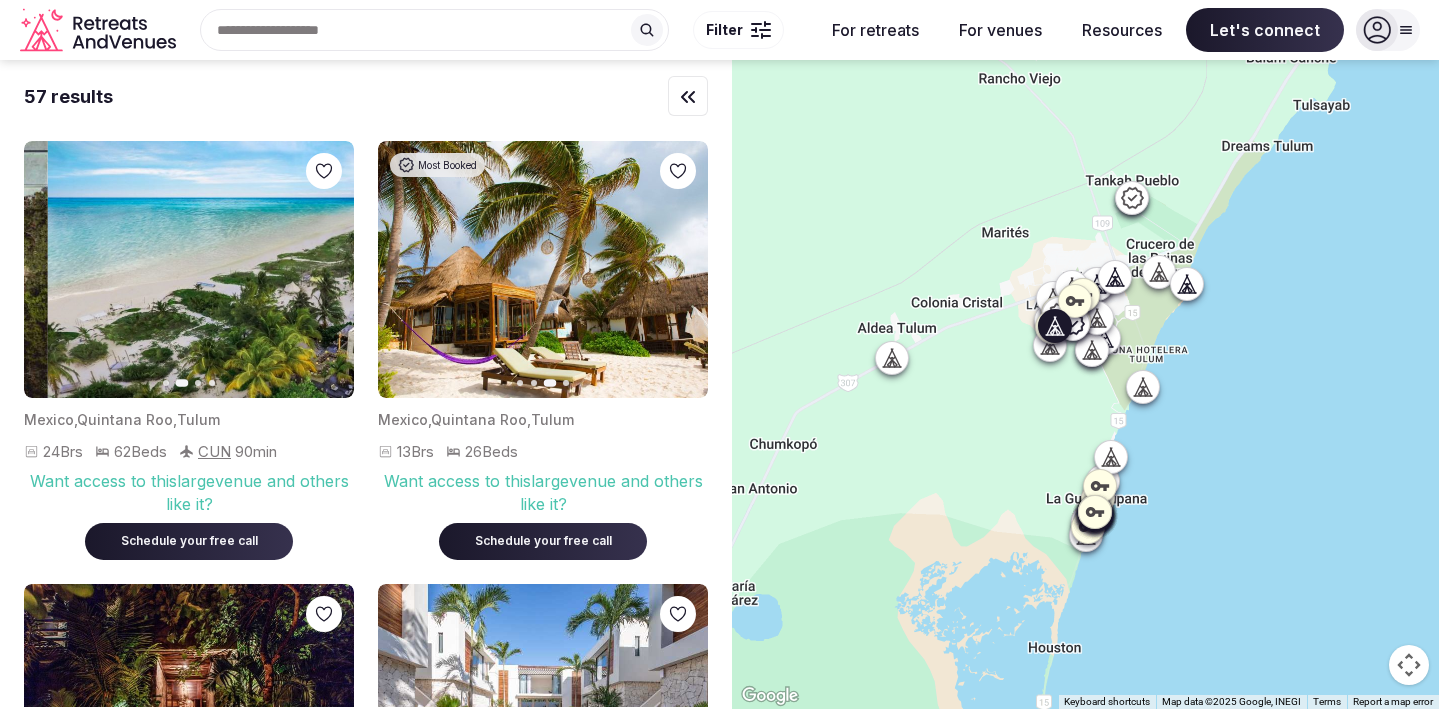 click 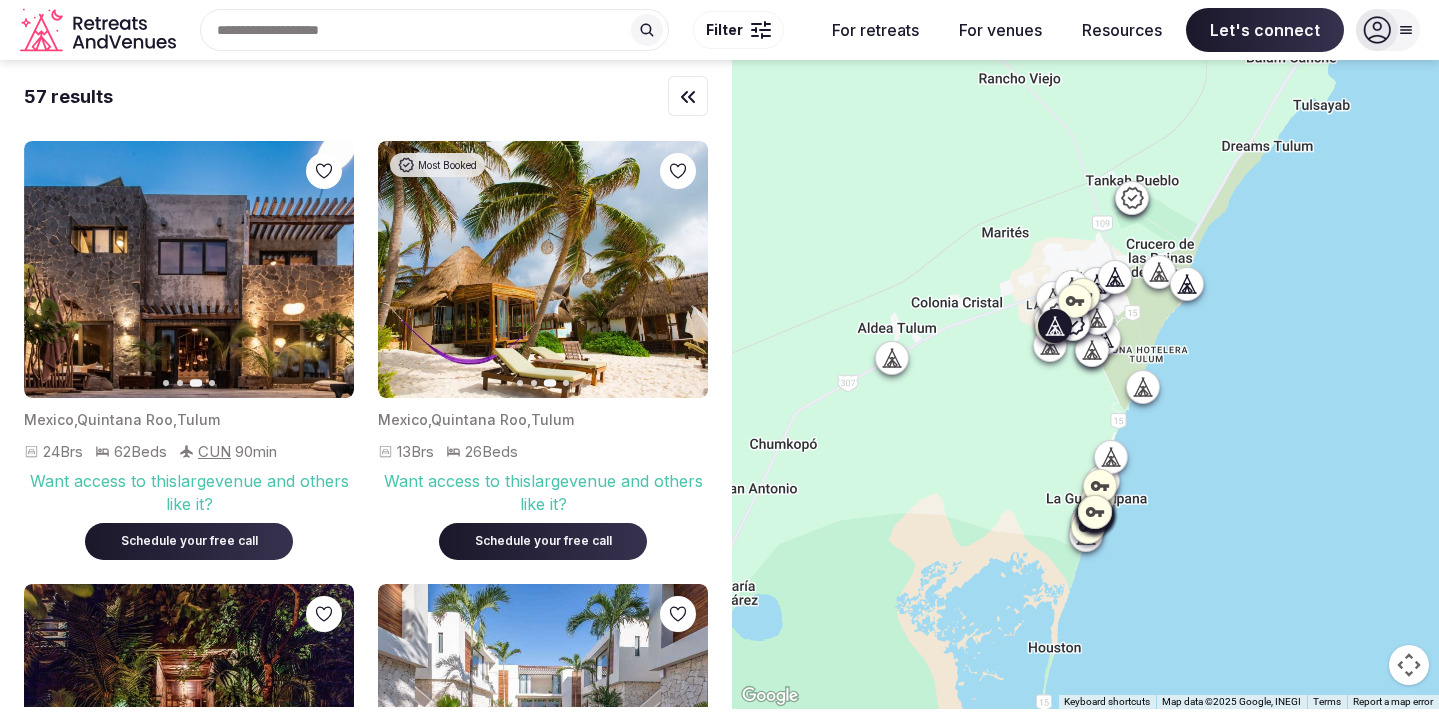 click 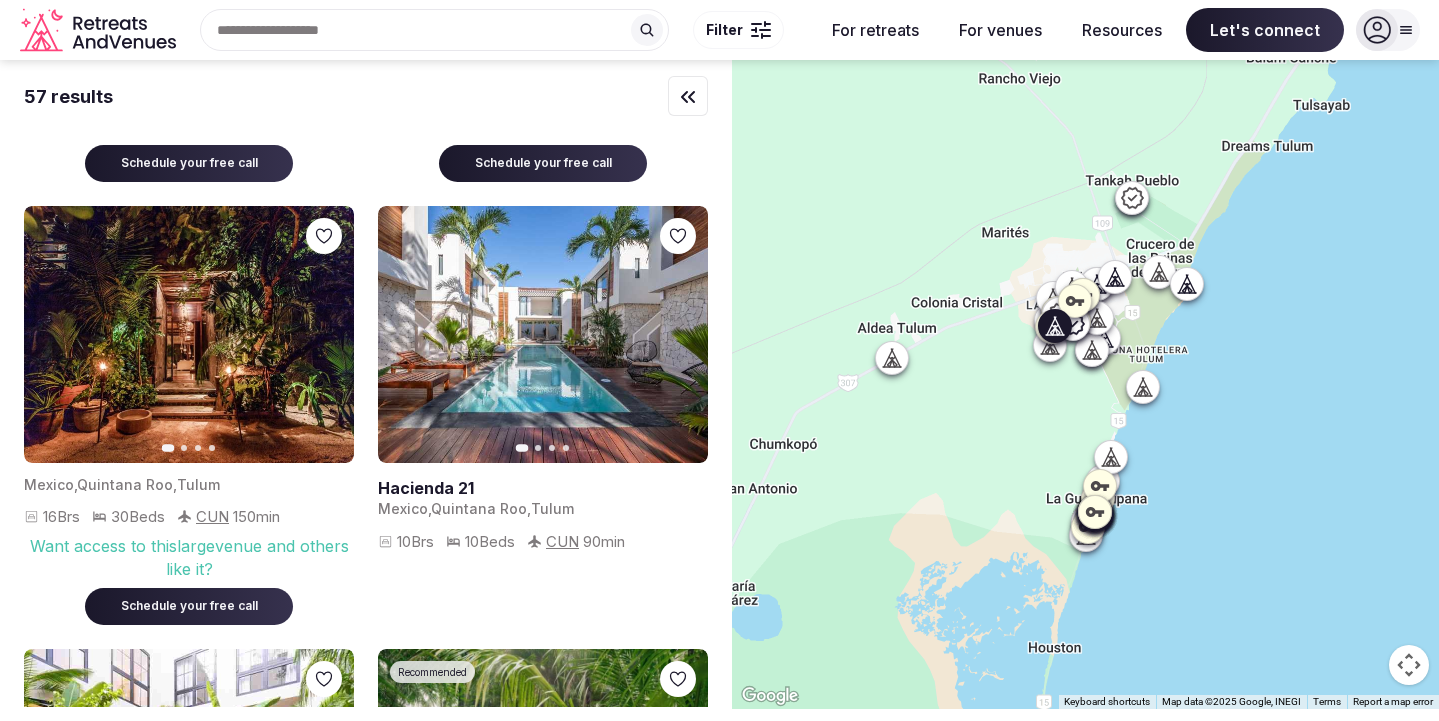 scroll, scrollTop: 379, scrollLeft: 0, axis: vertical 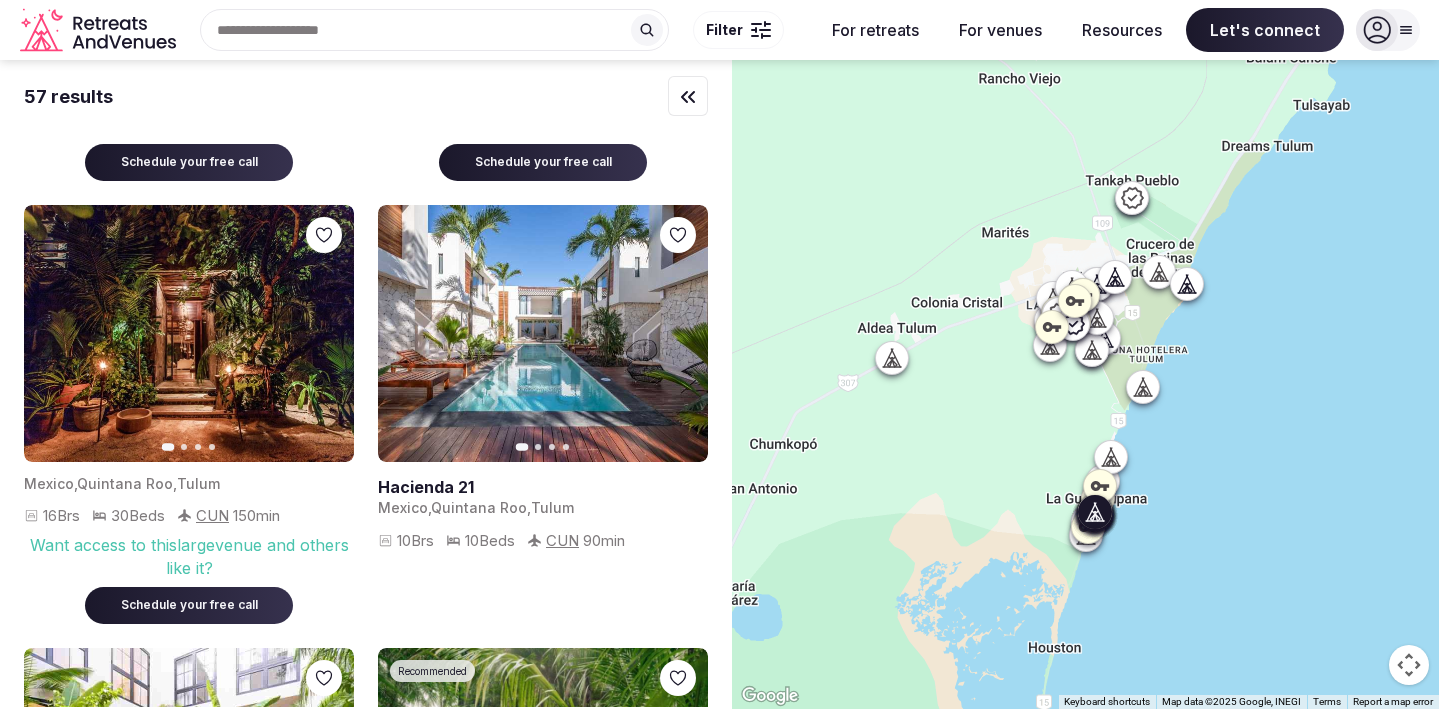 click 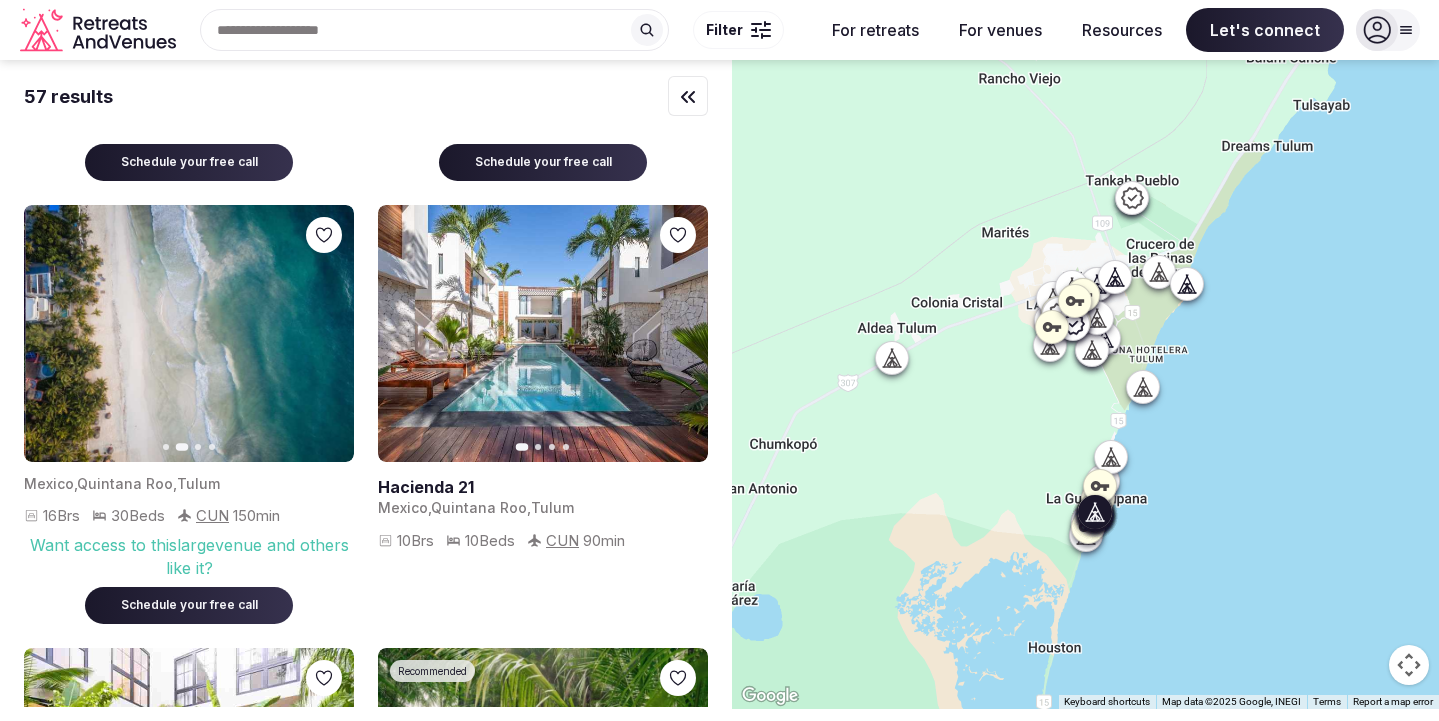 click 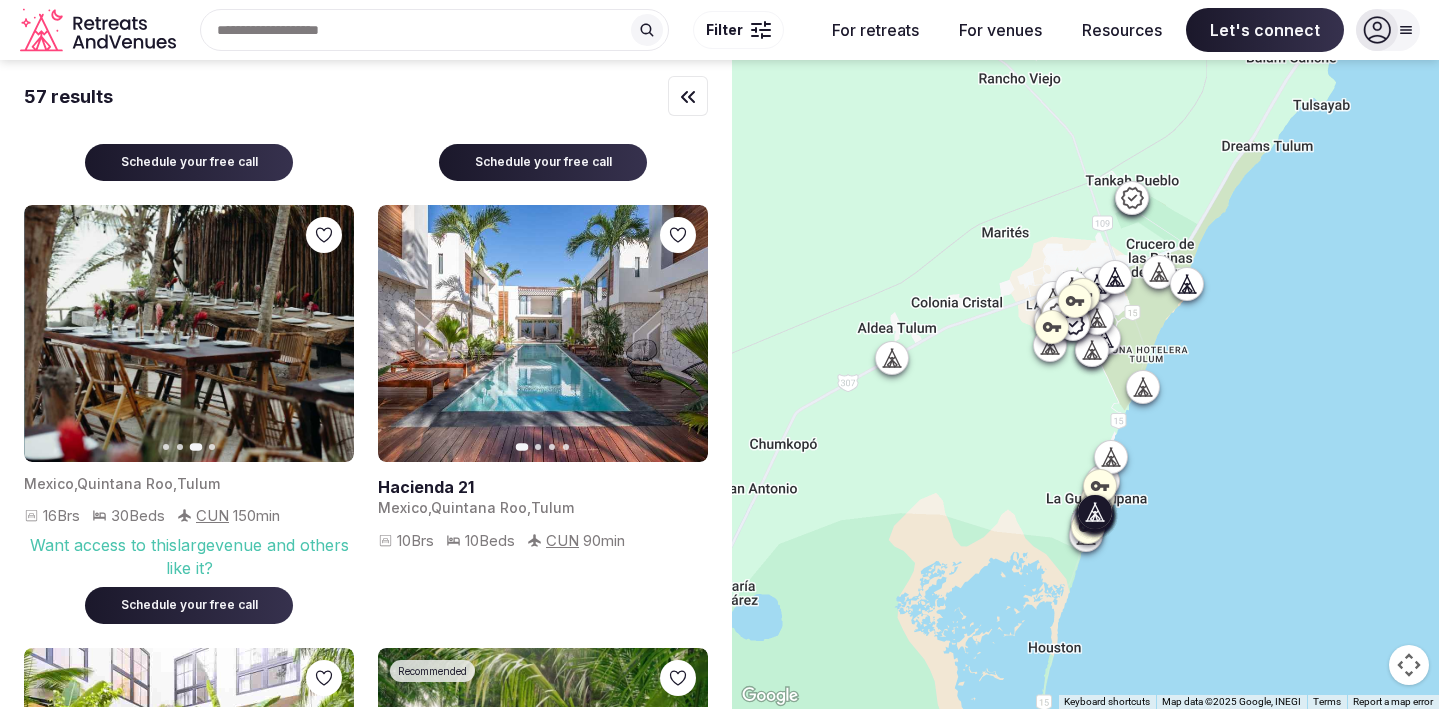 click 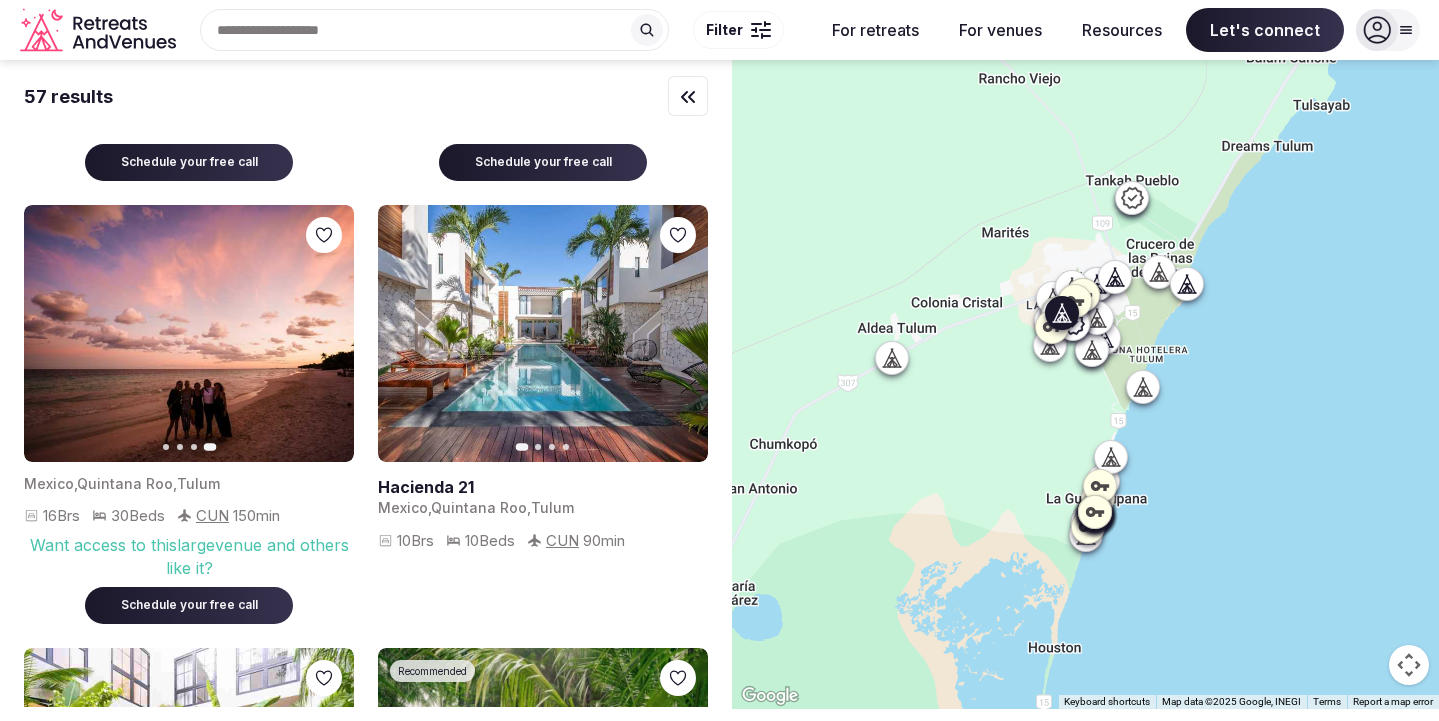 click on "Next slide" at bounding box center (680, 333) 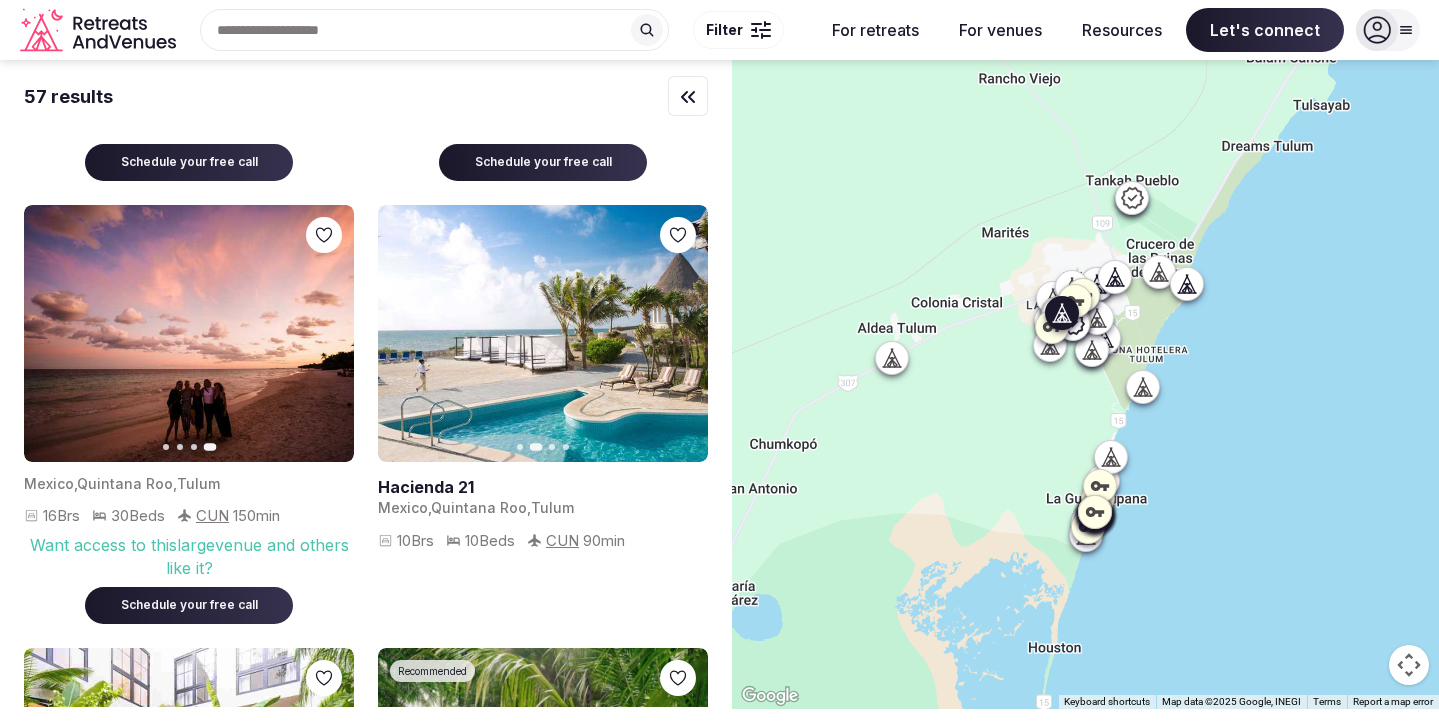 click on "Next slide" at bounding box center [680, 333] 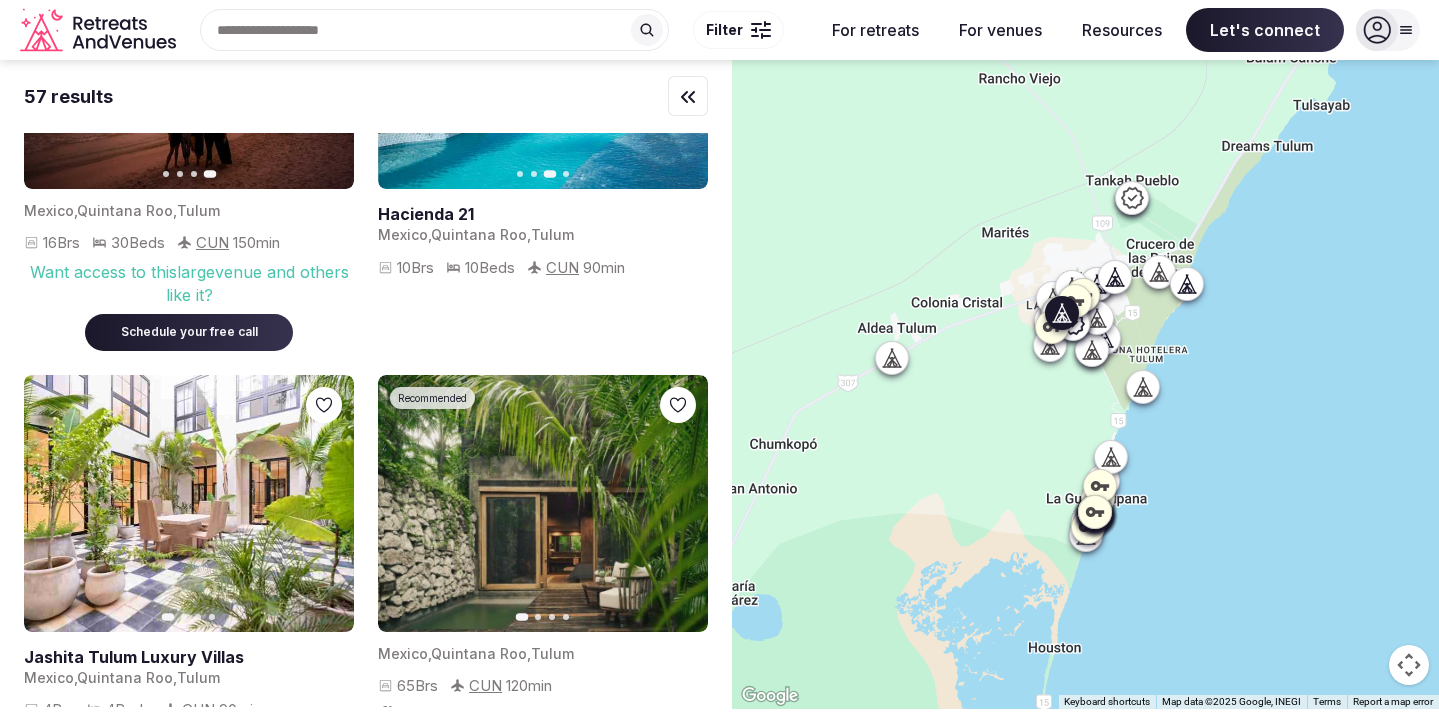 scroll, scrollTop: 669, scrollLeft: 0, axis: vertical 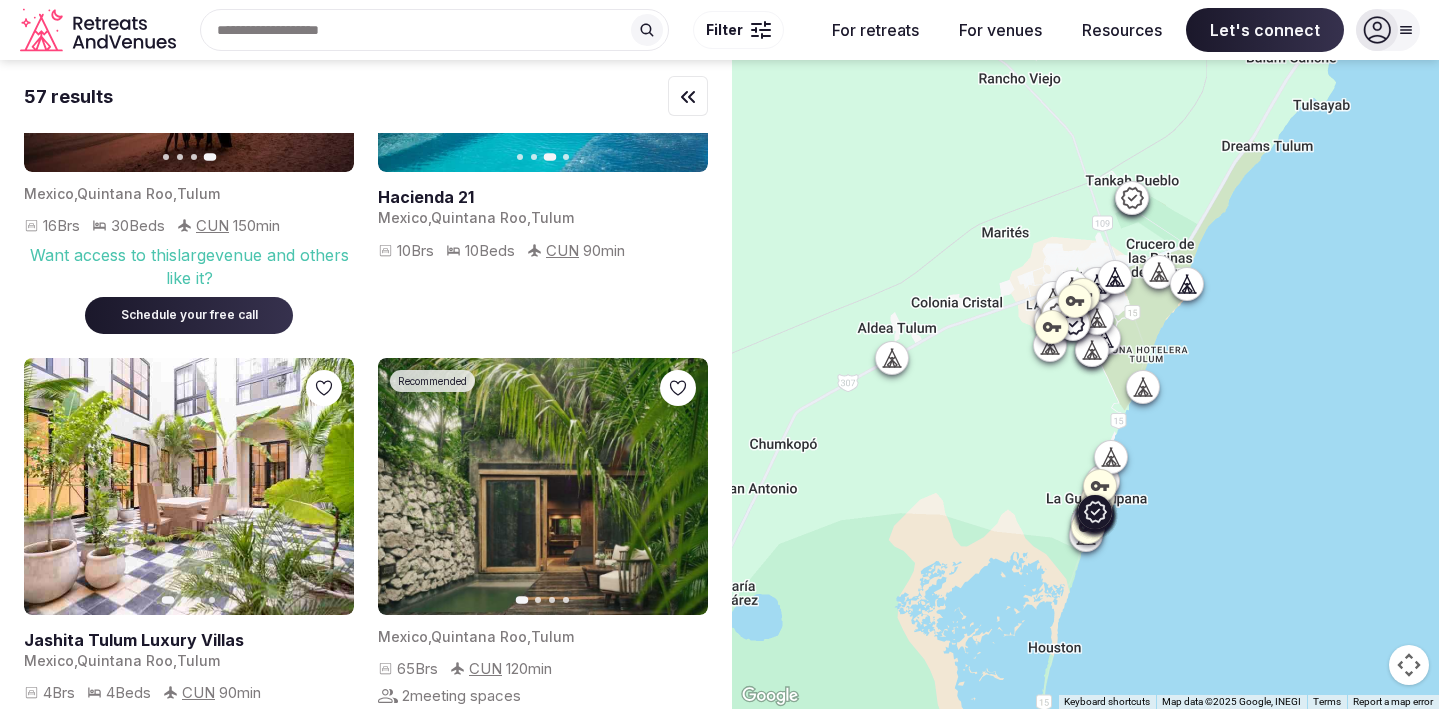 click 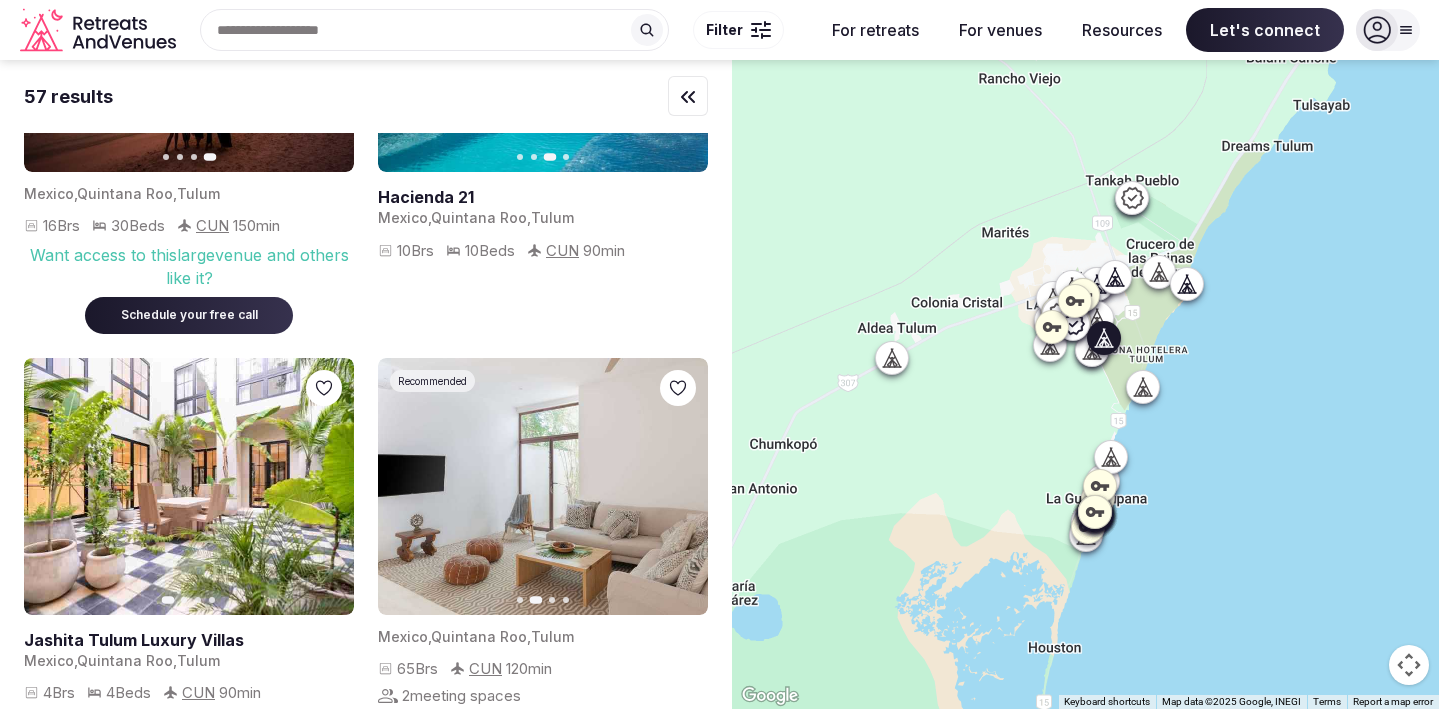 click on "Next slide" at bounding box center (326, 486) 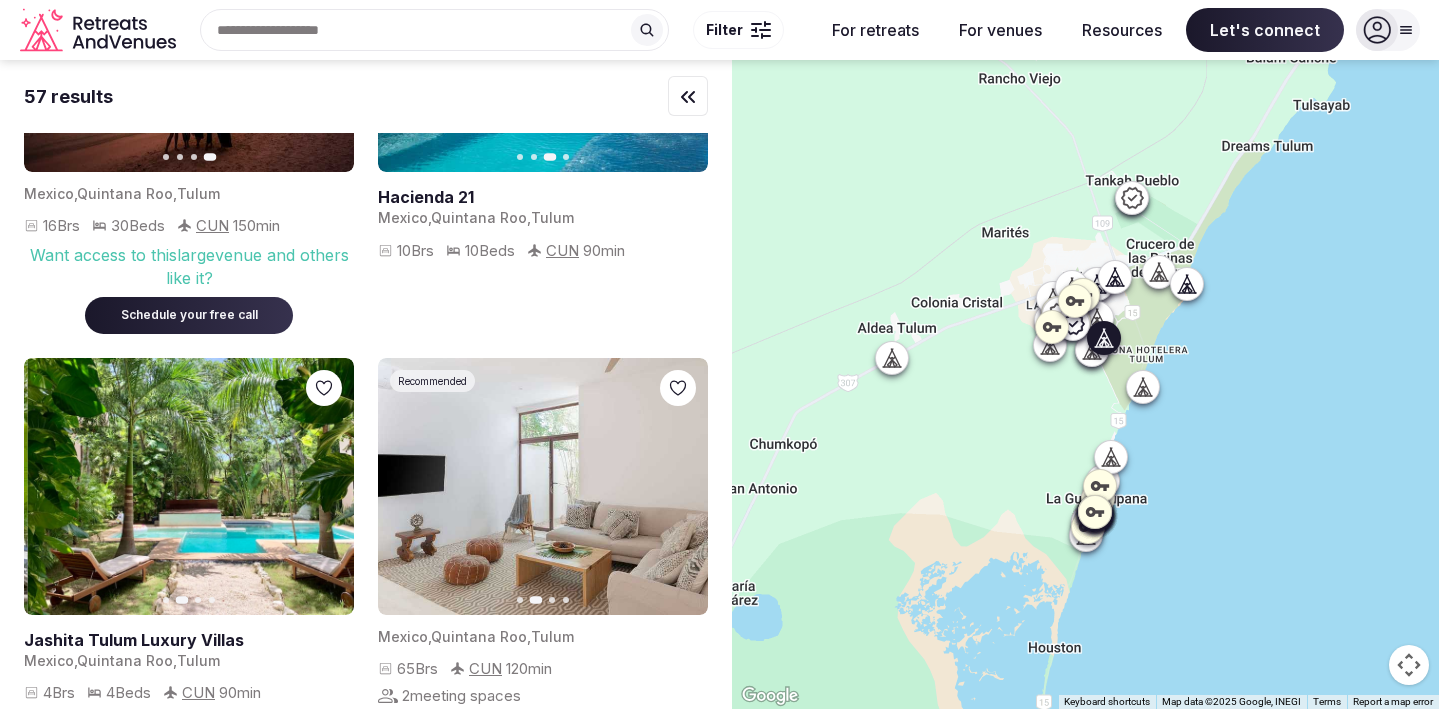click on "Next slide" at bounding box center (326, 486) 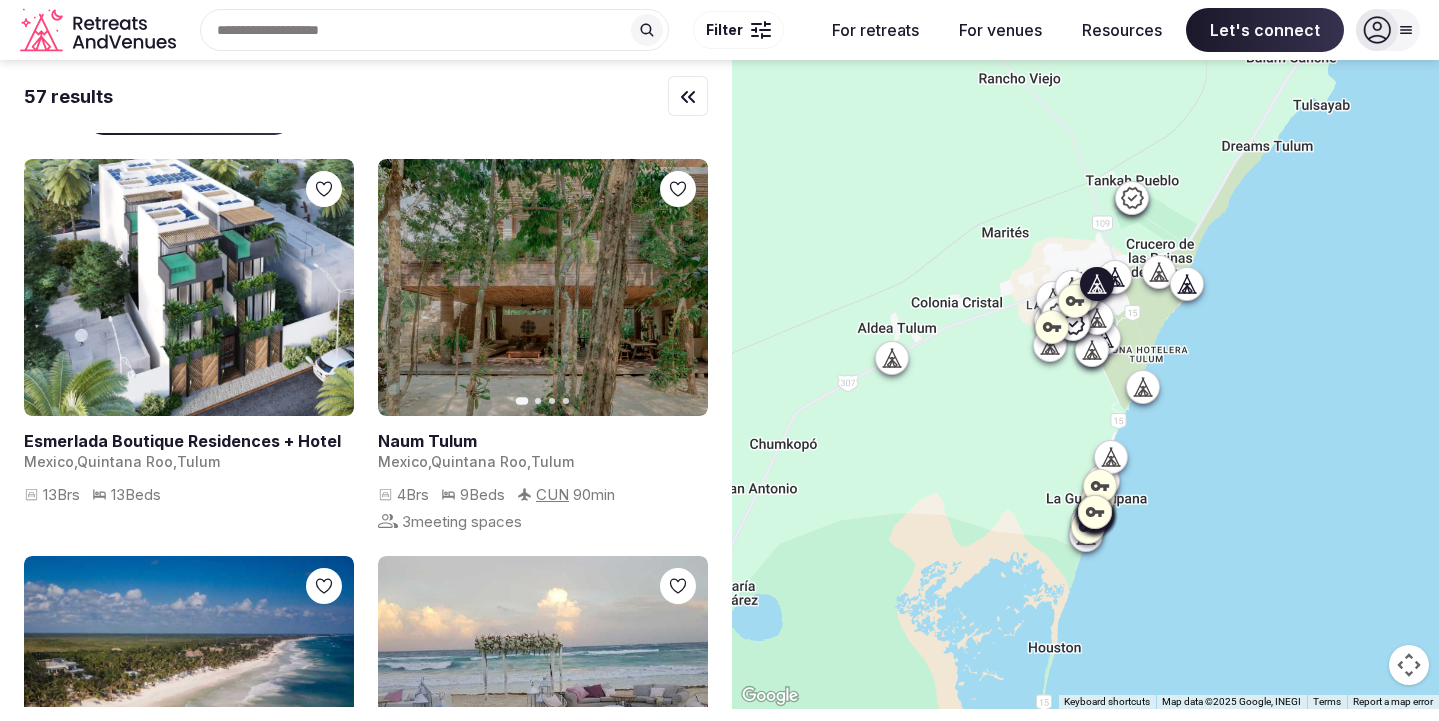 scroll, scrollTop: 4048, scrollLeft: 0, axis: vertical 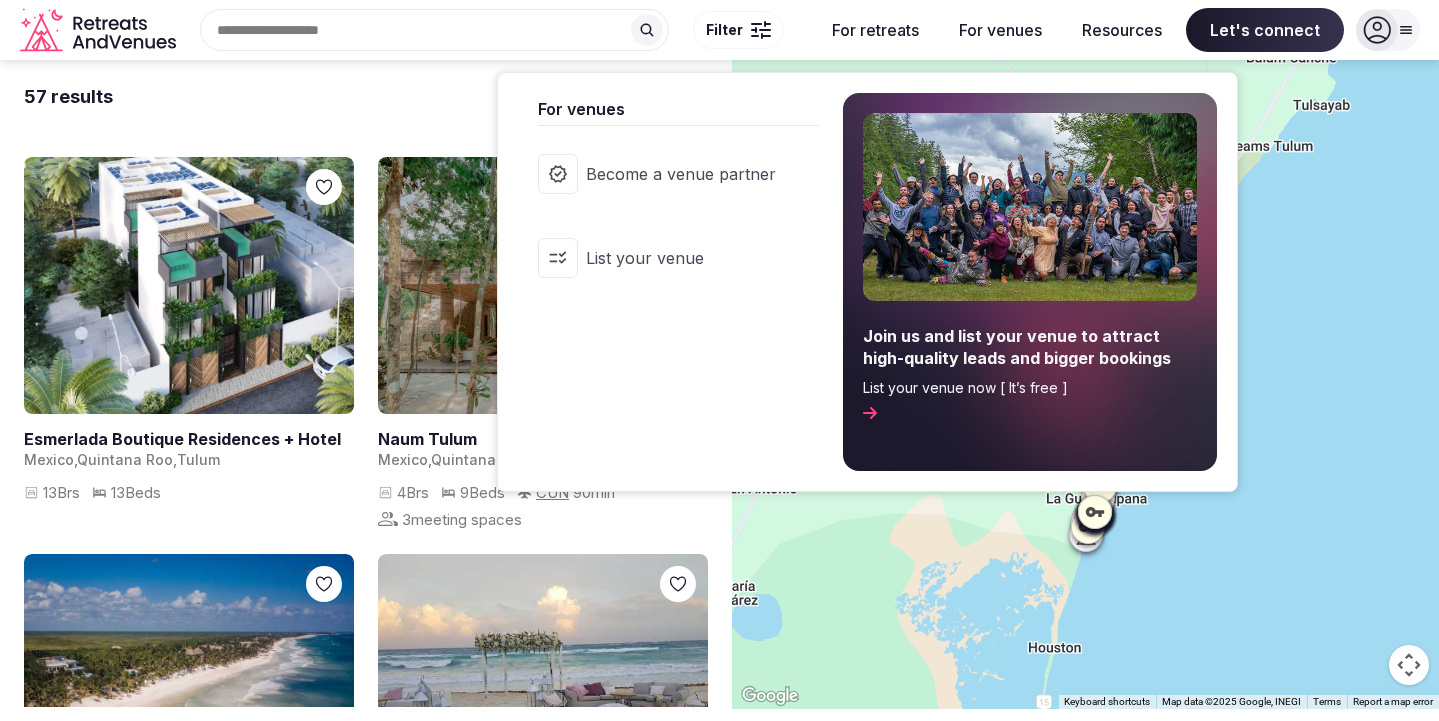 click on "Become a venue partner" at bounding box center [681, 174] 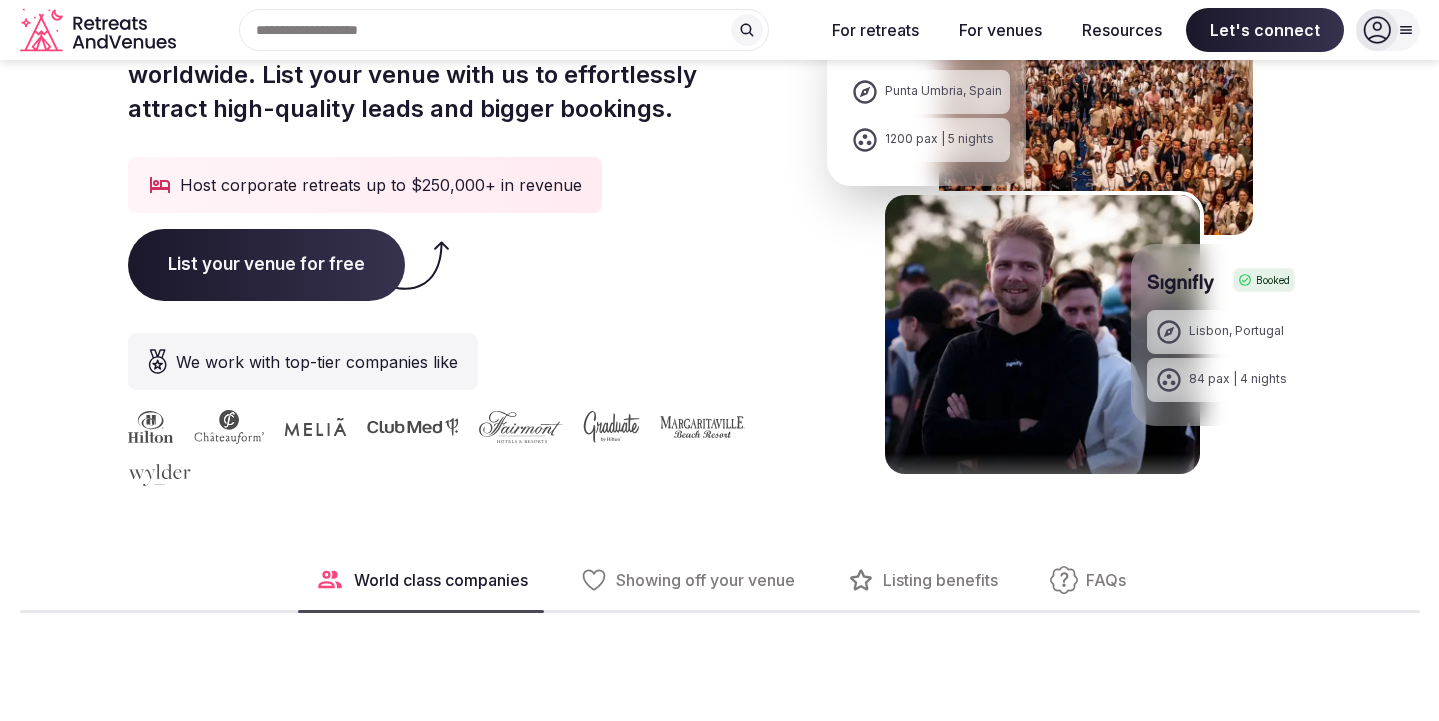 scroll, scrollTop: 449, scrollLeft: 0, axis: vertical 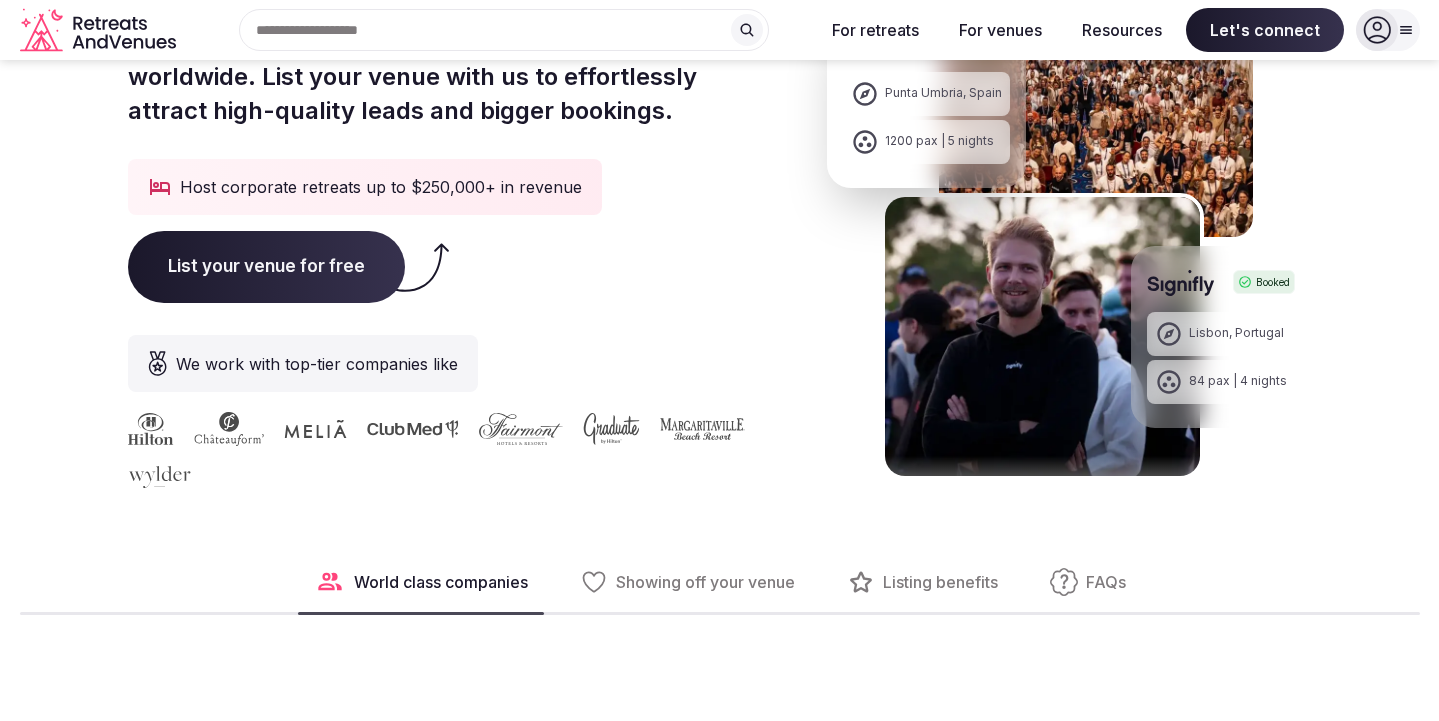 click on "List your venue for free" at bounding box center (266, 267) 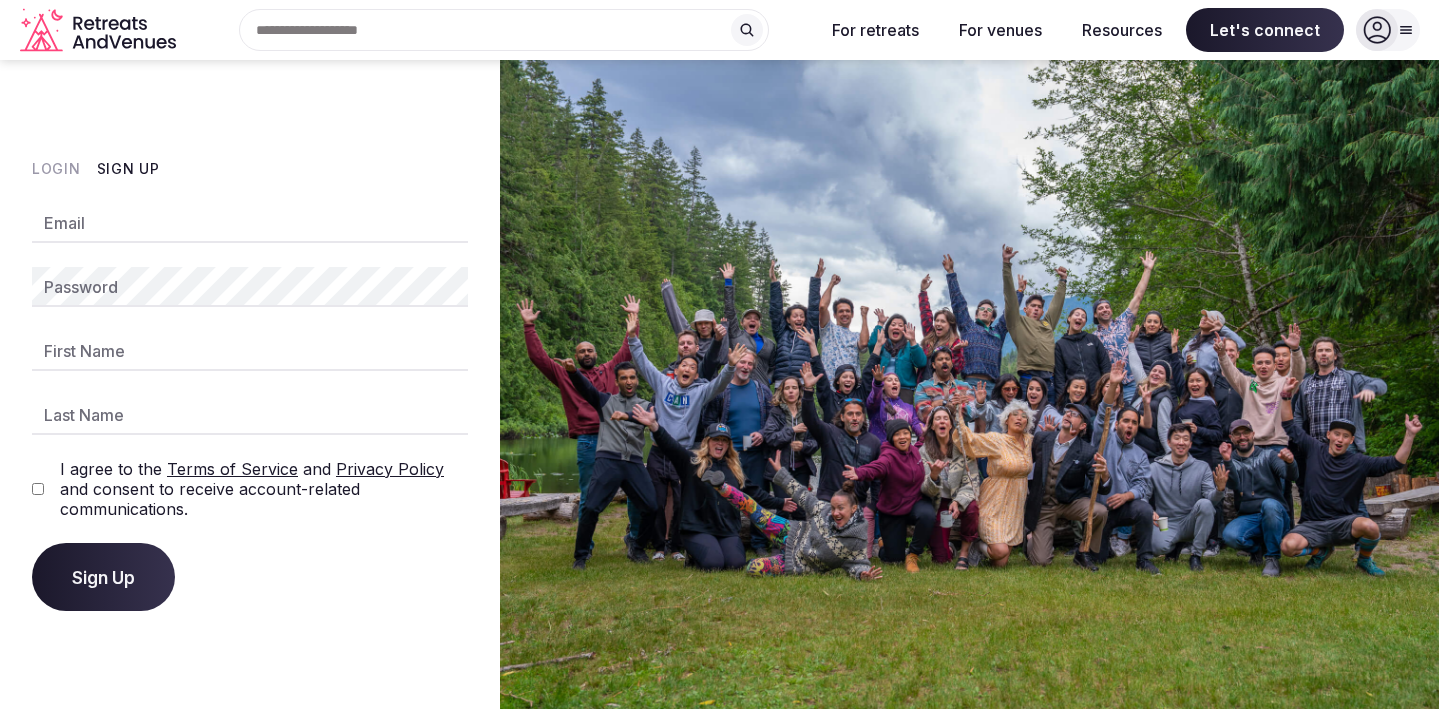 scroll, scrollTop: 0, scrollLeft: 0, axis: both 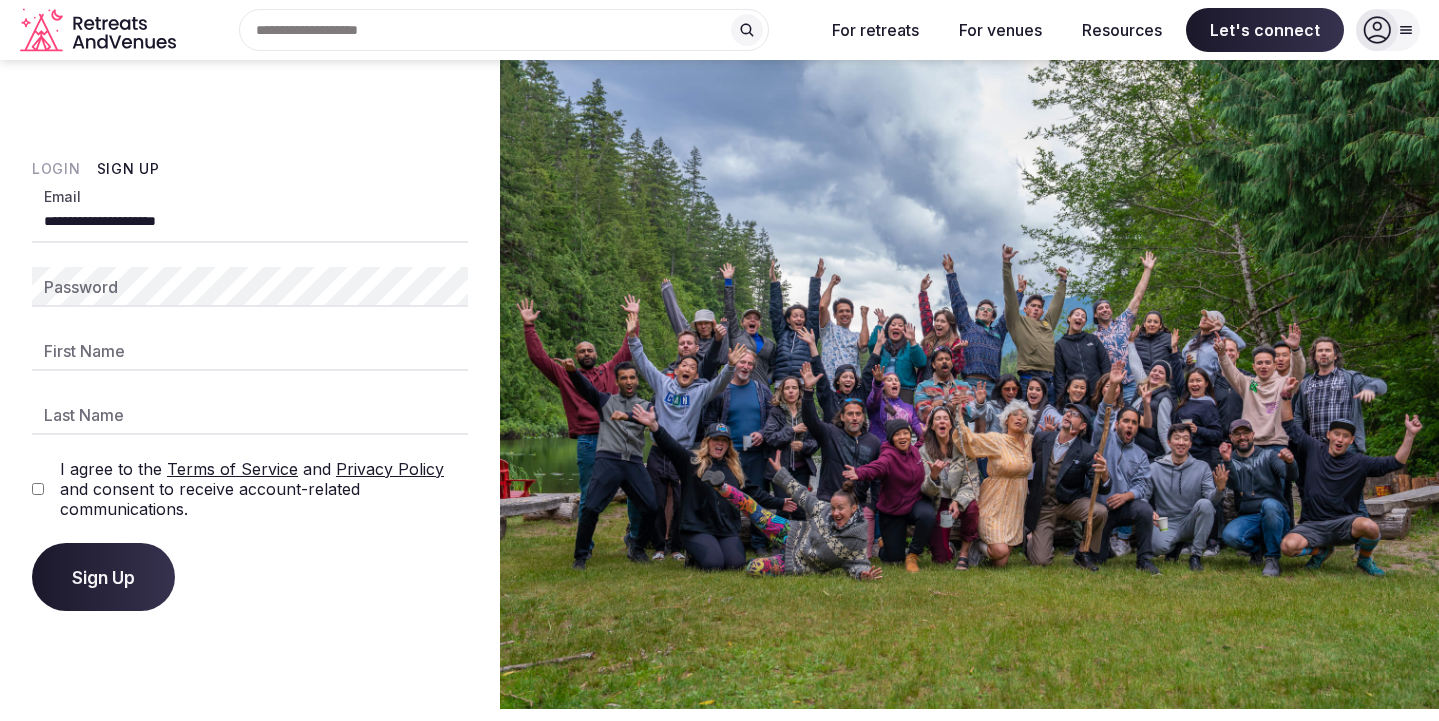 type on "**********" 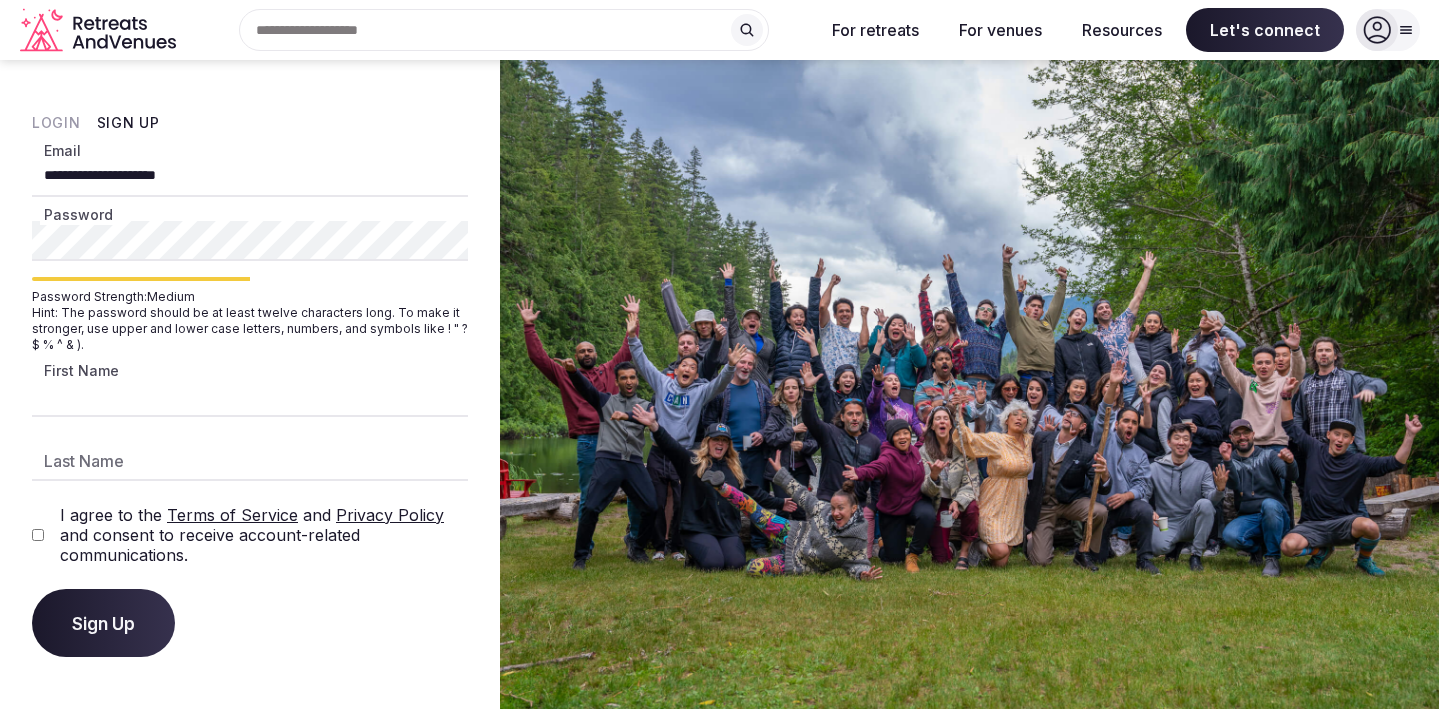 click on "I agree to the   Terms of Service   and   Privacy Policy   and consent to receive account-related communications." at bounding box center [250, 535] 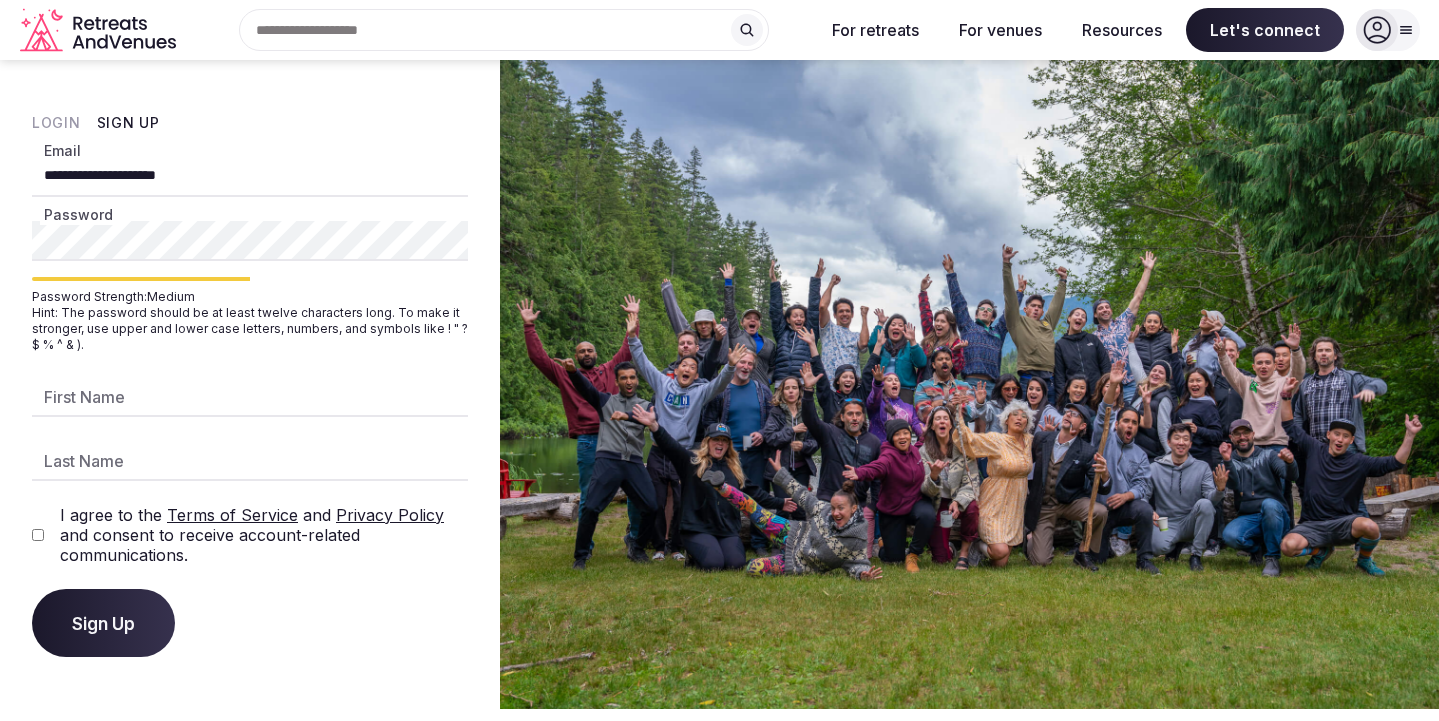 click on "First Name" at bounding box center [250, 397] 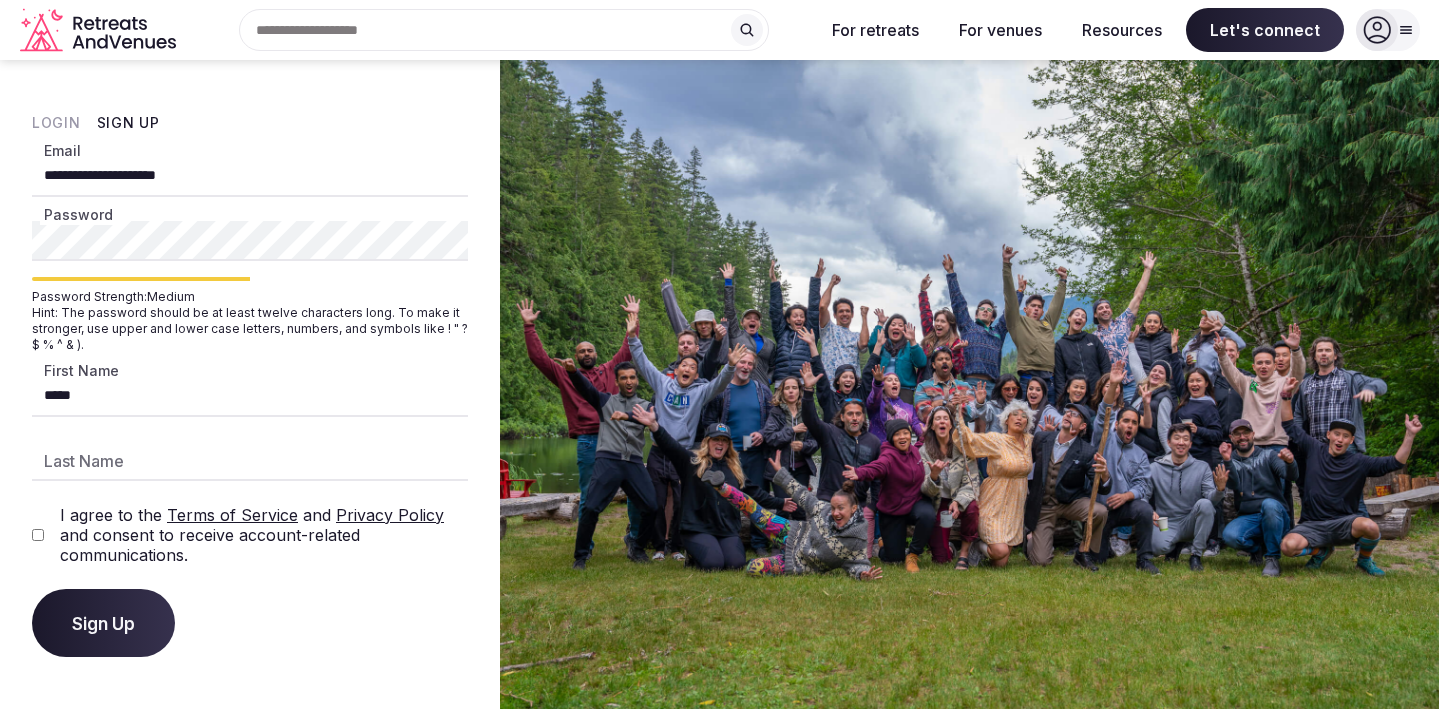 click on "*****" at bounding box center [250, 397] 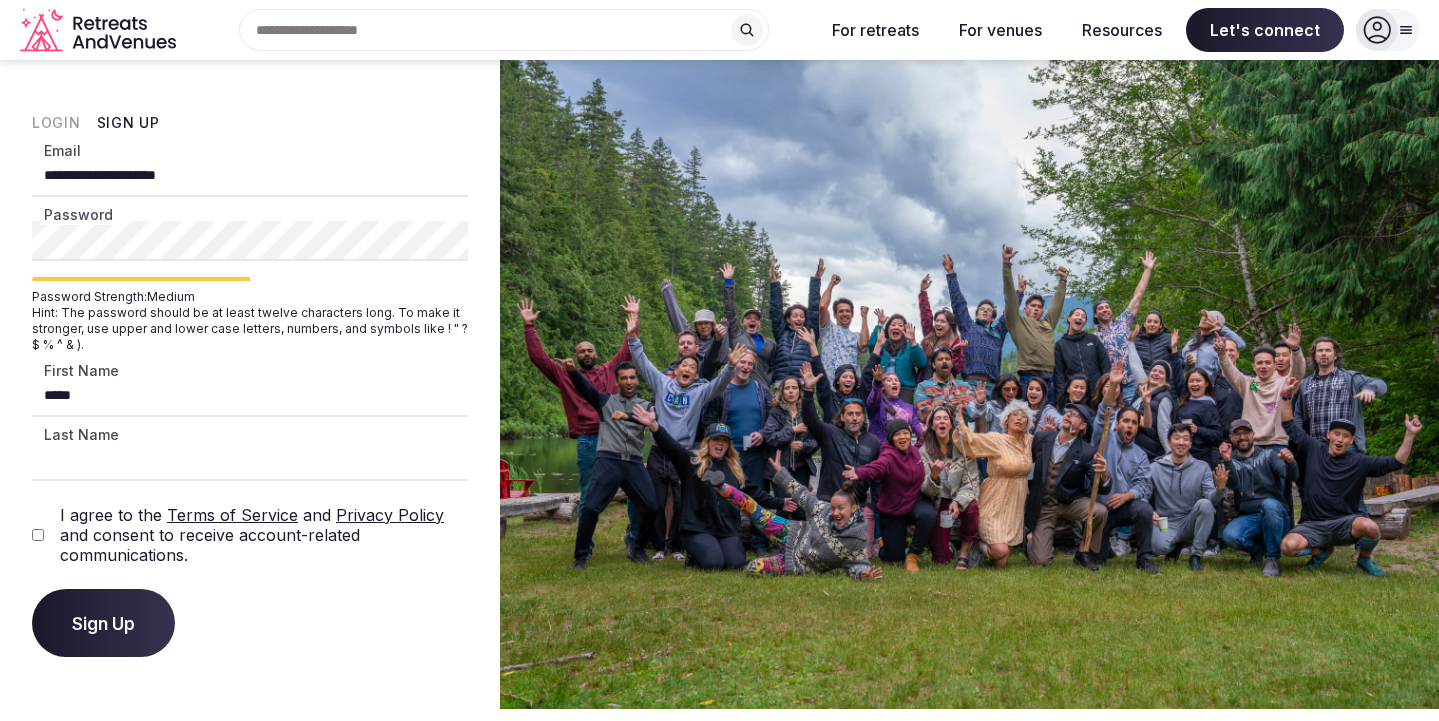 click on "Last Name" at bounding box center (250, 461) 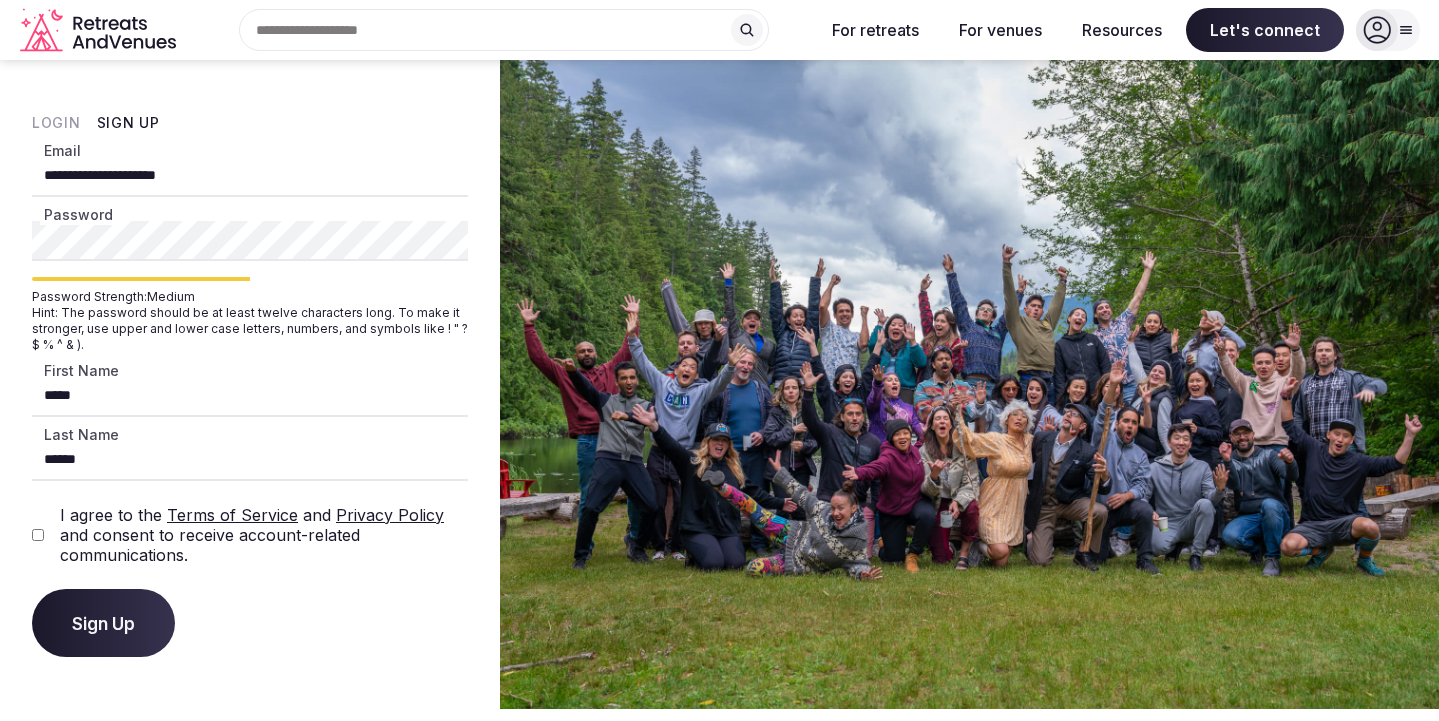 type on "******" 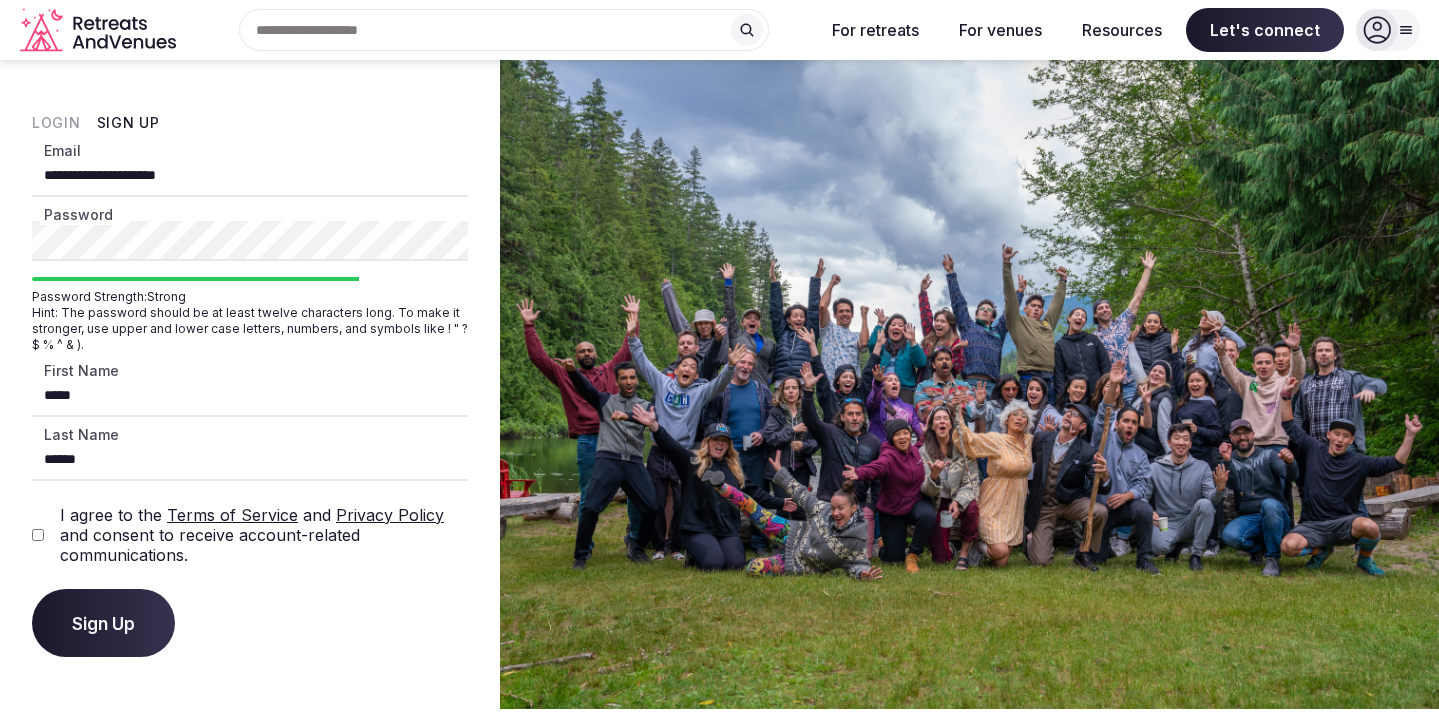 click on "Let's connect" at bounding box center [719, 617] 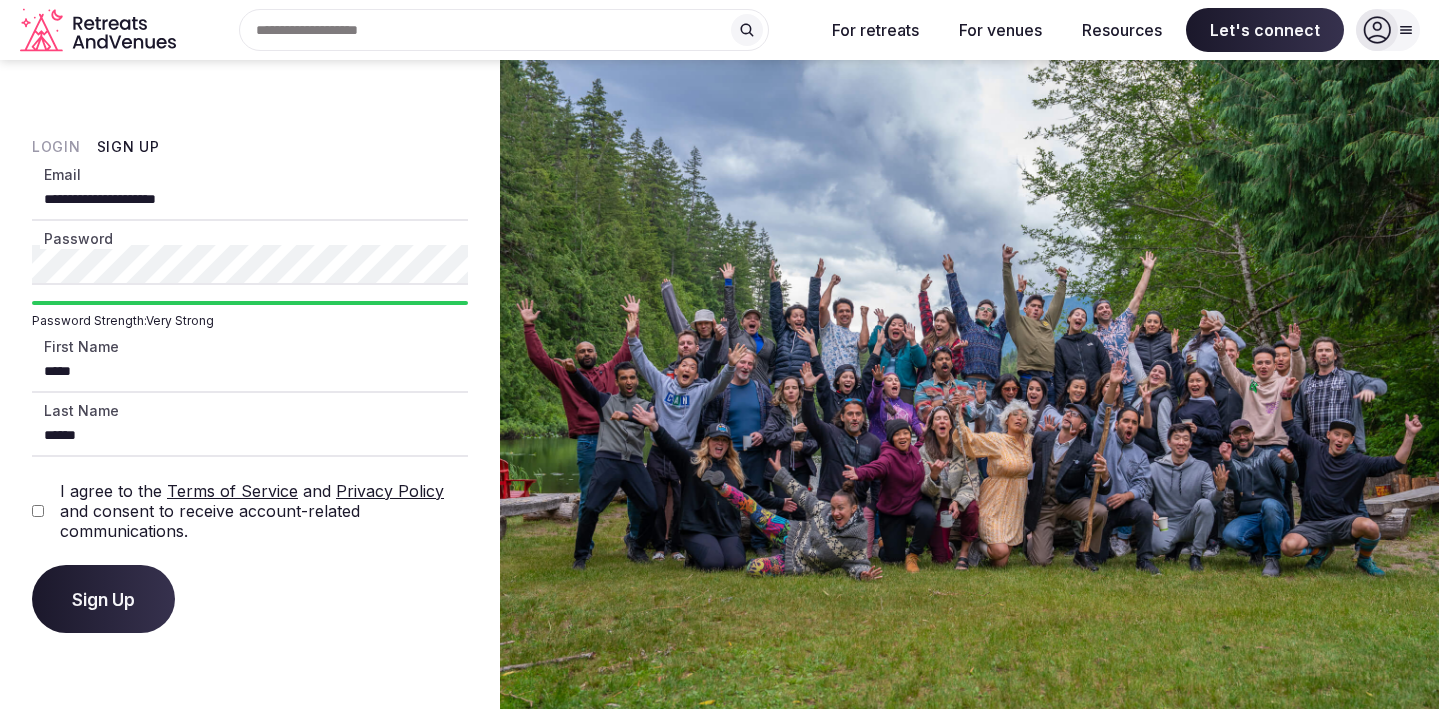 click on "Let's connect" at bounding box center [719, 617] 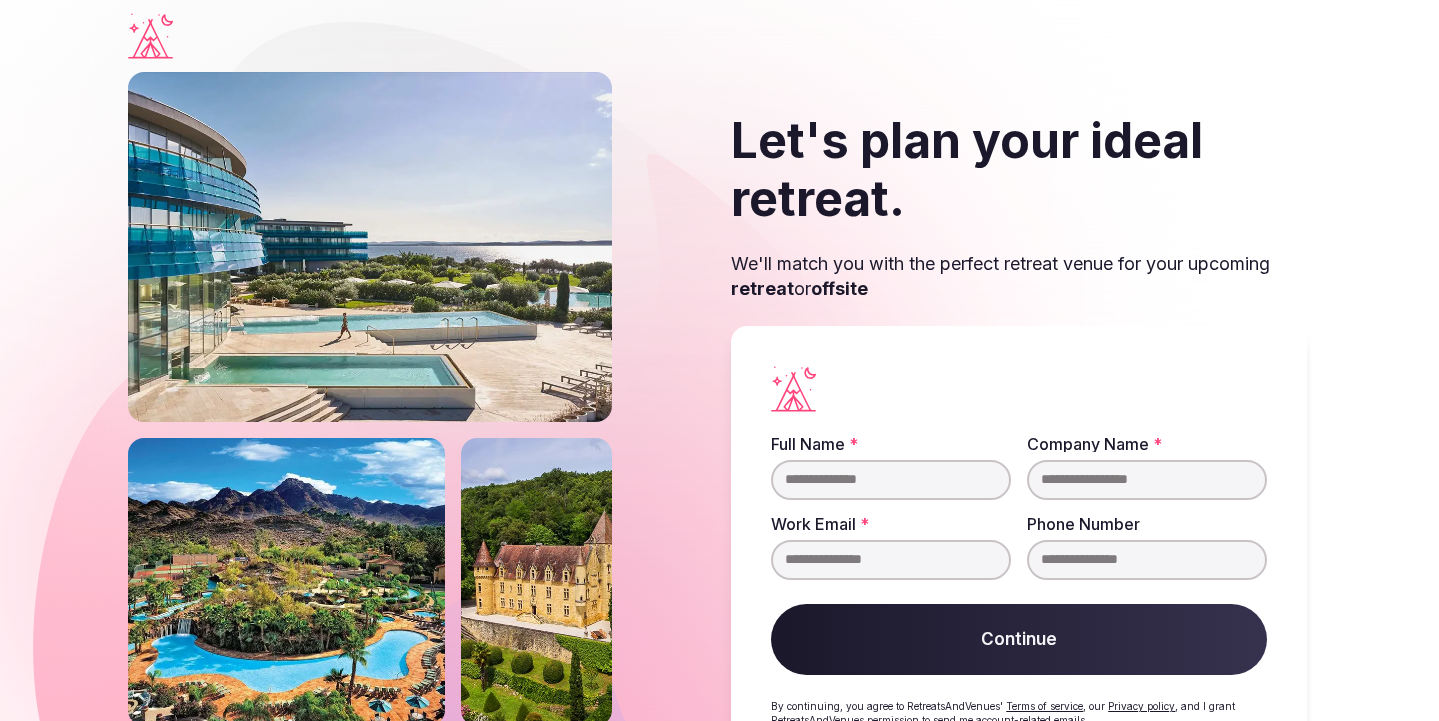 scroll, scrollTop: -1, scrollLeft: 0, axis: vertical 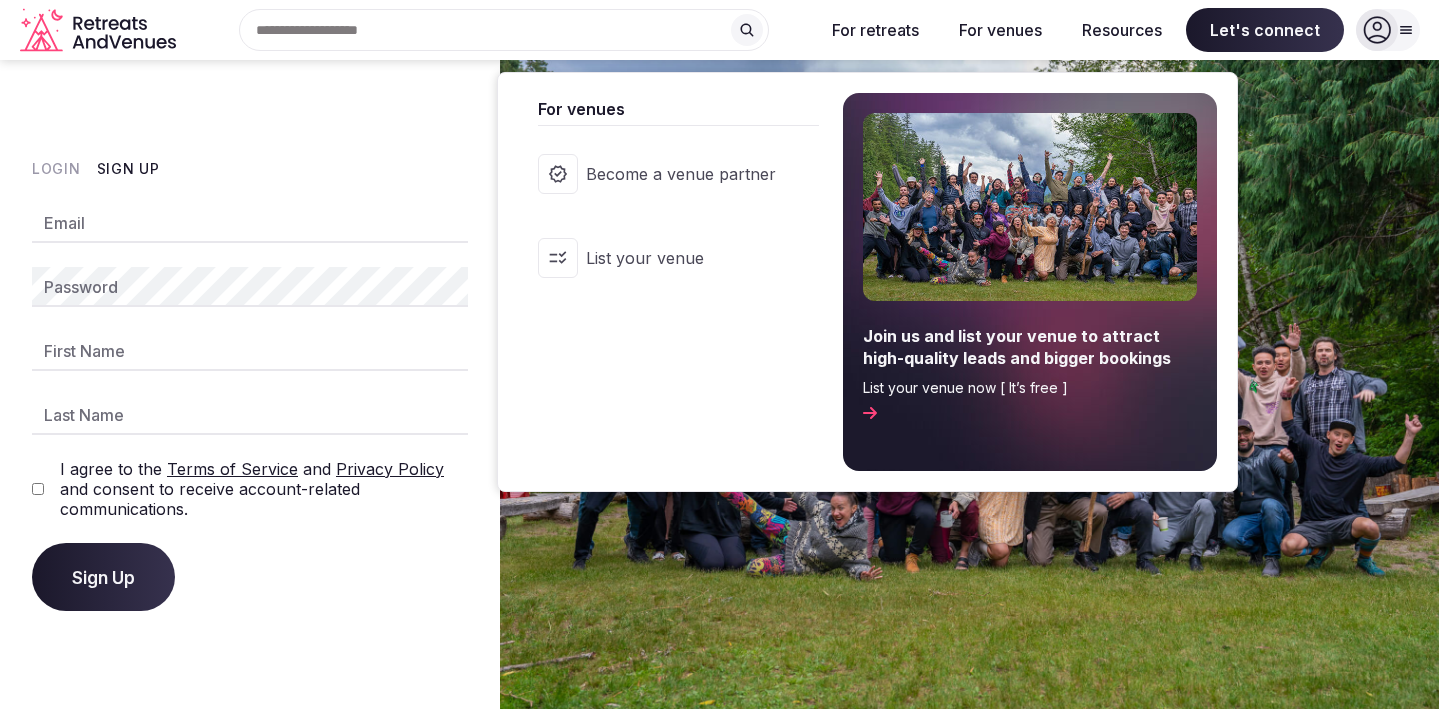 click on "For venues" at bounding box center [1000, 30] 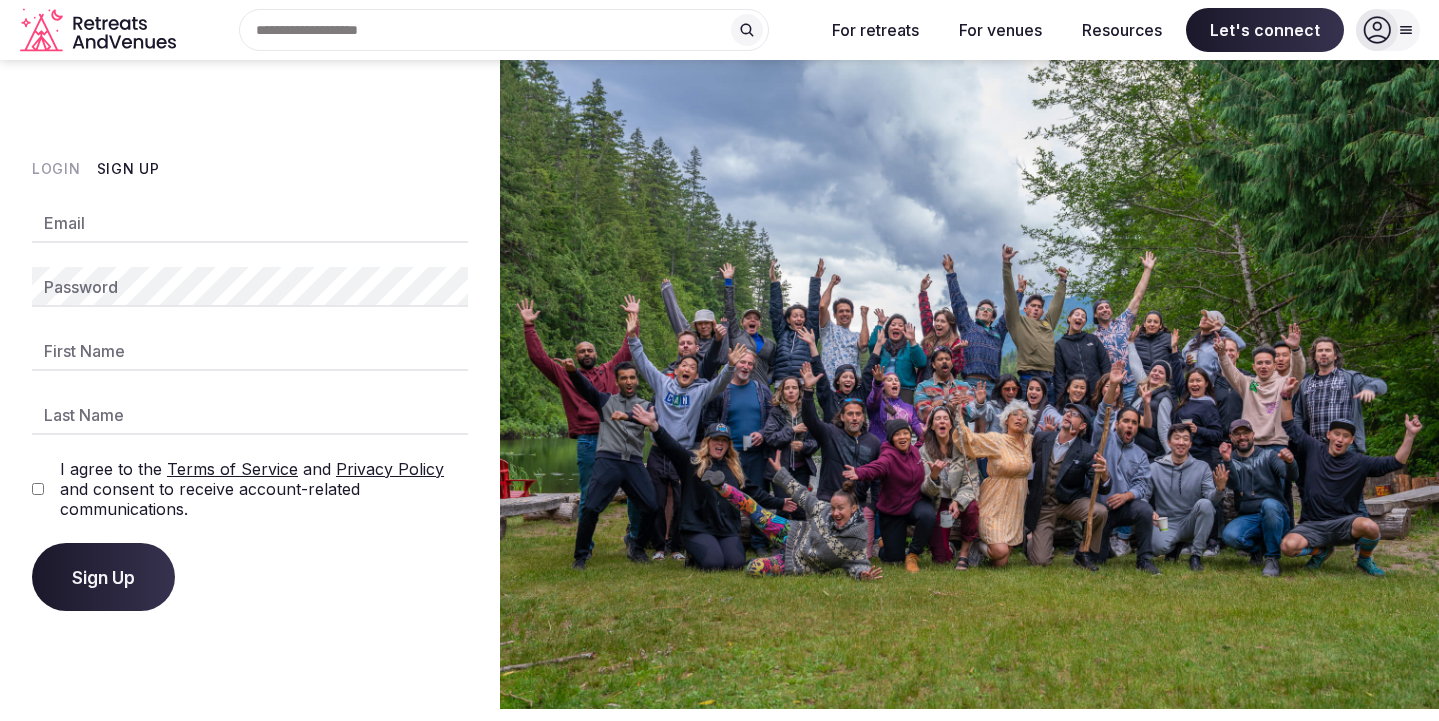 click on "For venues" at bounding box center [1000, 30] 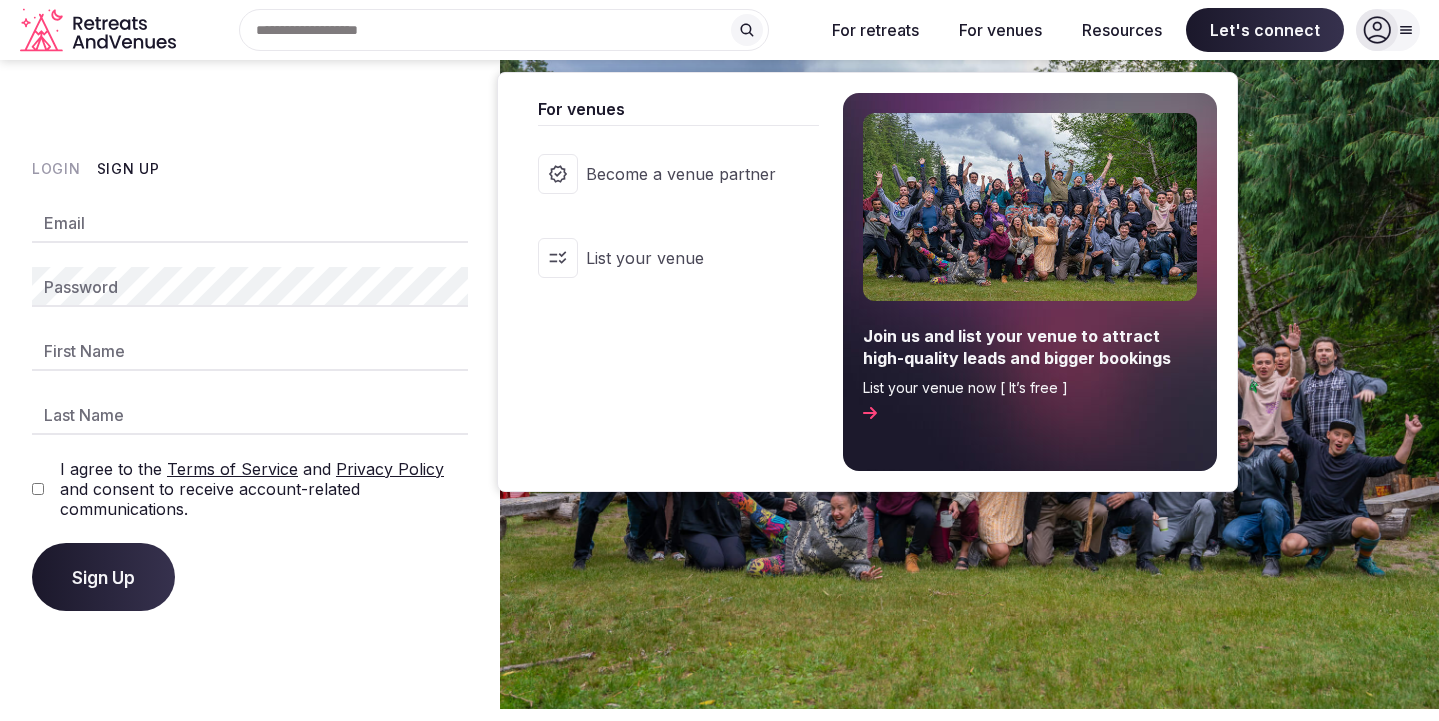 click on "Become a venue partner" at bounding box center [668, 174] 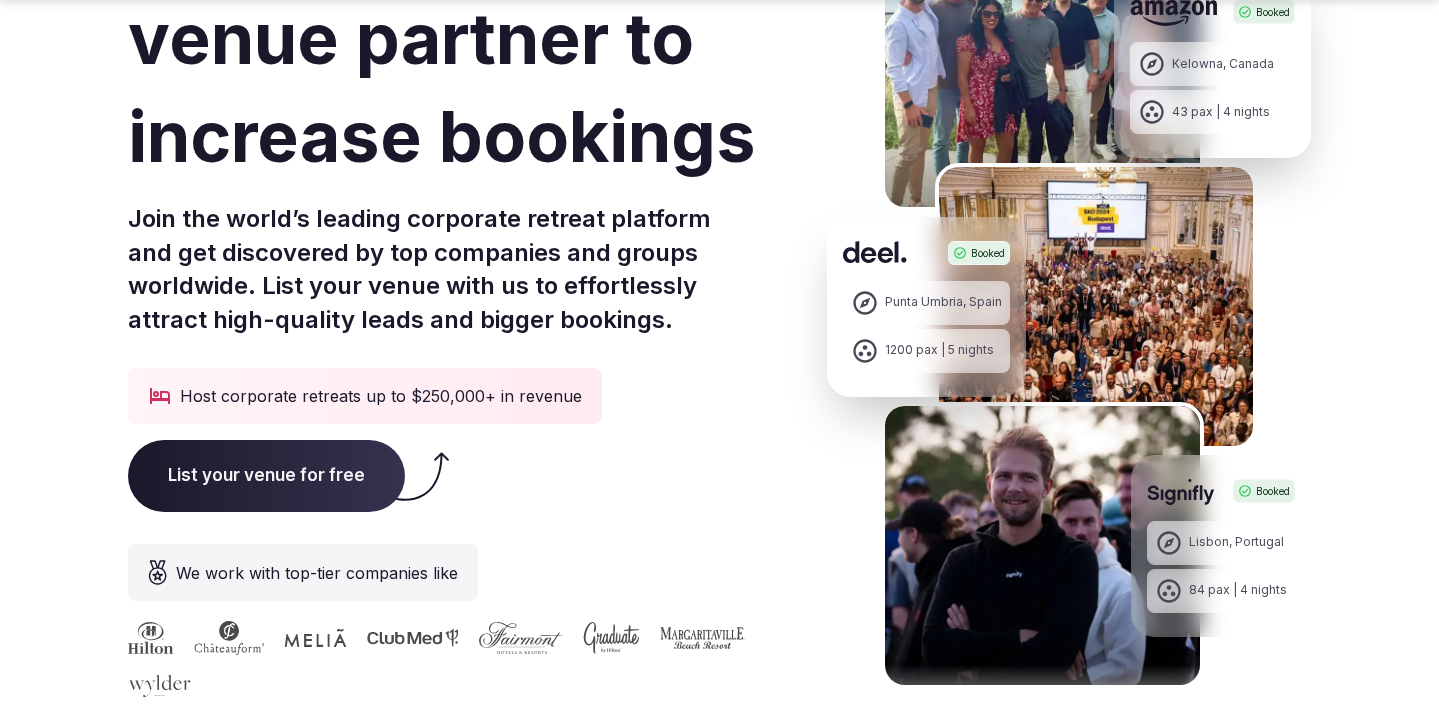 scroll, scrollTop: 279, scrollLeft: 0, axis: vertical 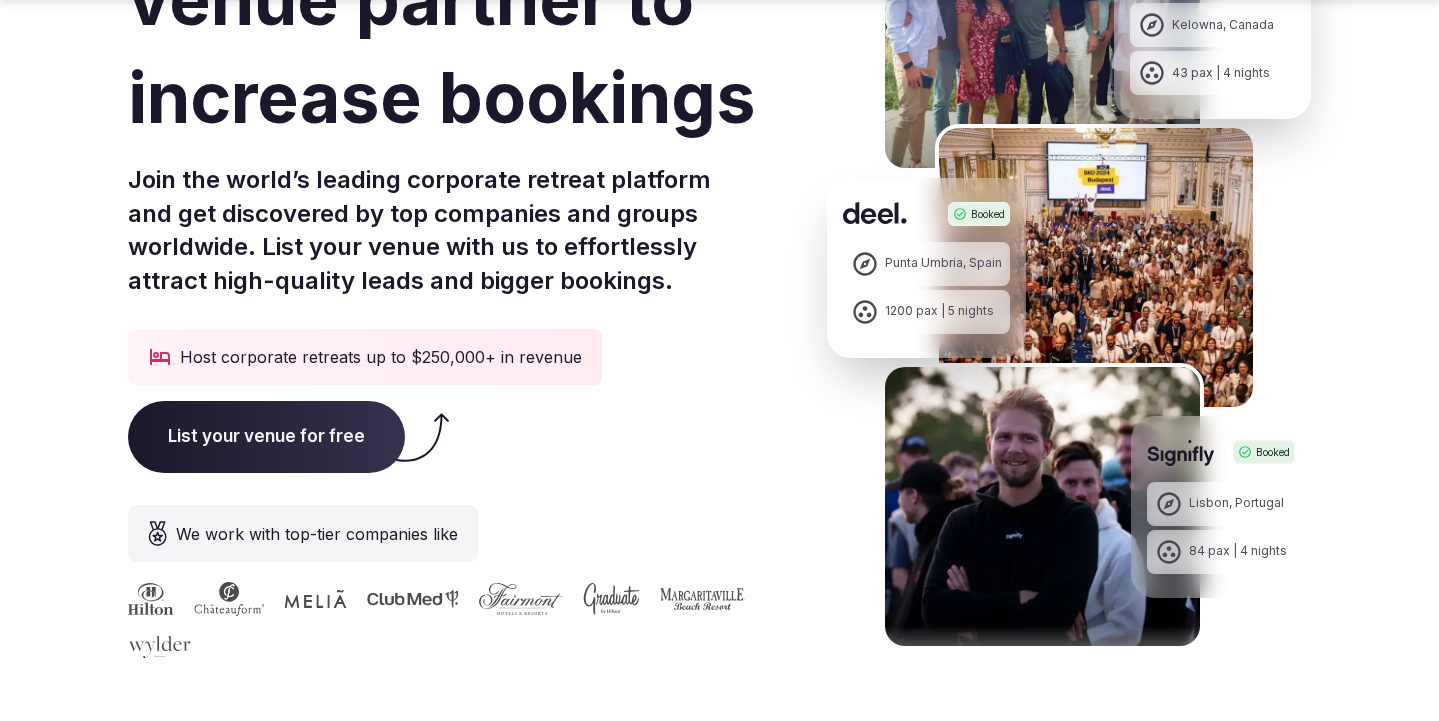 click on "List your venue for free" at bounding box center [266, 437] 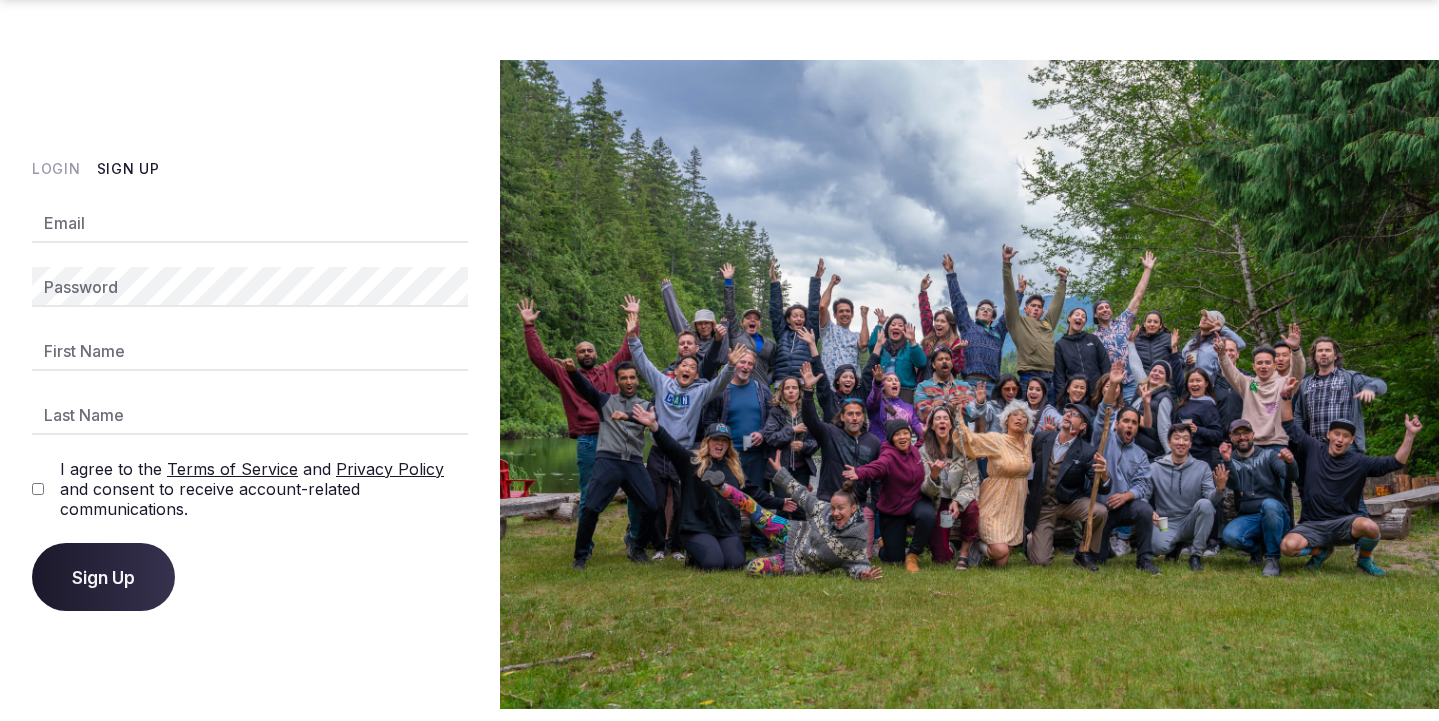 scroll, scrollTop: 0, scrollLeft: 0, axis: both 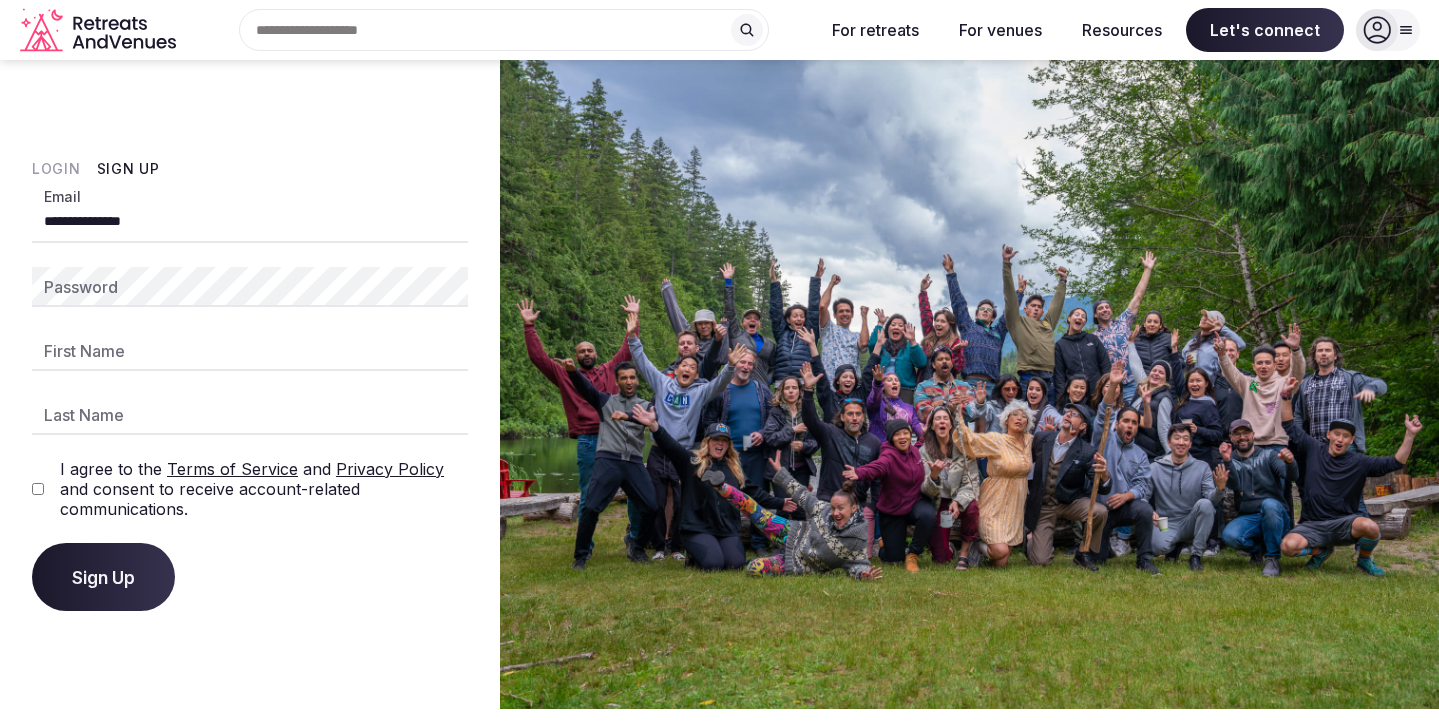 click on "**********" at bounding box center (250, 223) 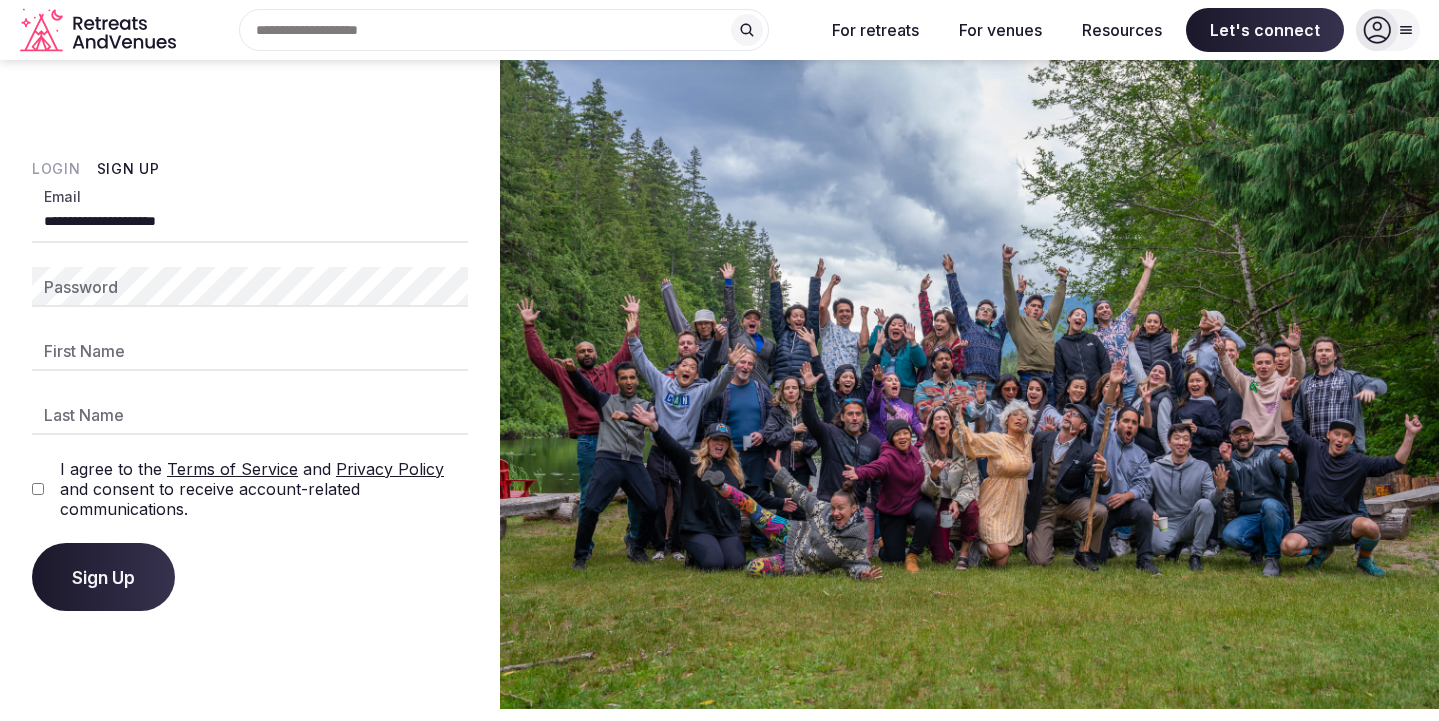 type on "**********" 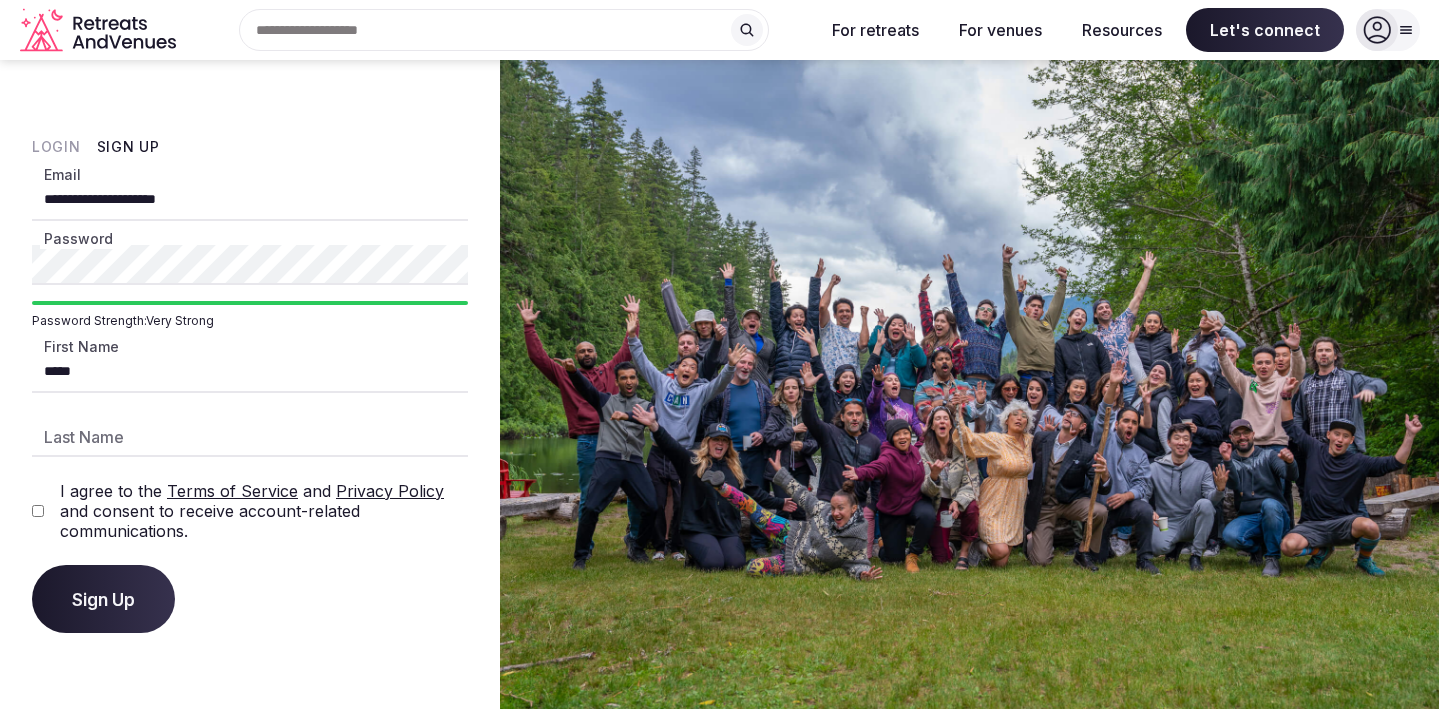 type on "*****" 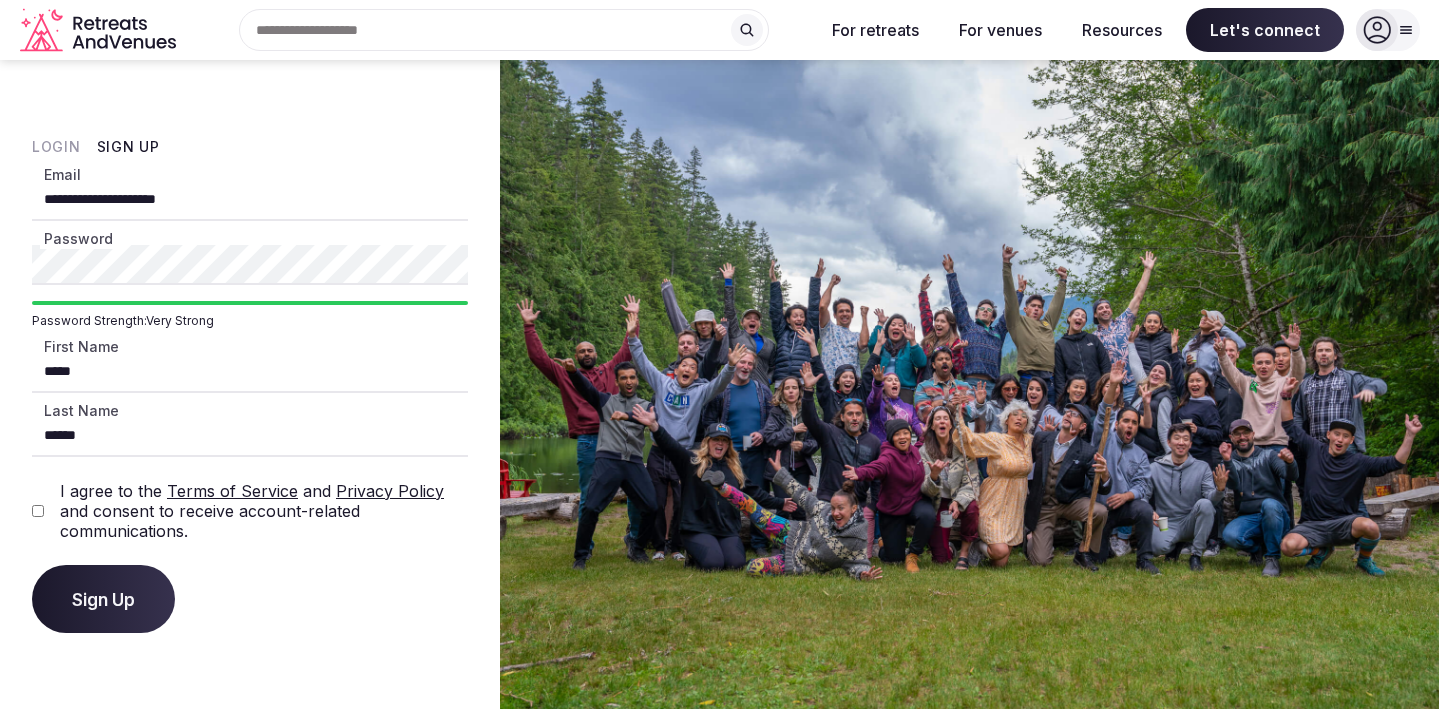 type on "******" 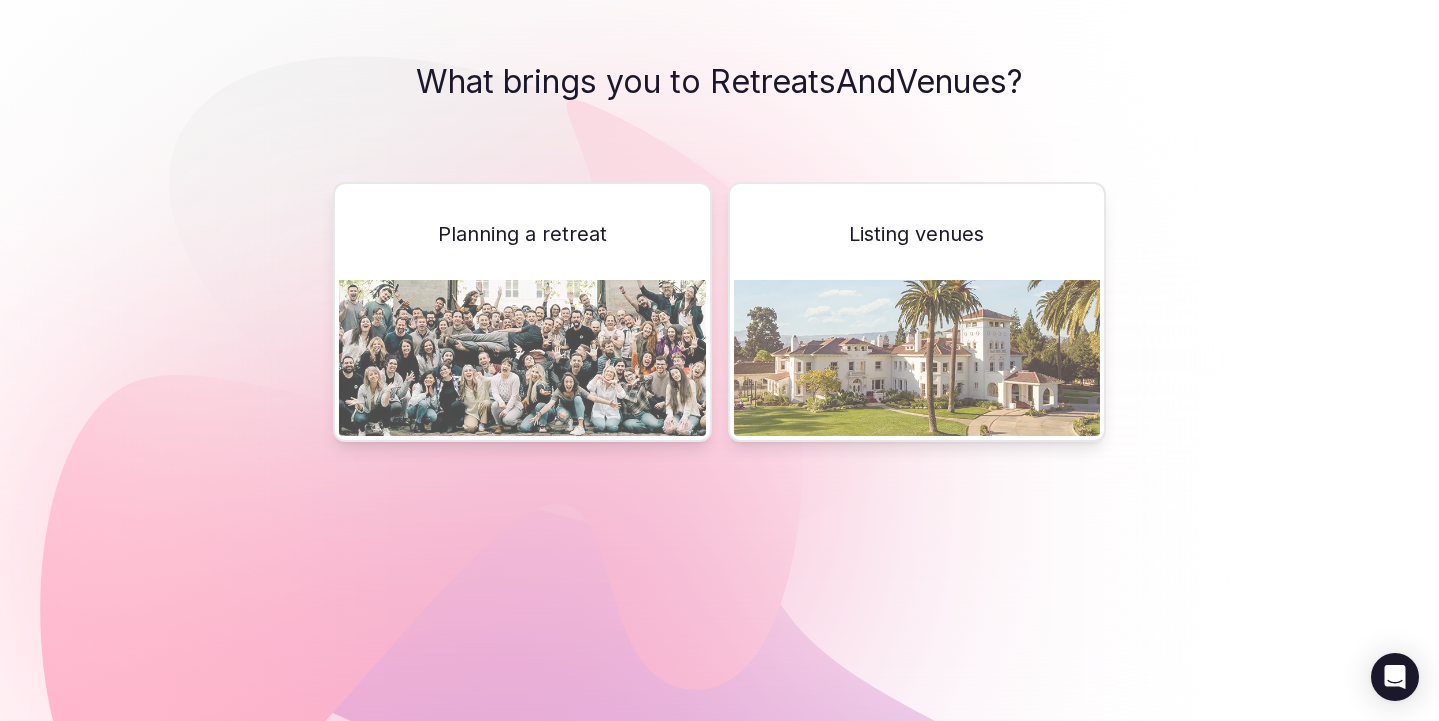 click at bounding box center (917, 358) 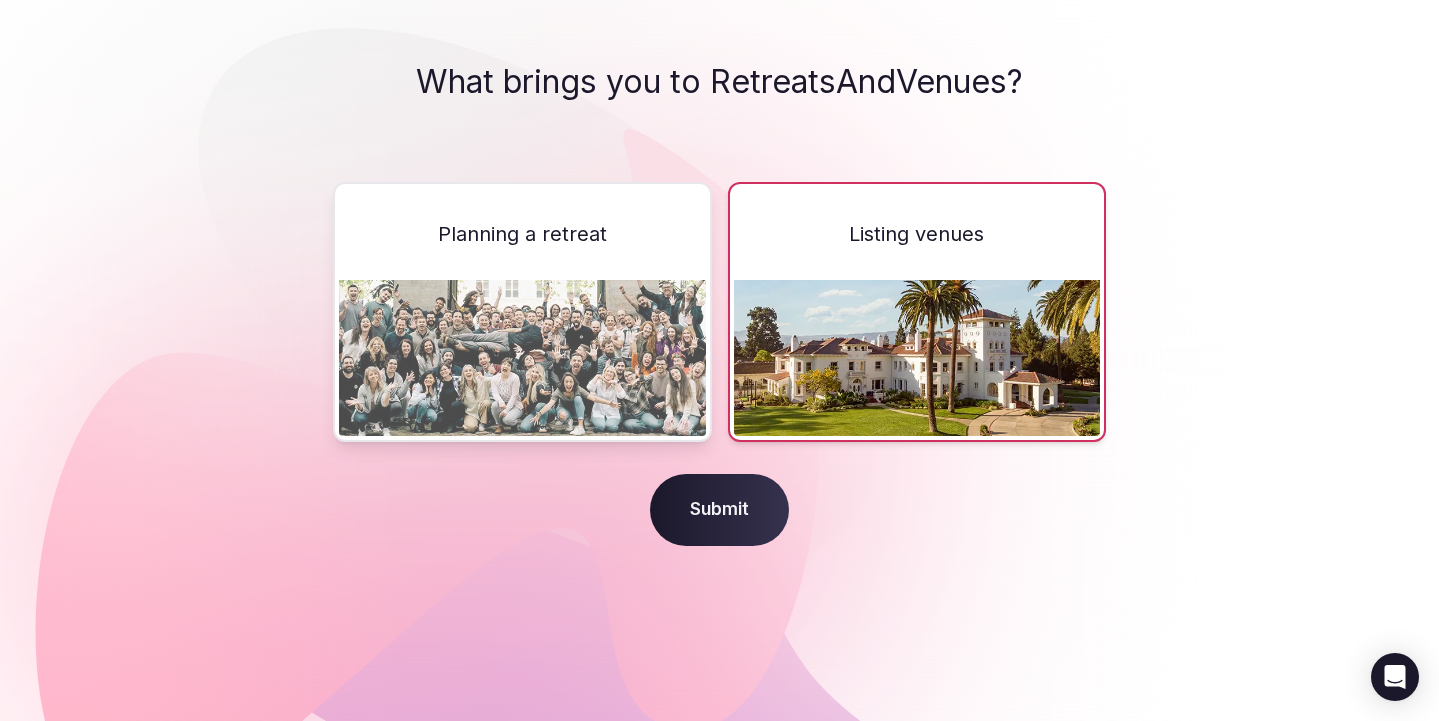 click on "Submit" at bounding box center [719, 510] 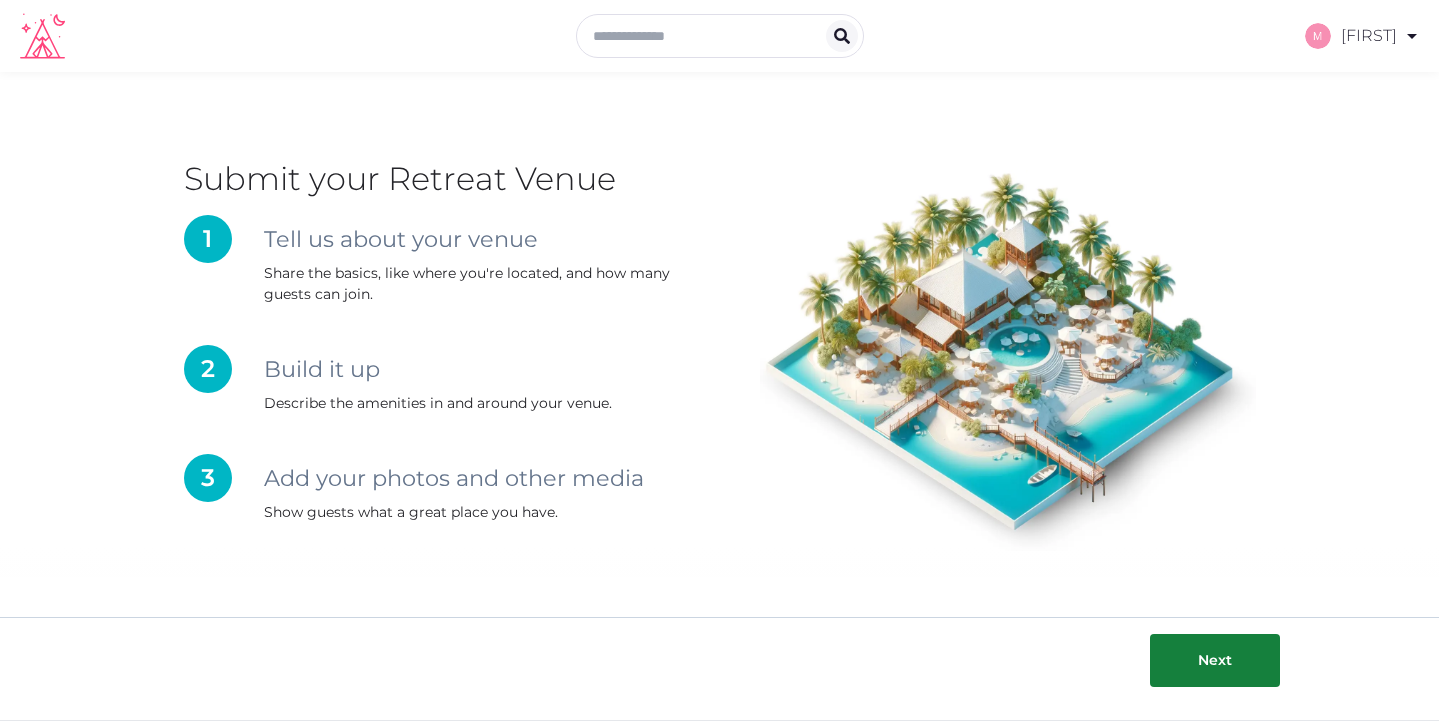 scroll, scrollTop: 0, scrollLeft: 0, axis: both 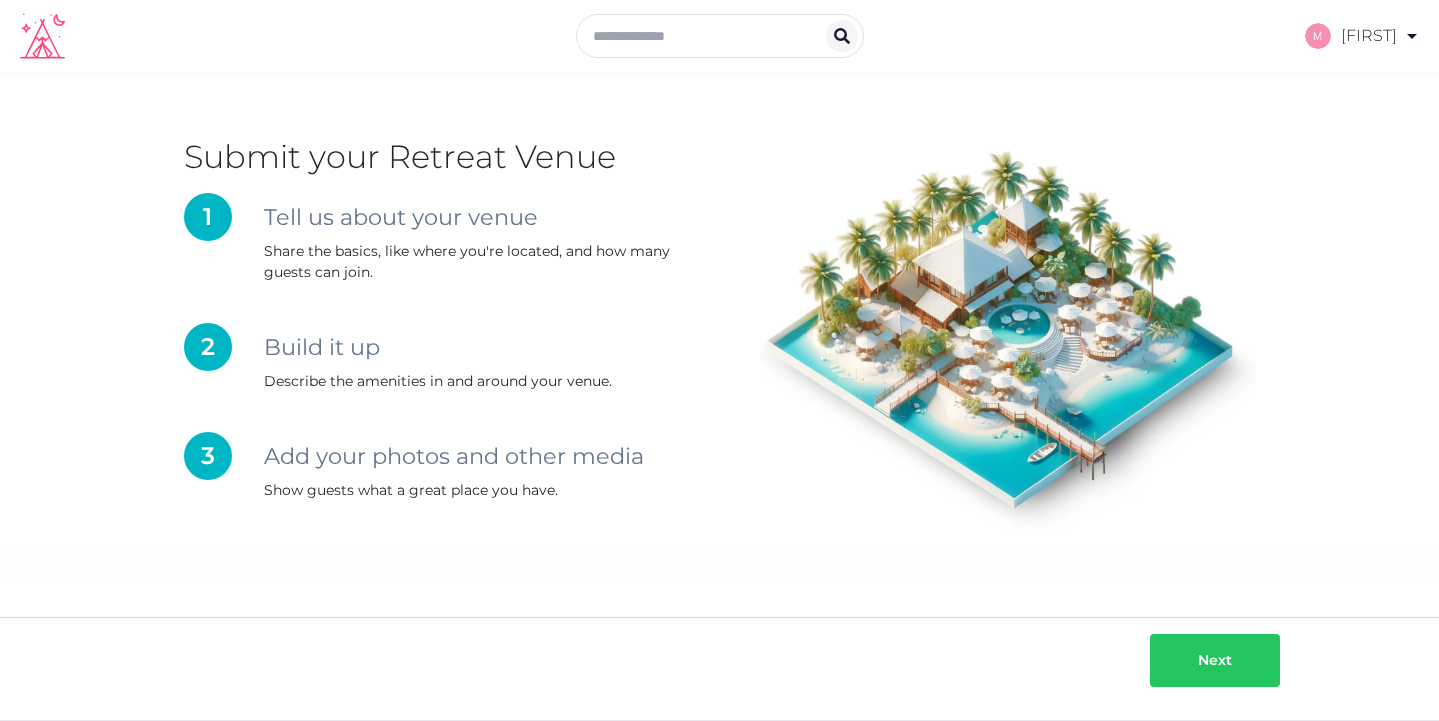 click at bounding box center (1178, 660) 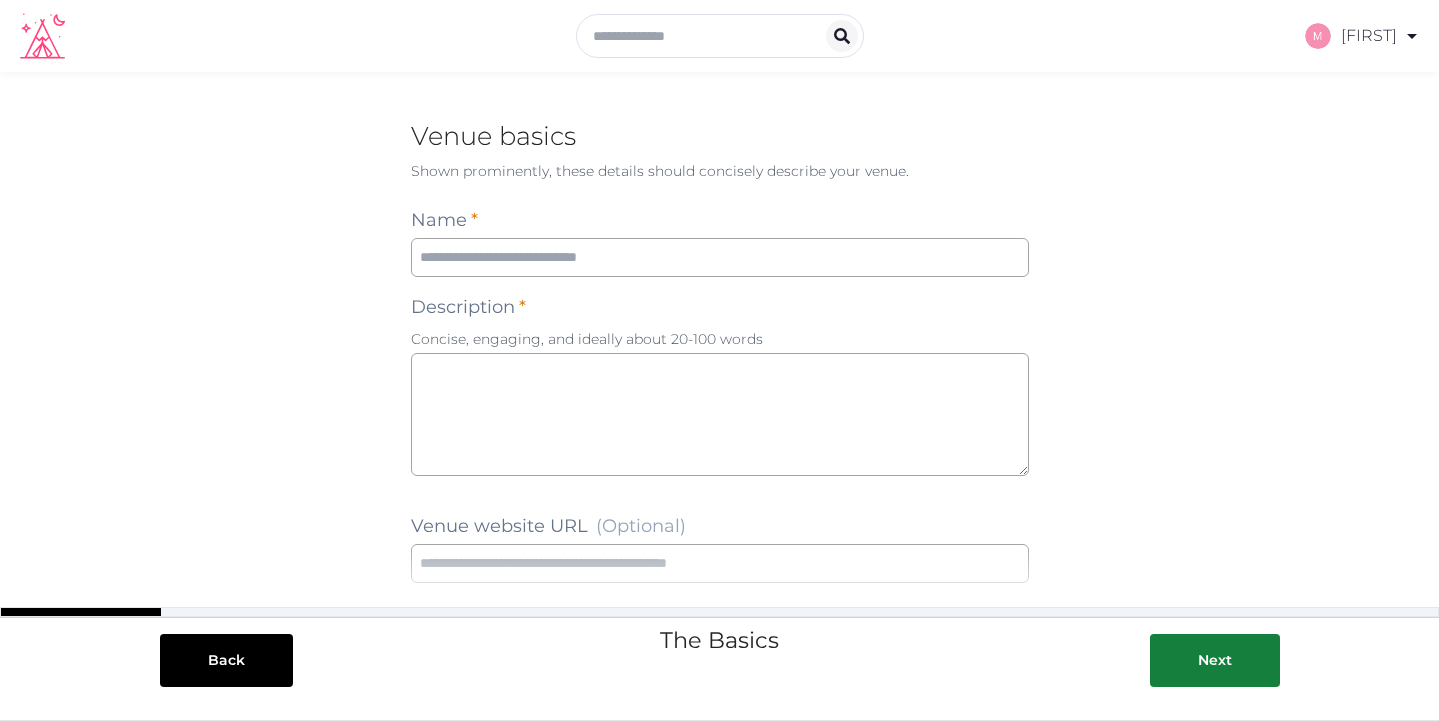 click on "Name * Description * Concise, engaging, and ideally about 20-100 words Venue website URL (Optional) Promo video URL (Optional) Please use Youtube or Vimeo links only" at bounding box center (720, 444) 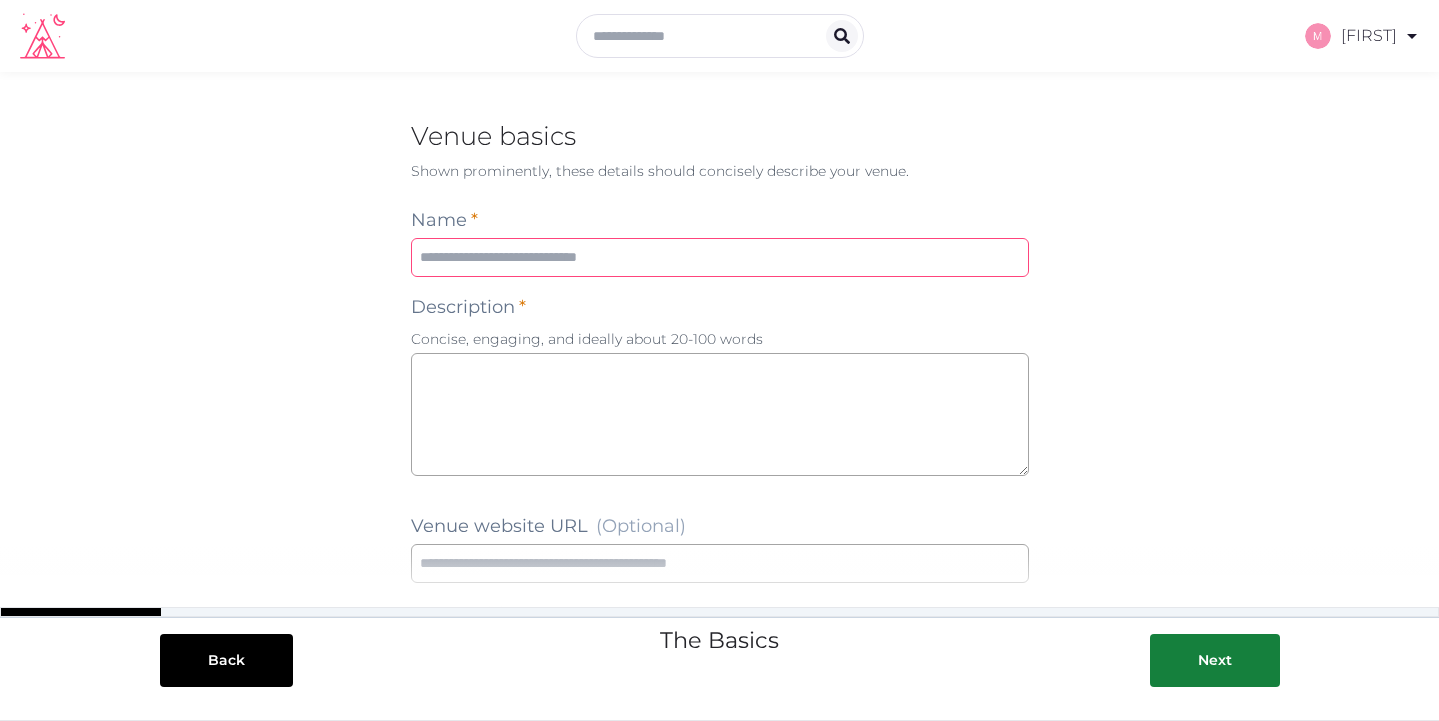 type on "*" 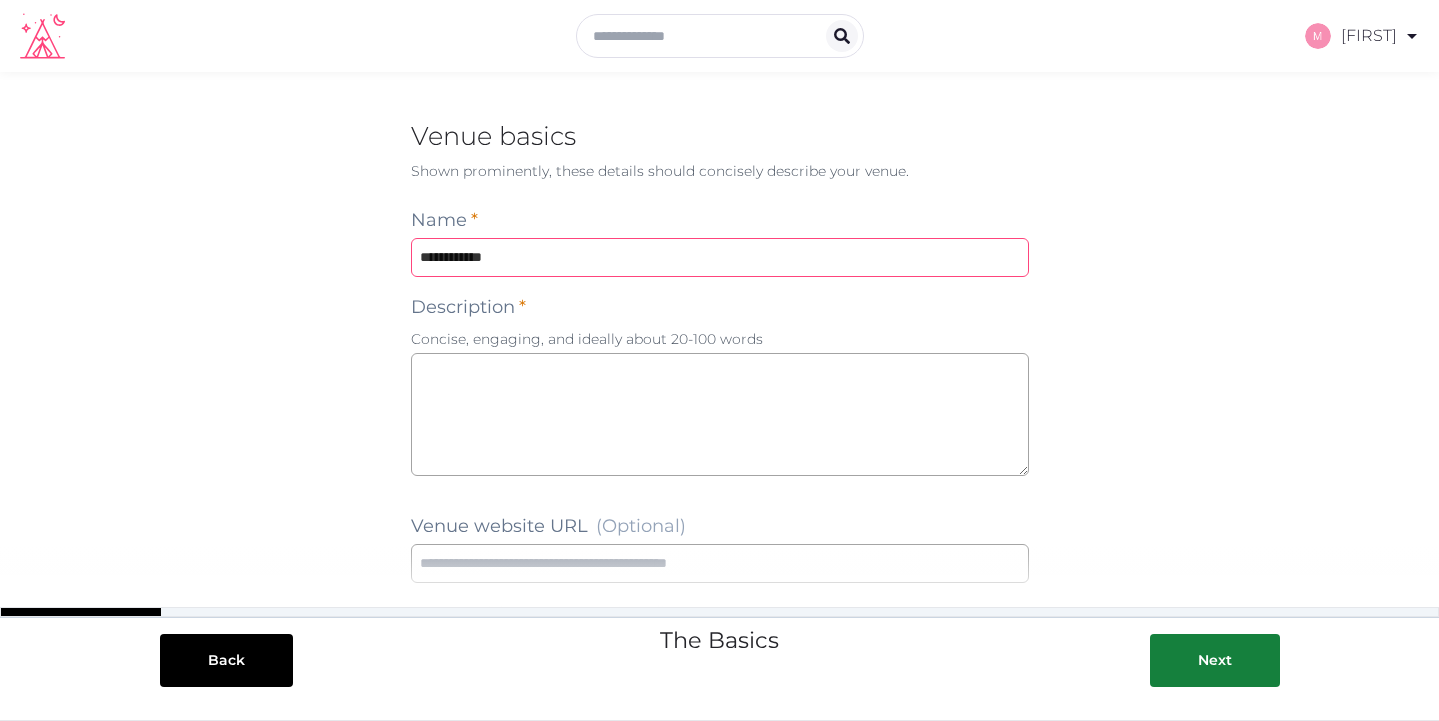 type on "**********" 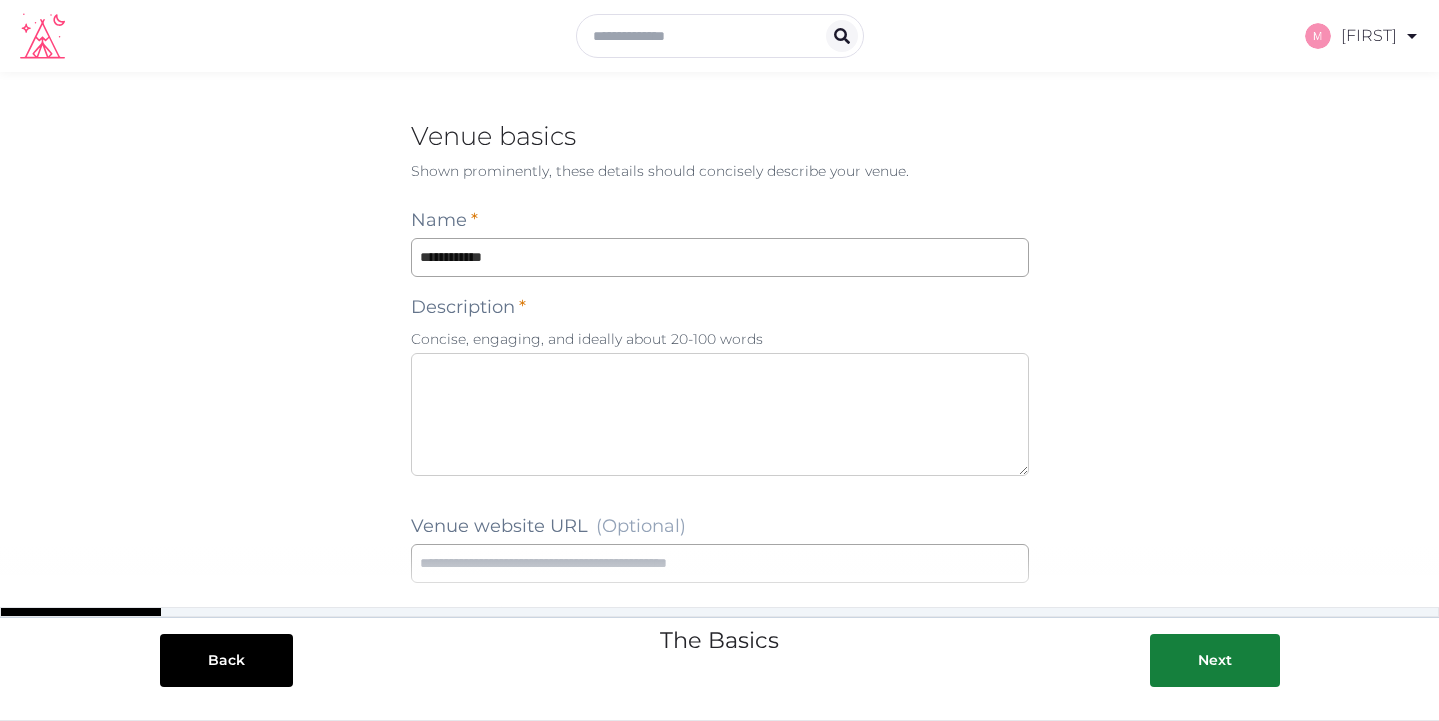 click at bounding box center [720, 414] 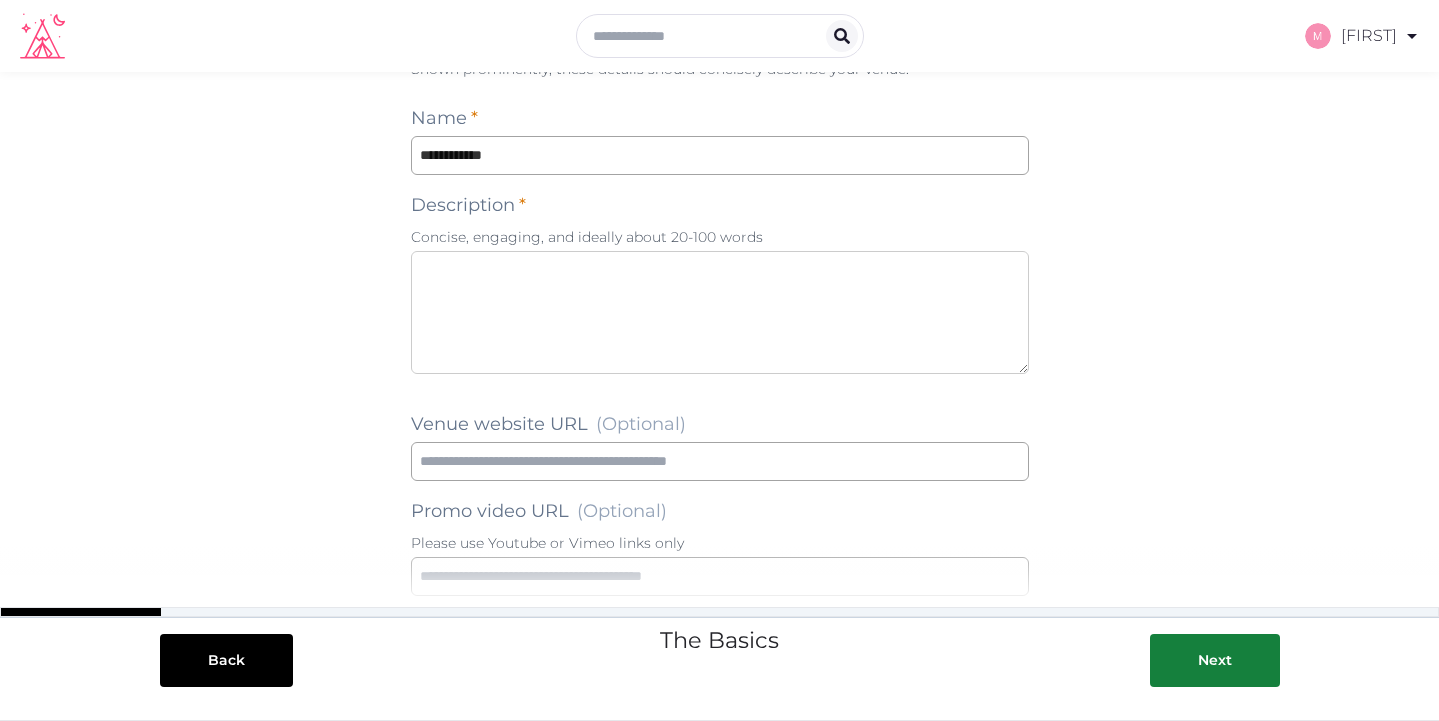 scroll, scrollTop: 110, scrollLeft: 0, axis: vertical 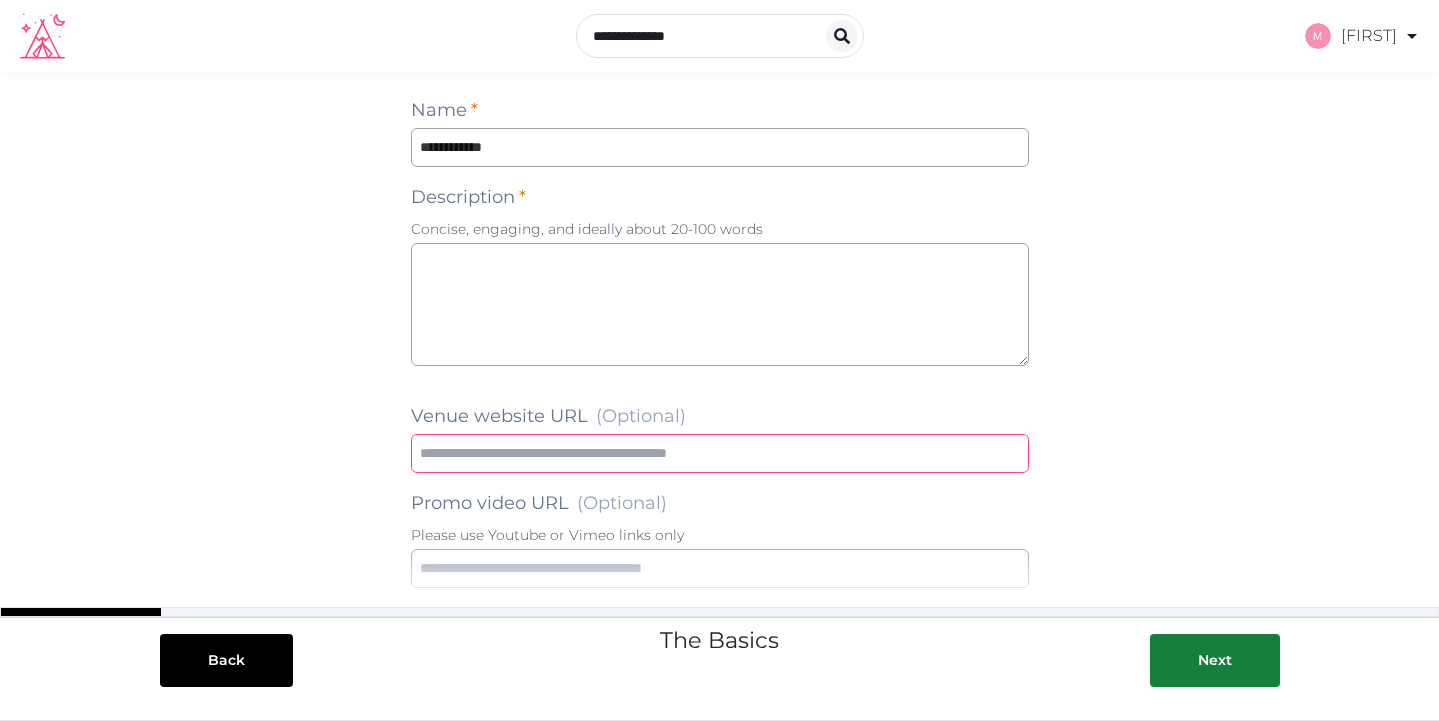 click at bounding box center (720, 453) 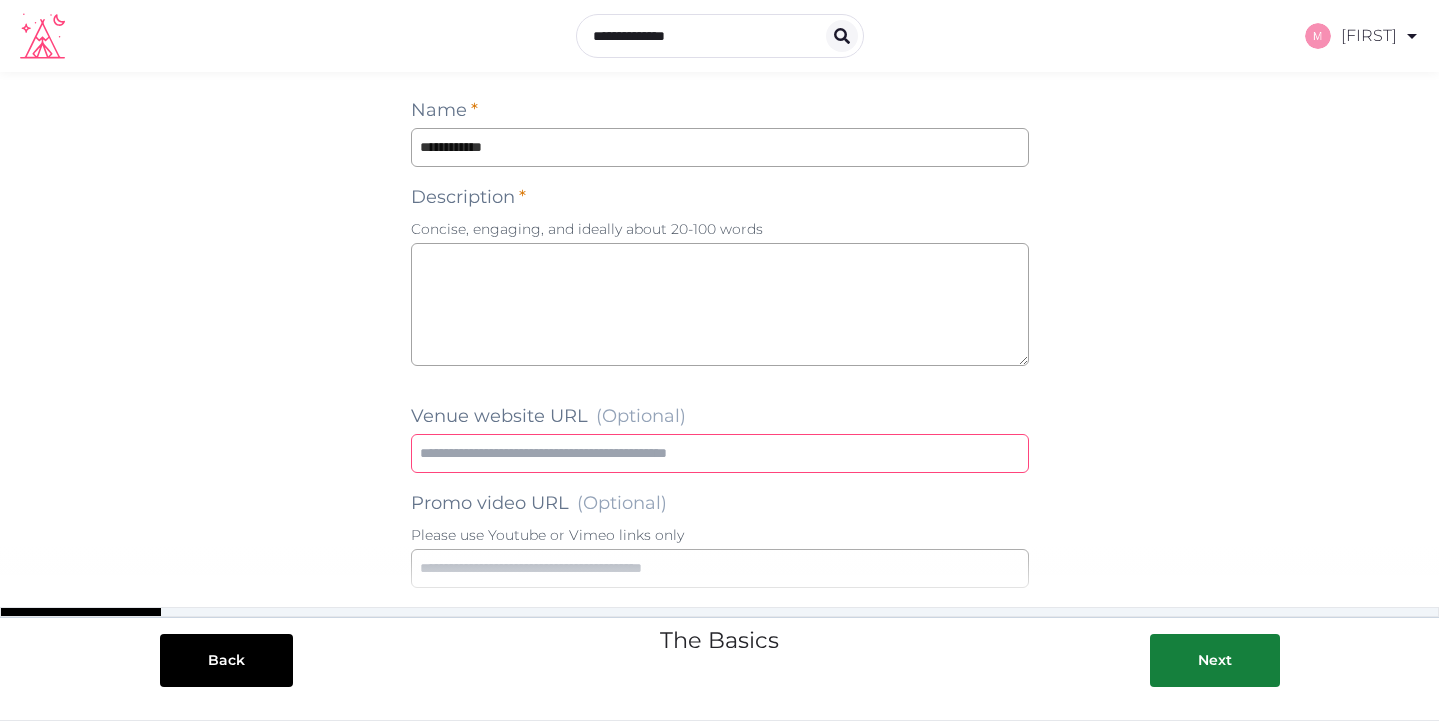 click at bounding box center (720, 453) 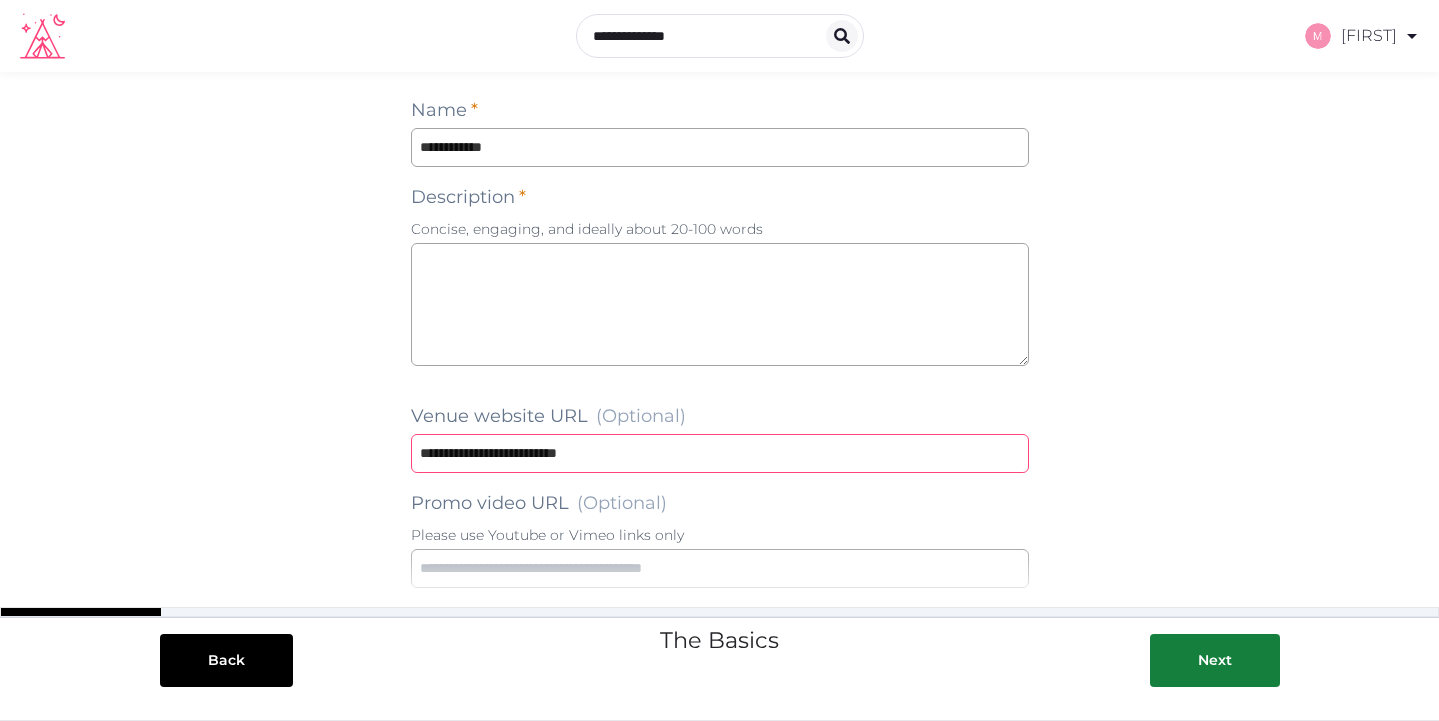 type on "**********" 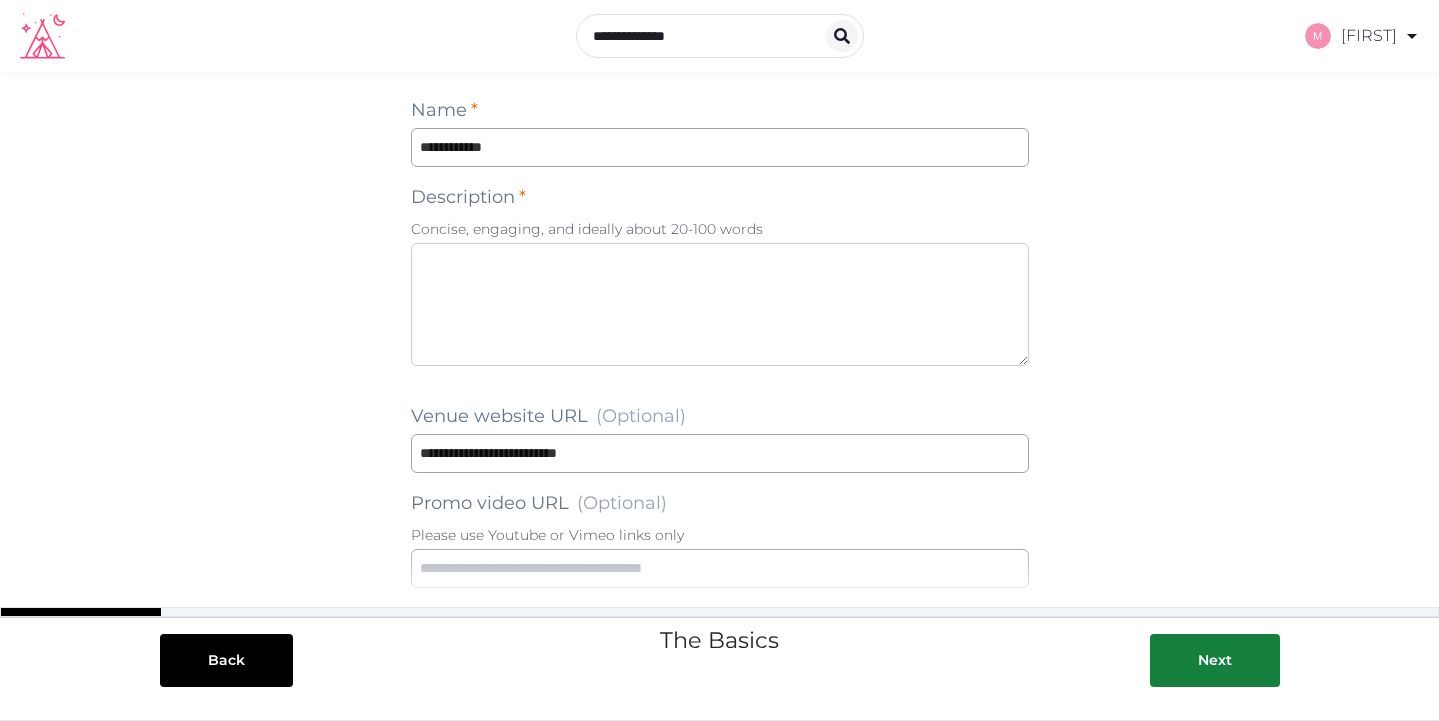 click at bounding box center (720, 304) 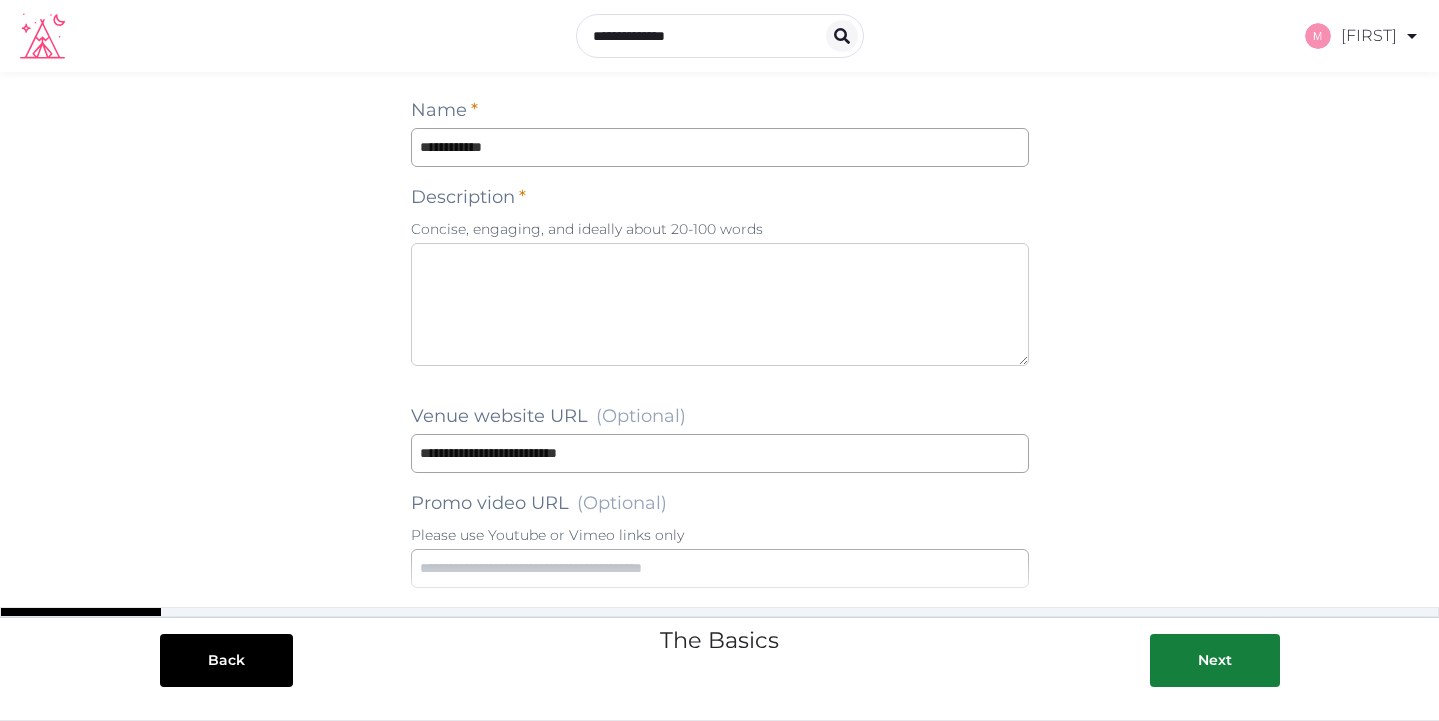 click at bounding box center (720, 304) 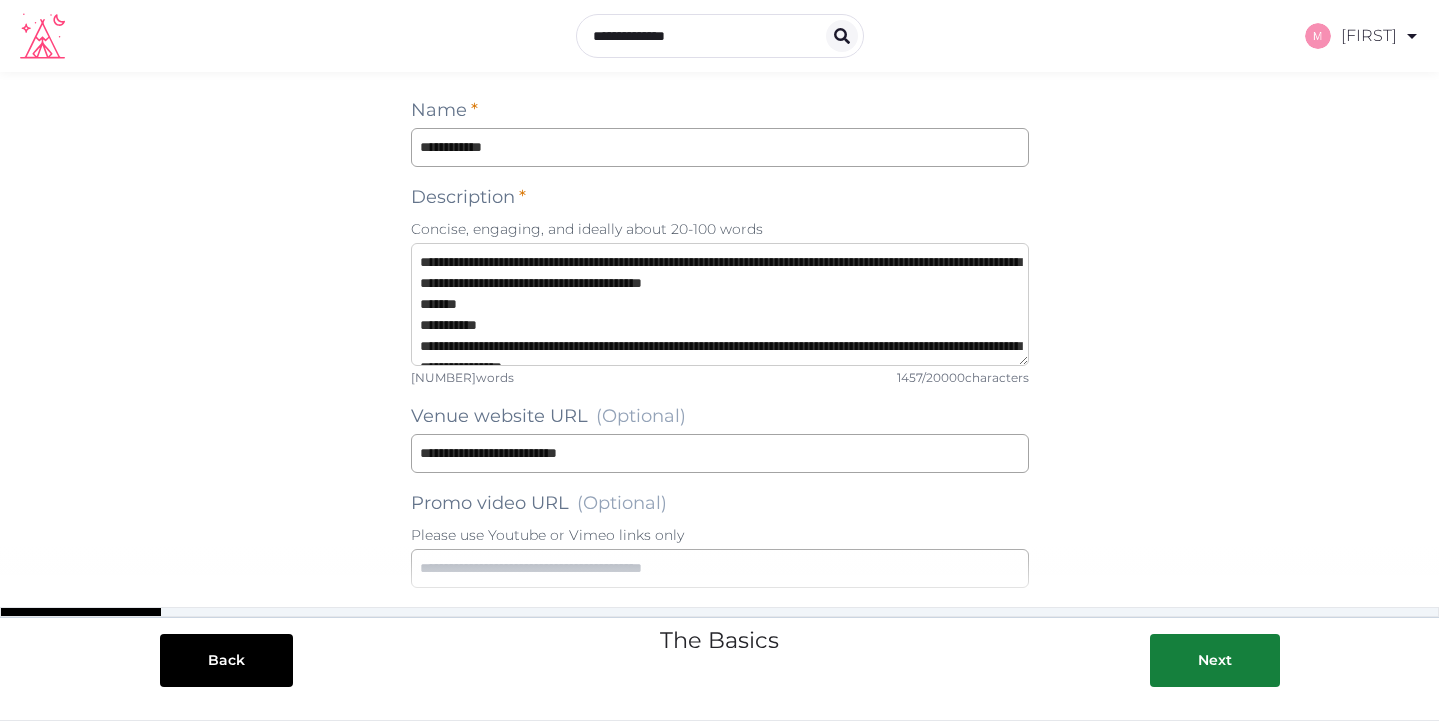 scroll, scrollTop: 0, scrollLeft: 0, axis: both 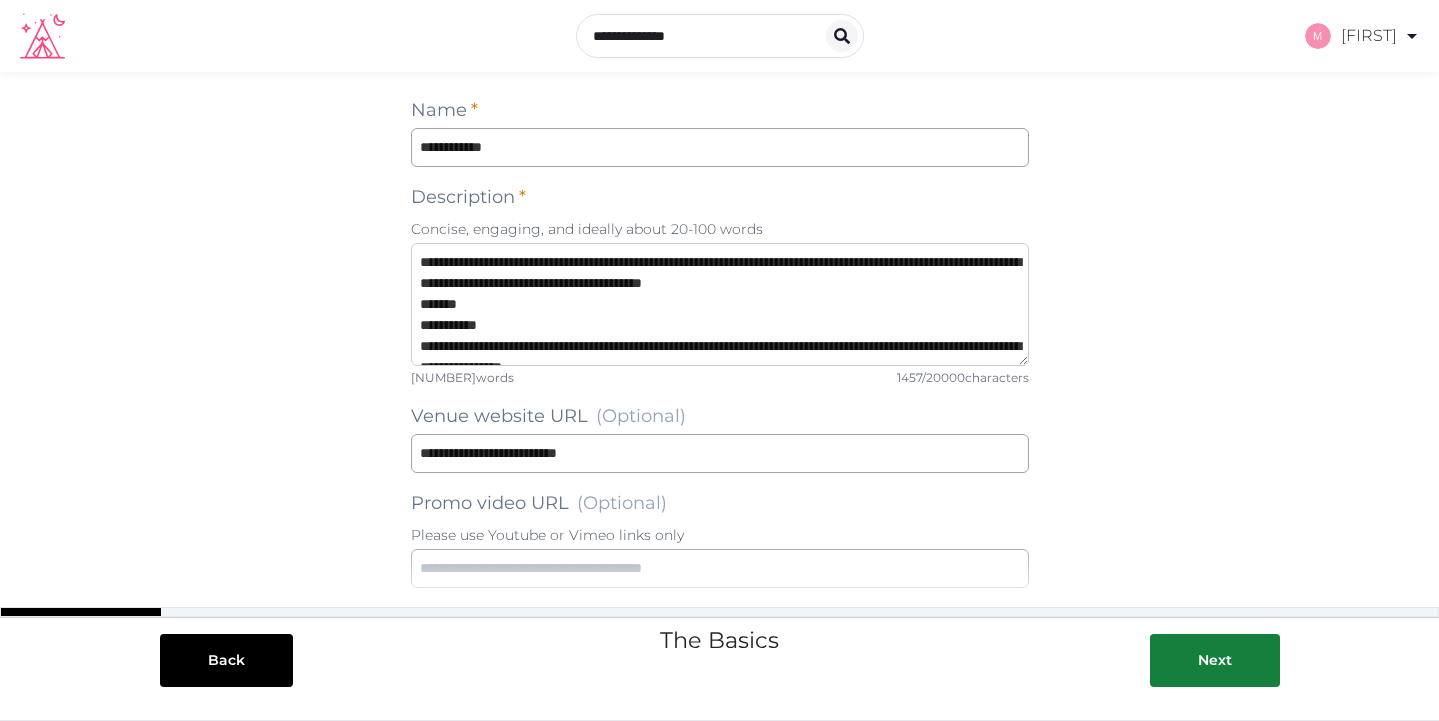 drag, startPoint x: 797, startPoint y: 340, endPoint x: 418, endPoint y: 132, distance: 432.3251 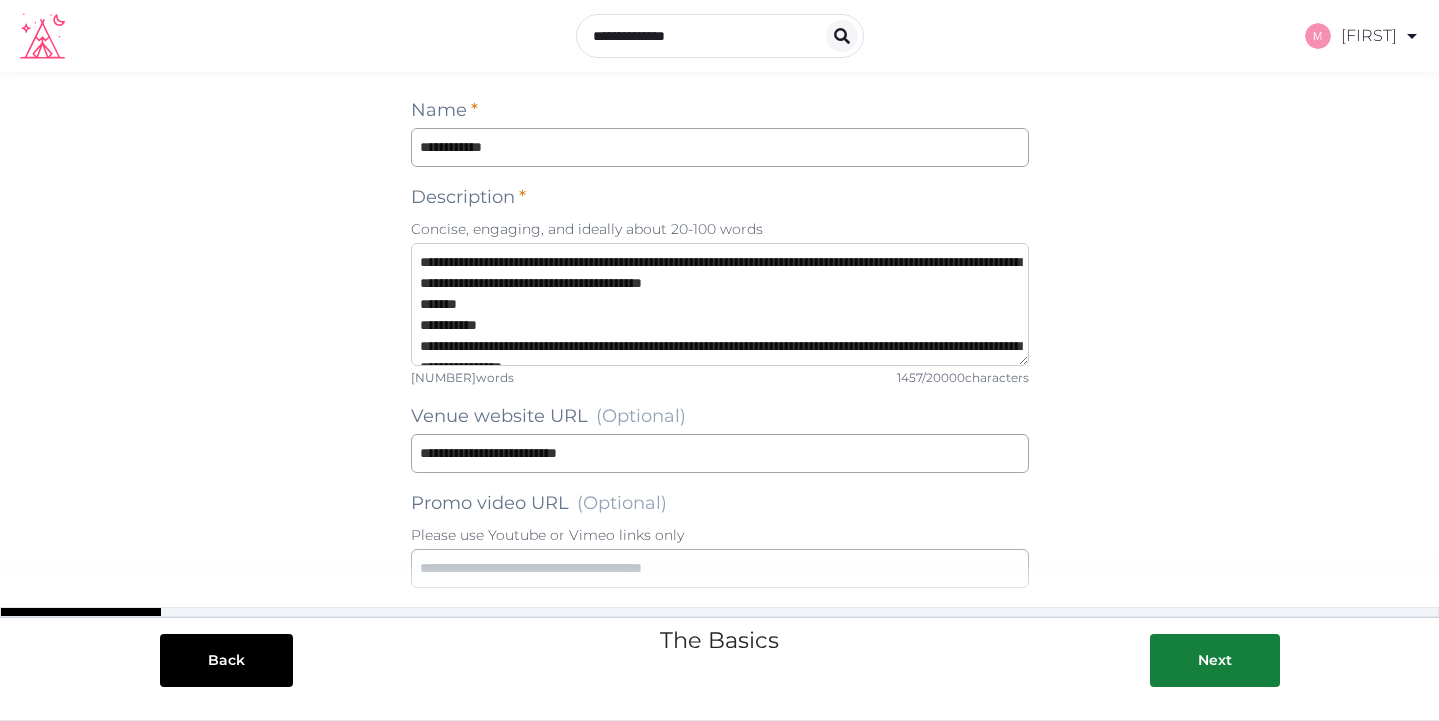paste on "**********" 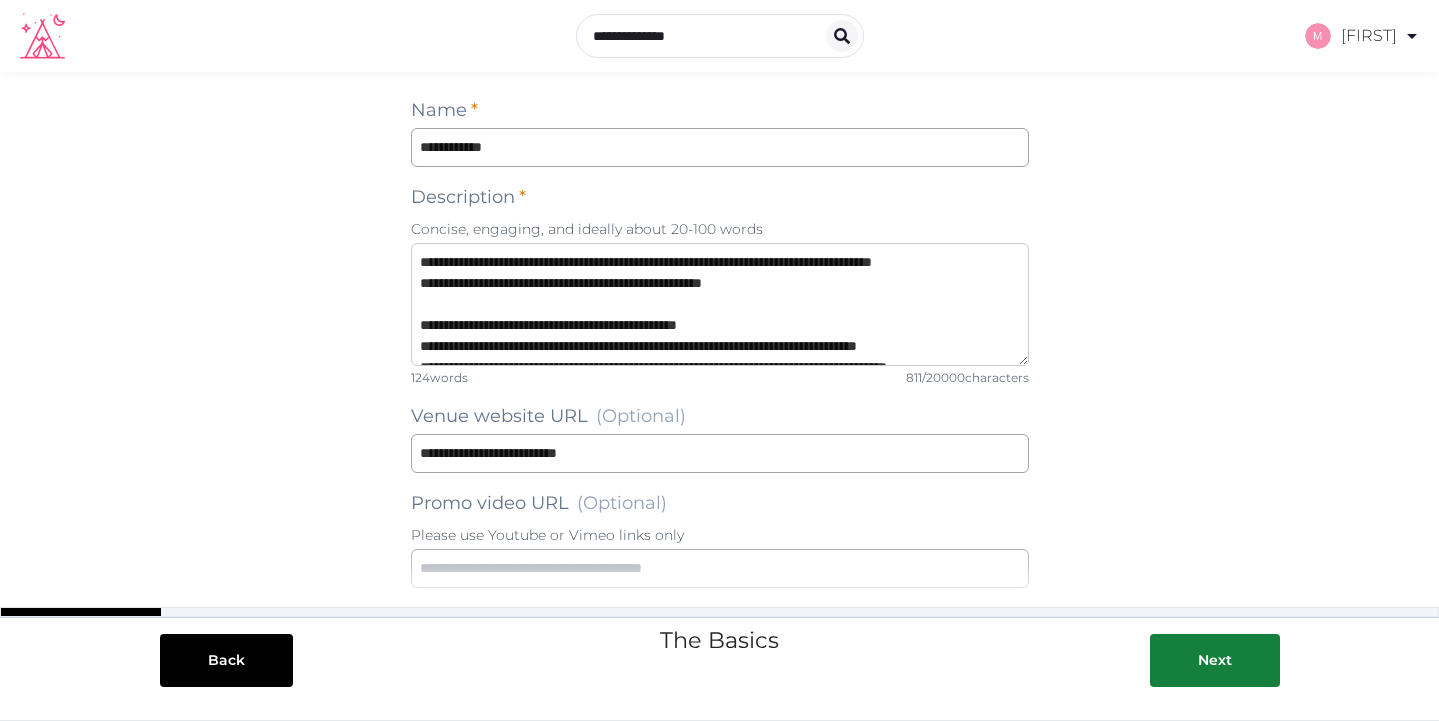 scroll, scrollTop: 273, scrollLeft: 0, axis: vertical 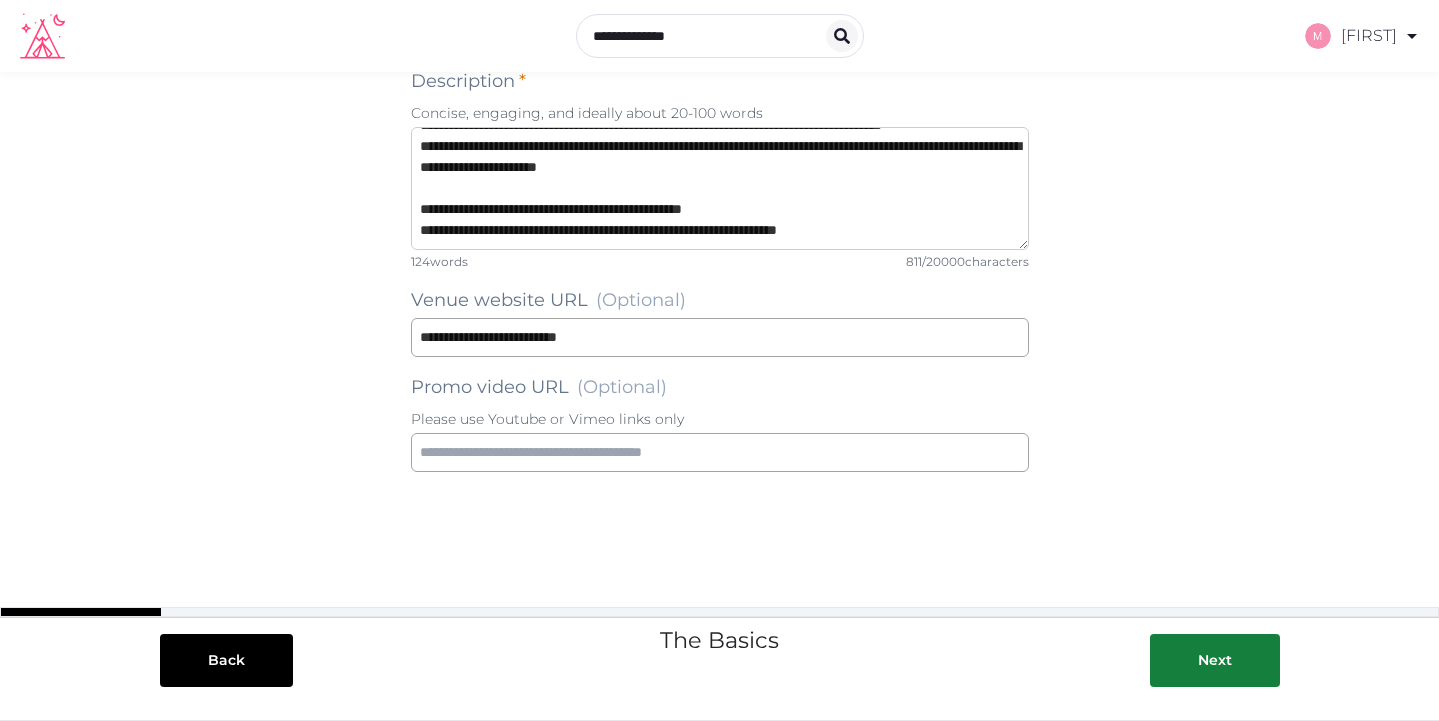 type on "**********" 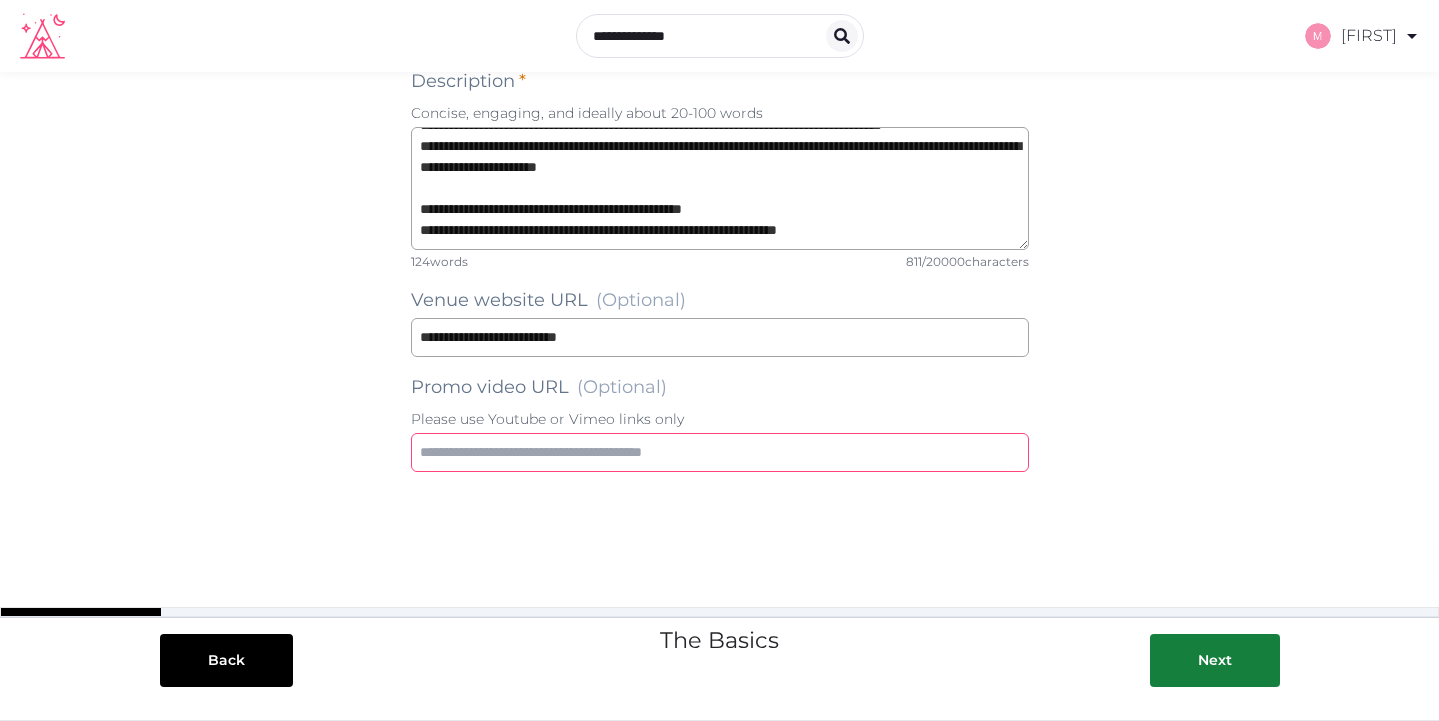 click at bounding box center (720, 452) 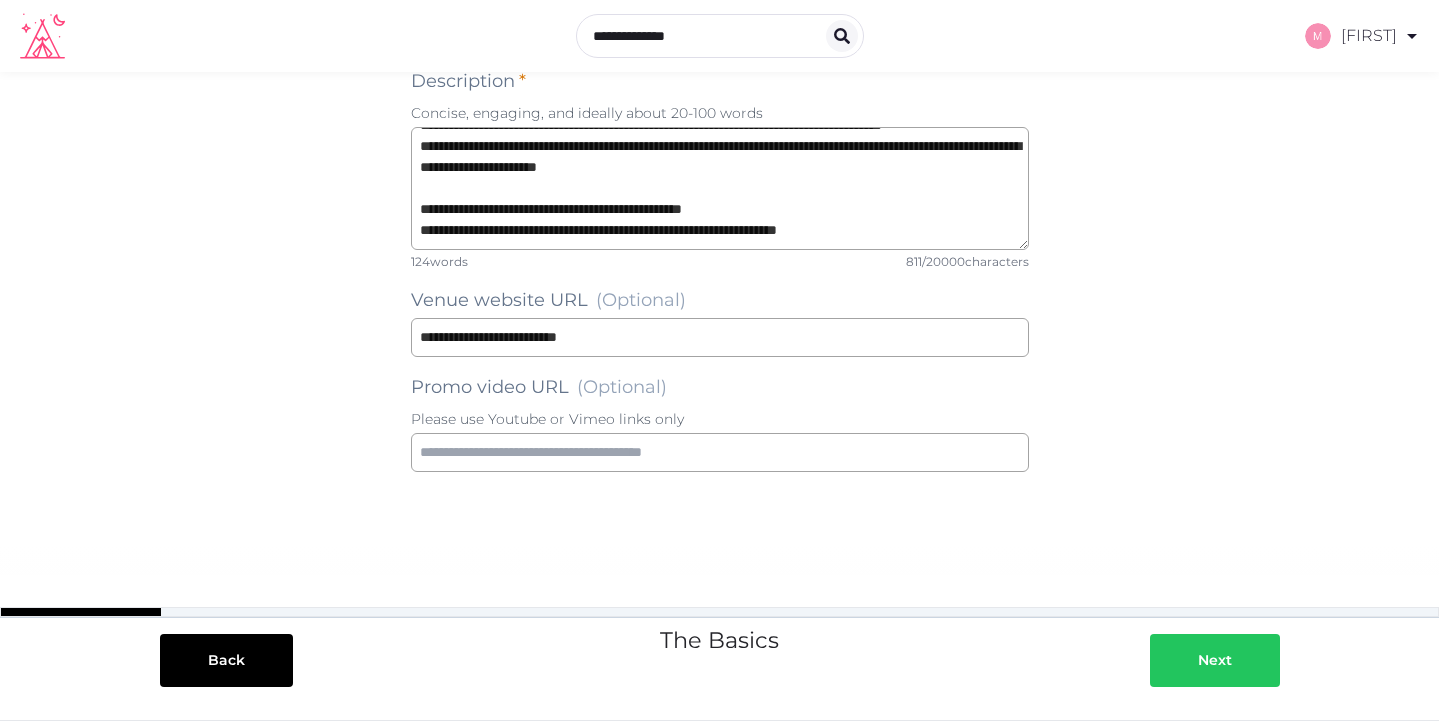 click at bounding box center [1252, 660] 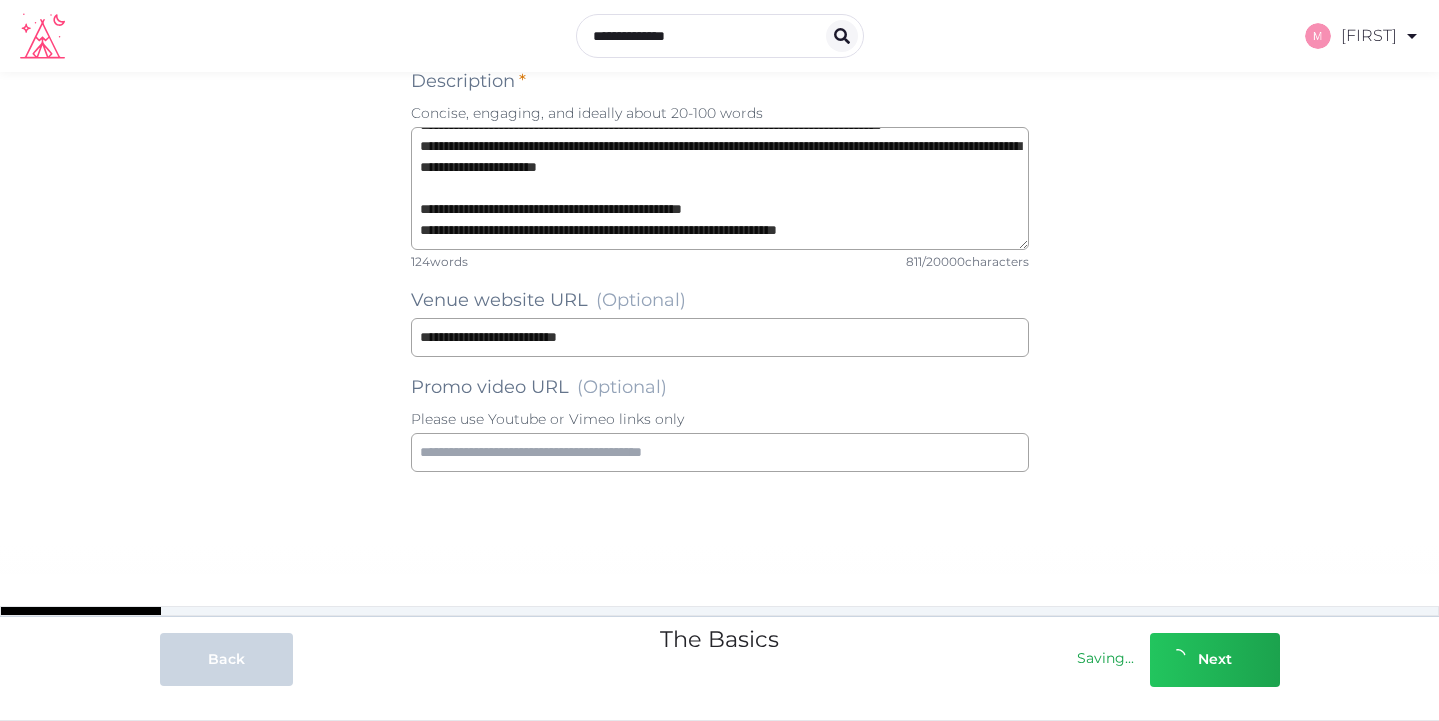 scroll, scrollTop: 0, scrollLeft: 0, axis: both 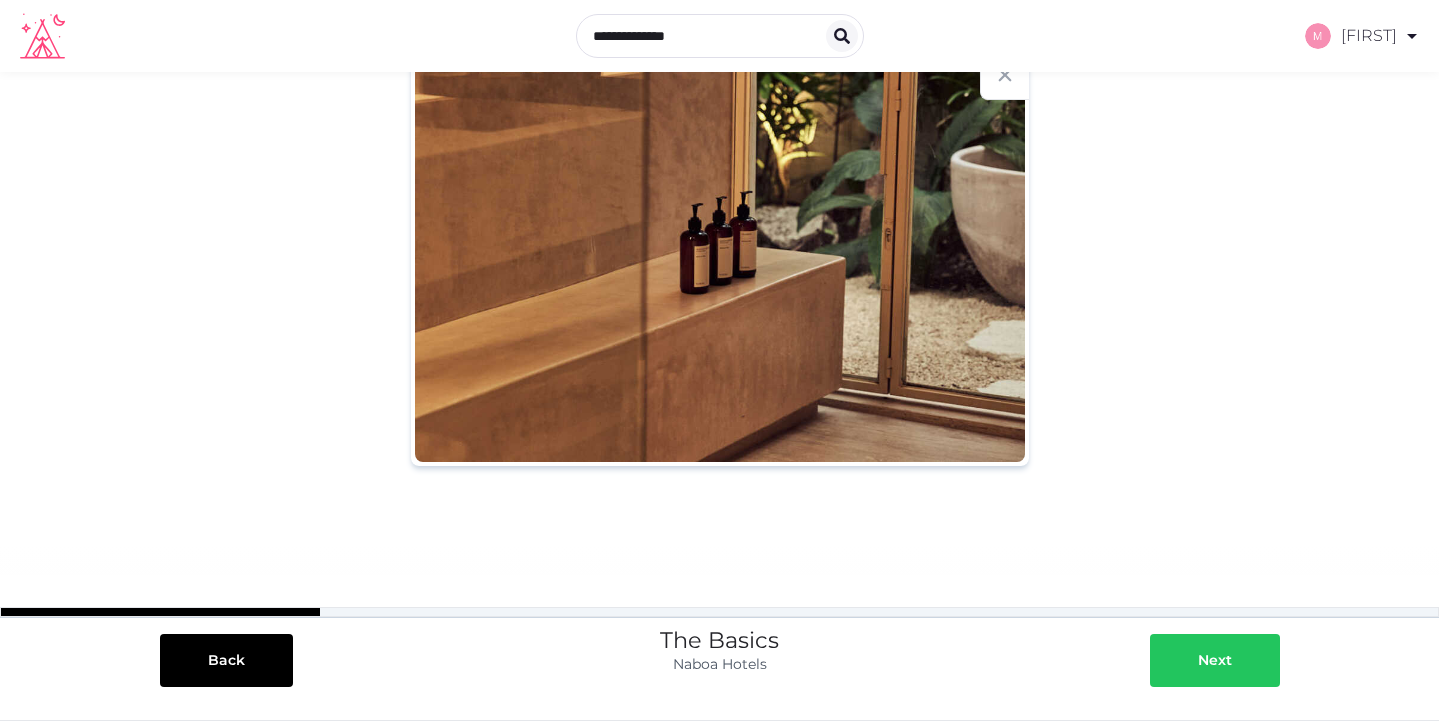 click at bounding box center [1252, 660] 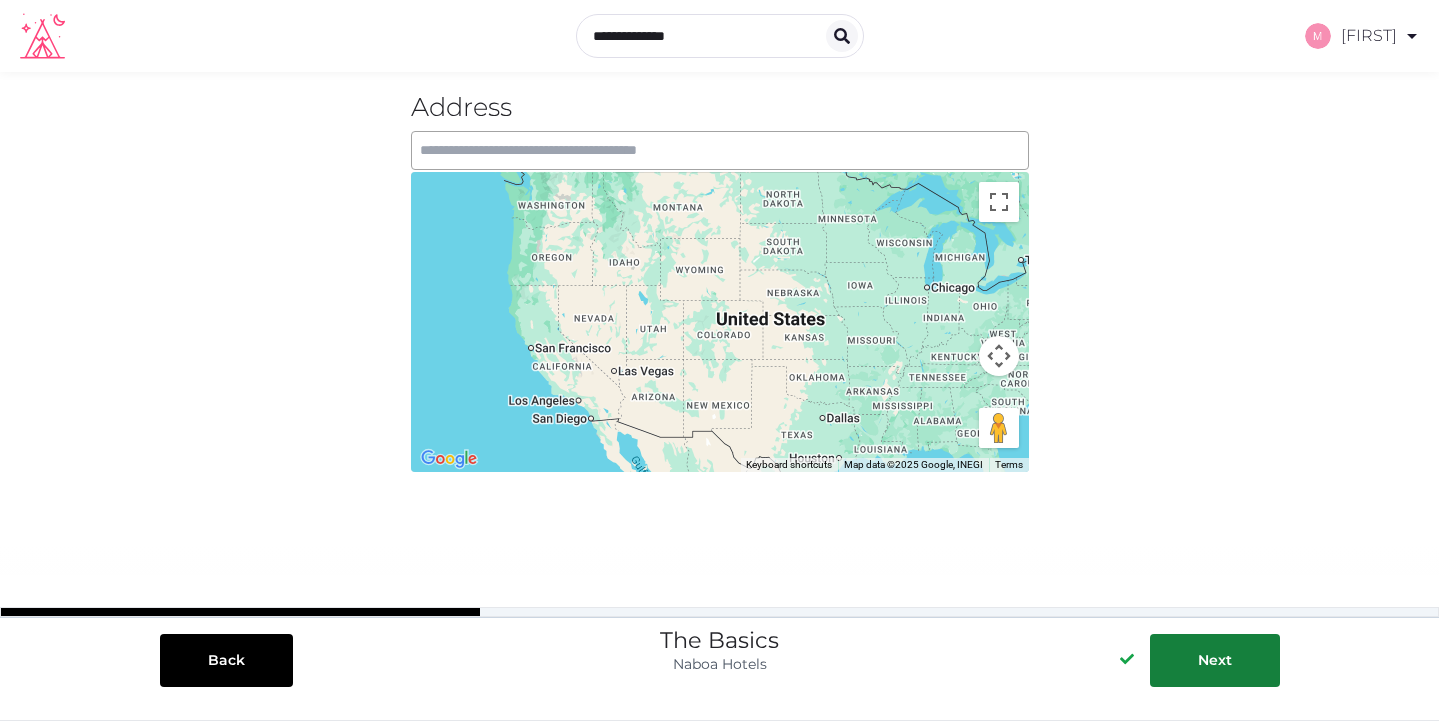 scroll, scrollTop: 0, scrollLeft: 0, axis: both 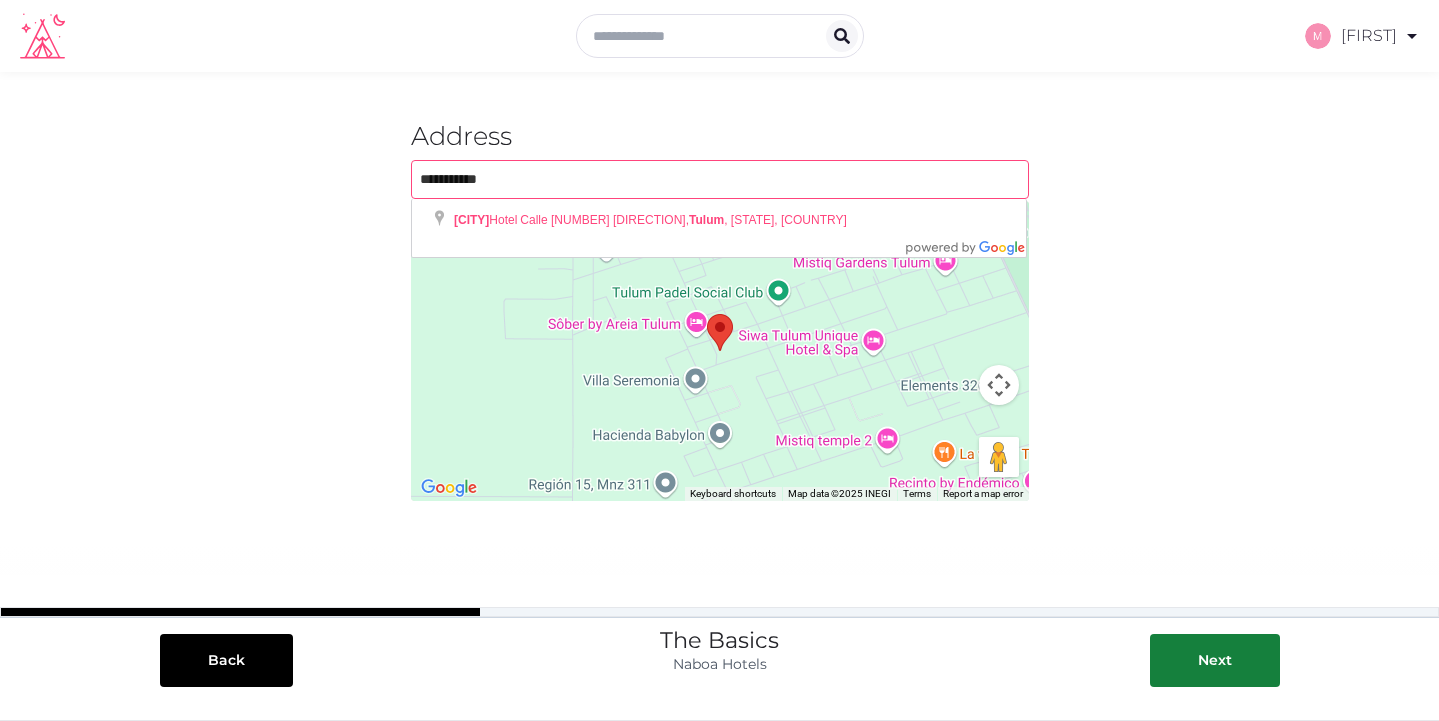 type on "**********" 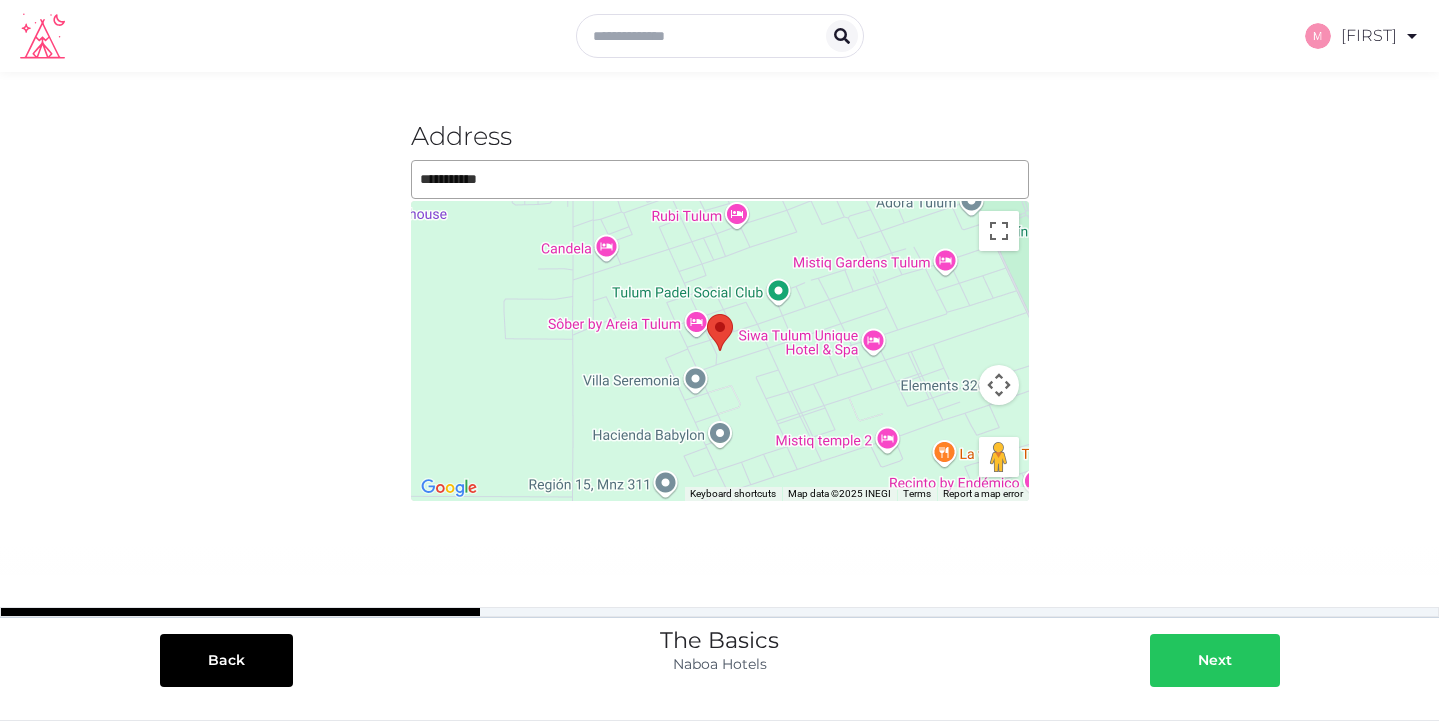 click at bounding box center (1252, 660) 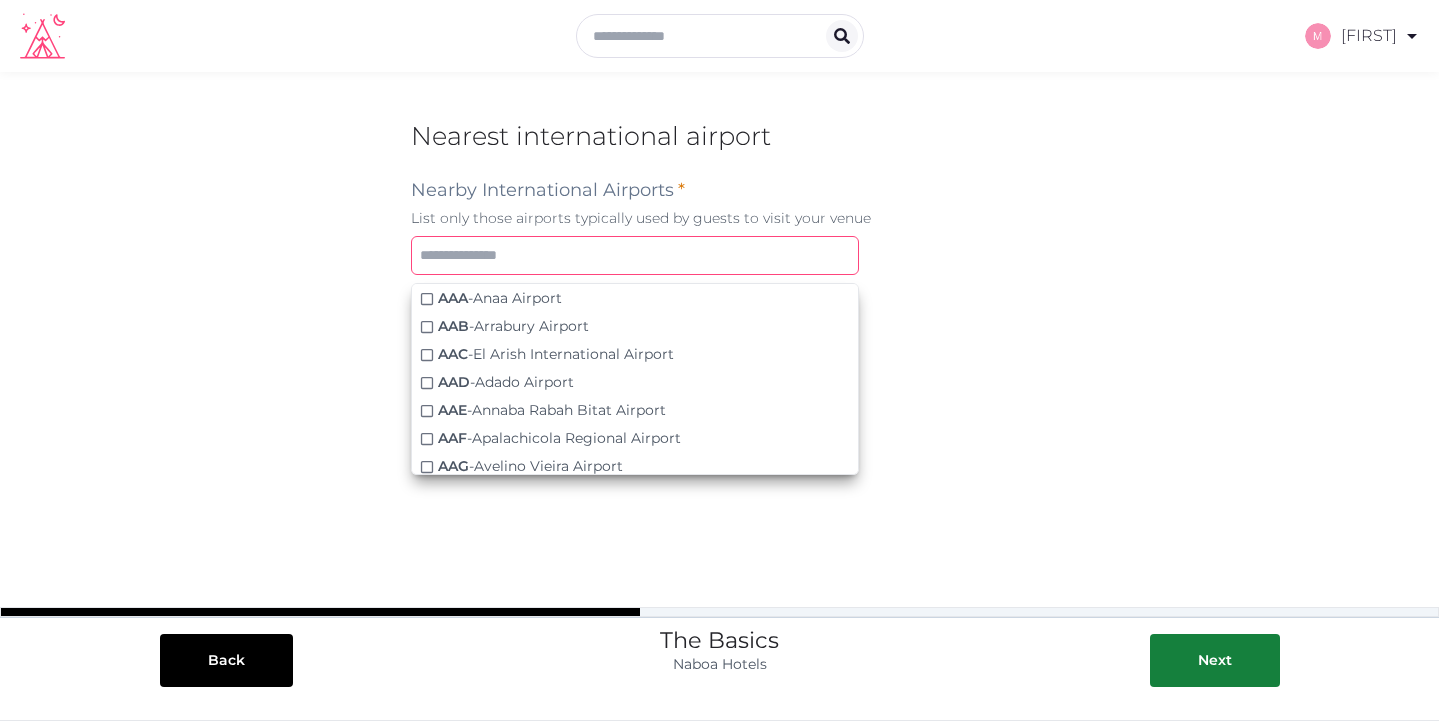 click at bounding box center [635, 255] 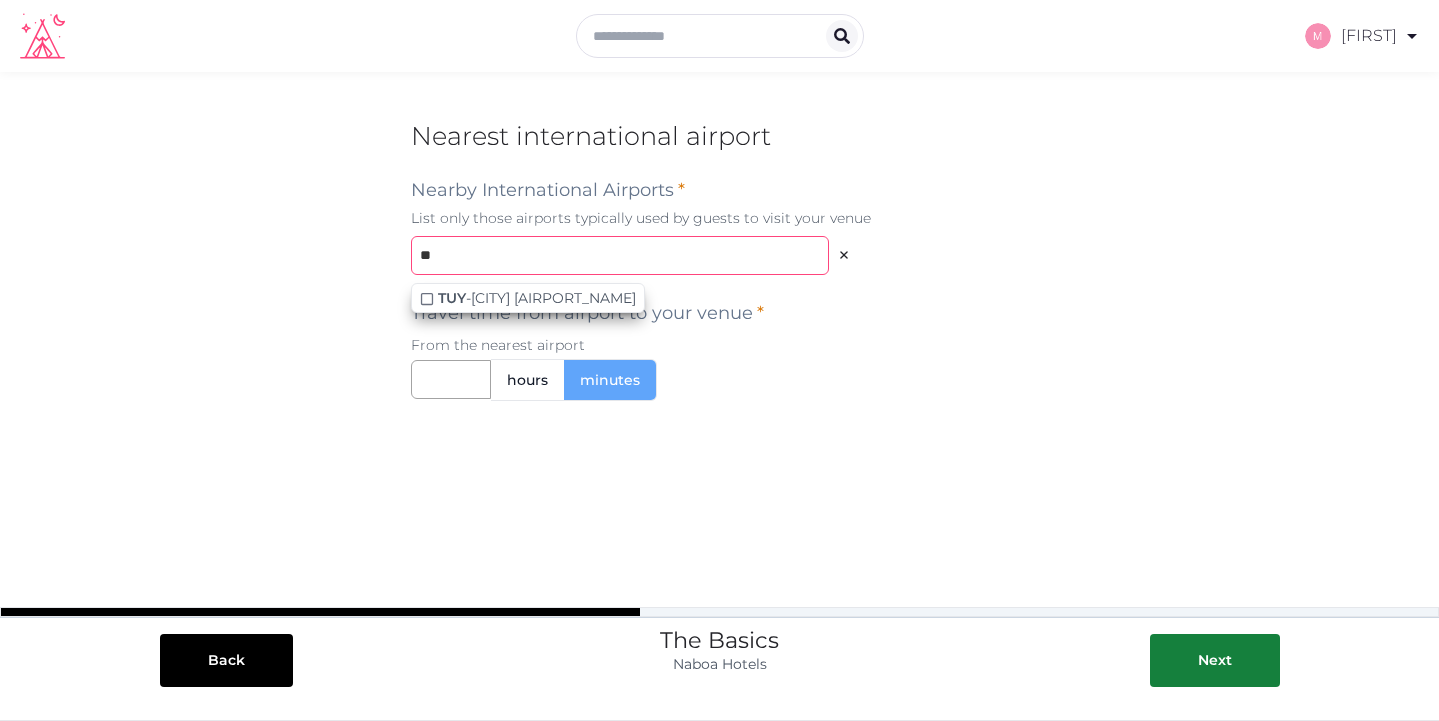 type on "*" 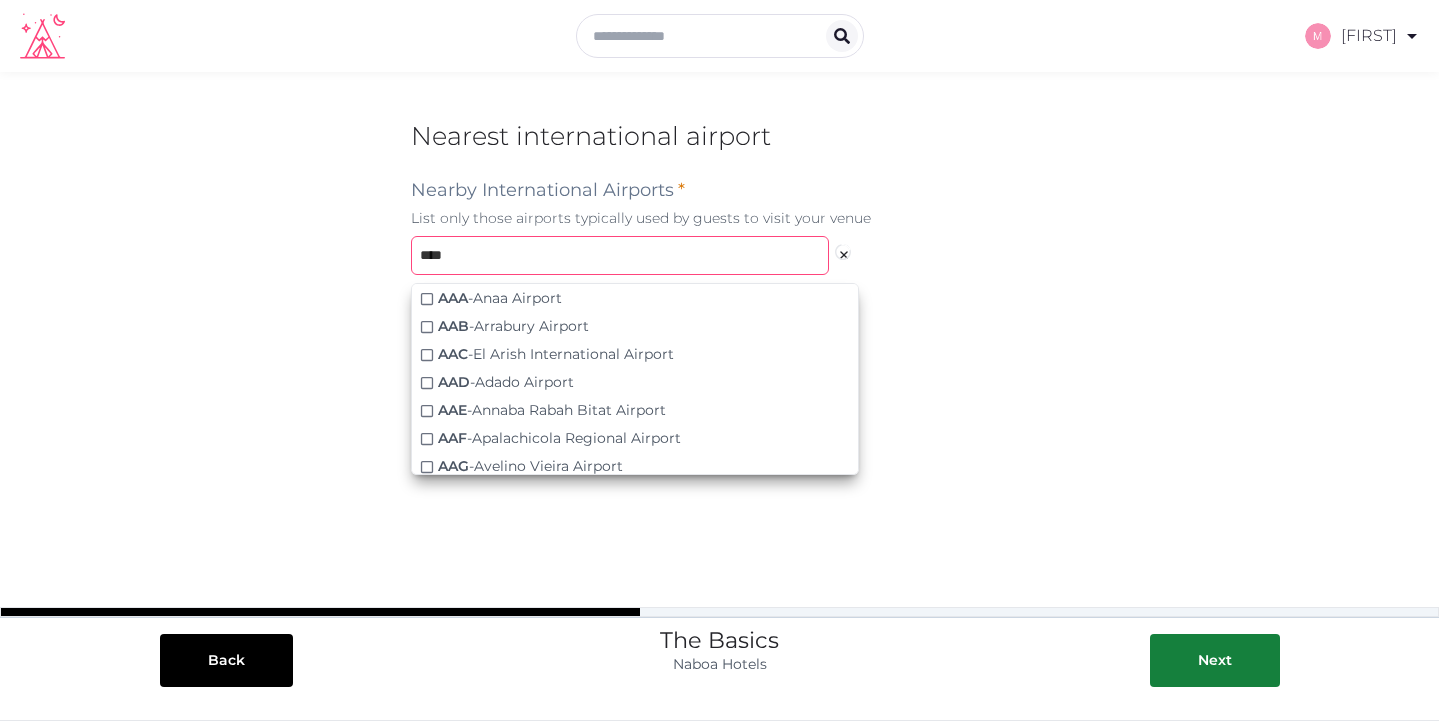 type on "*****" 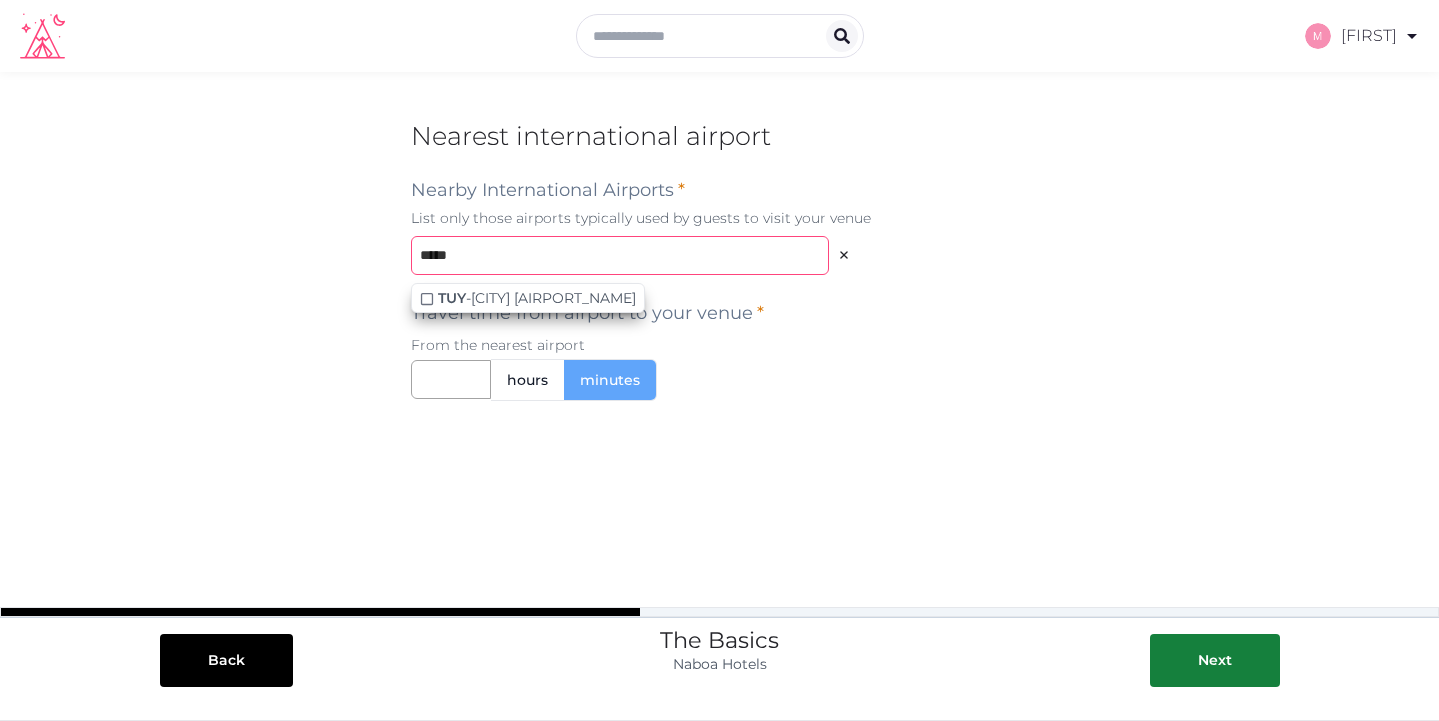 click on "*****" at bounding box center [620, 255] 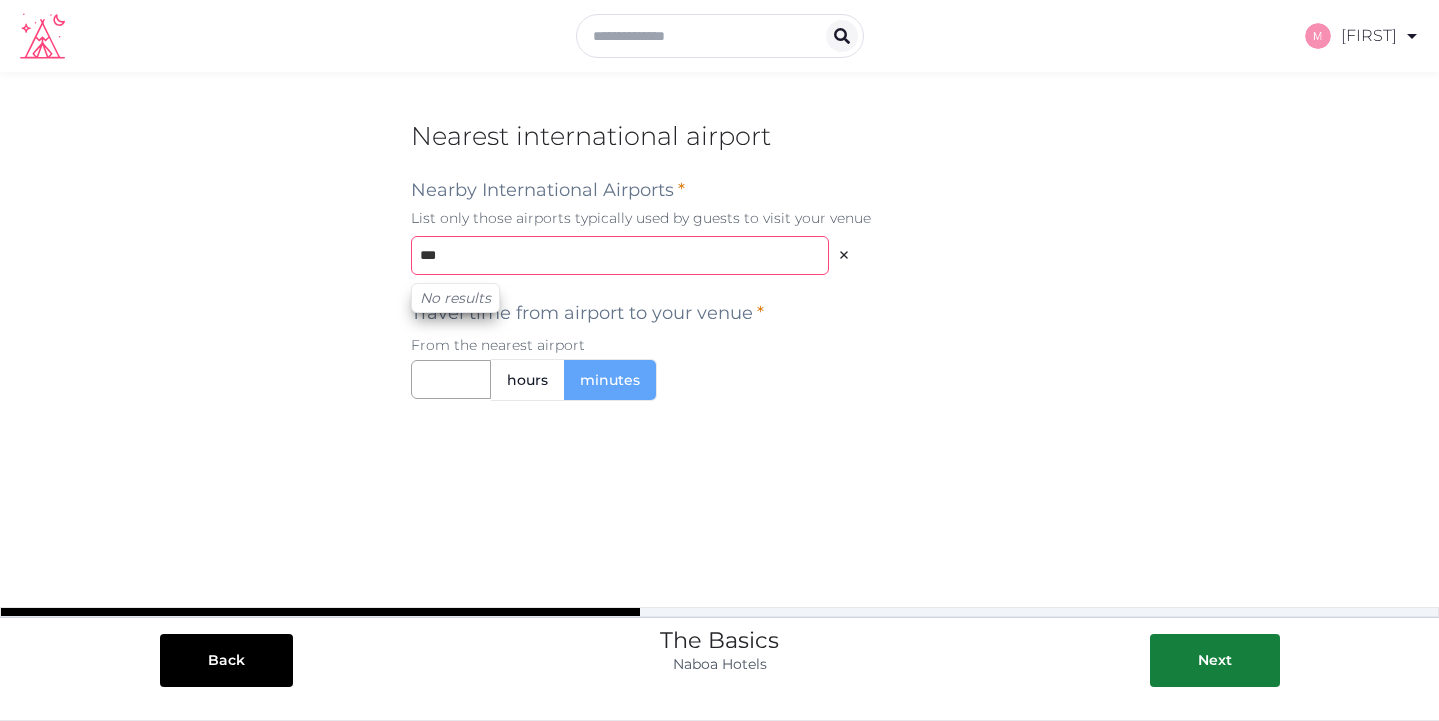 click on "***" at bounding box center (620, 255) 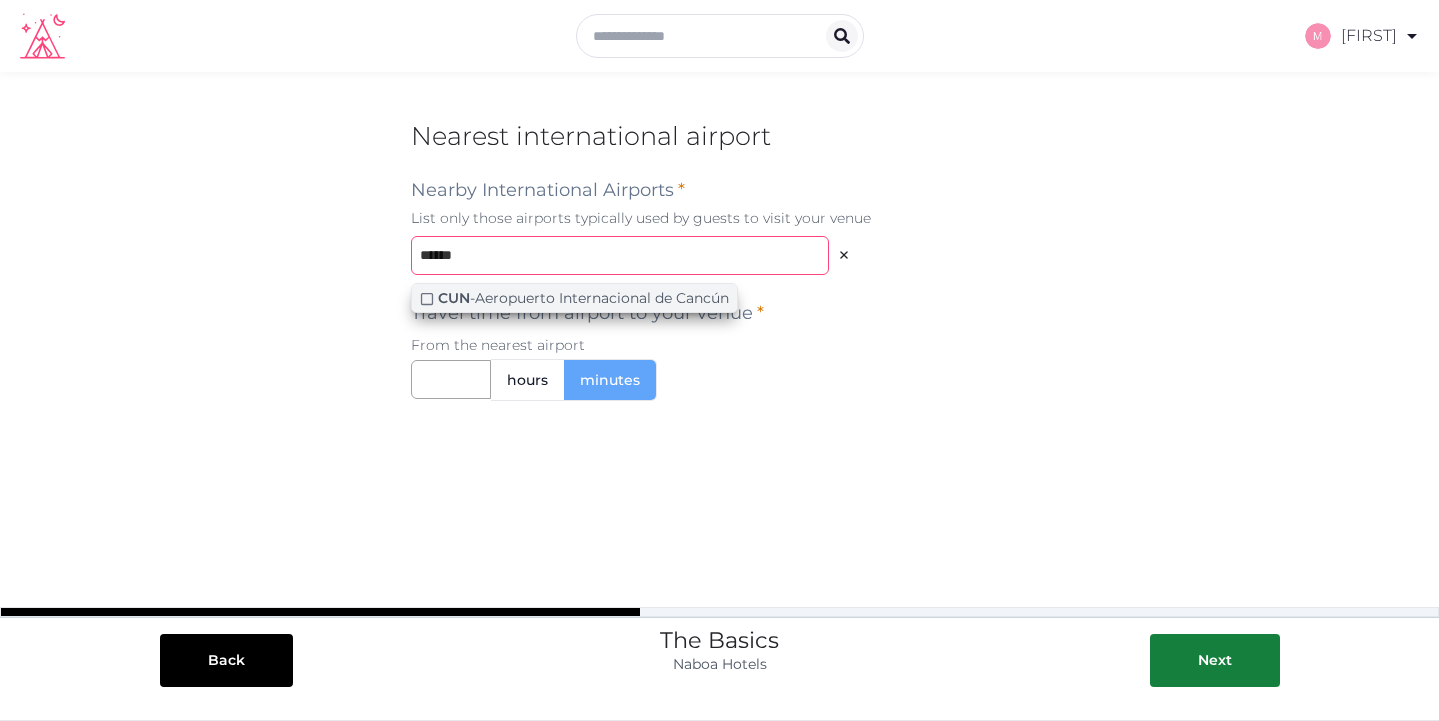 type on "******" 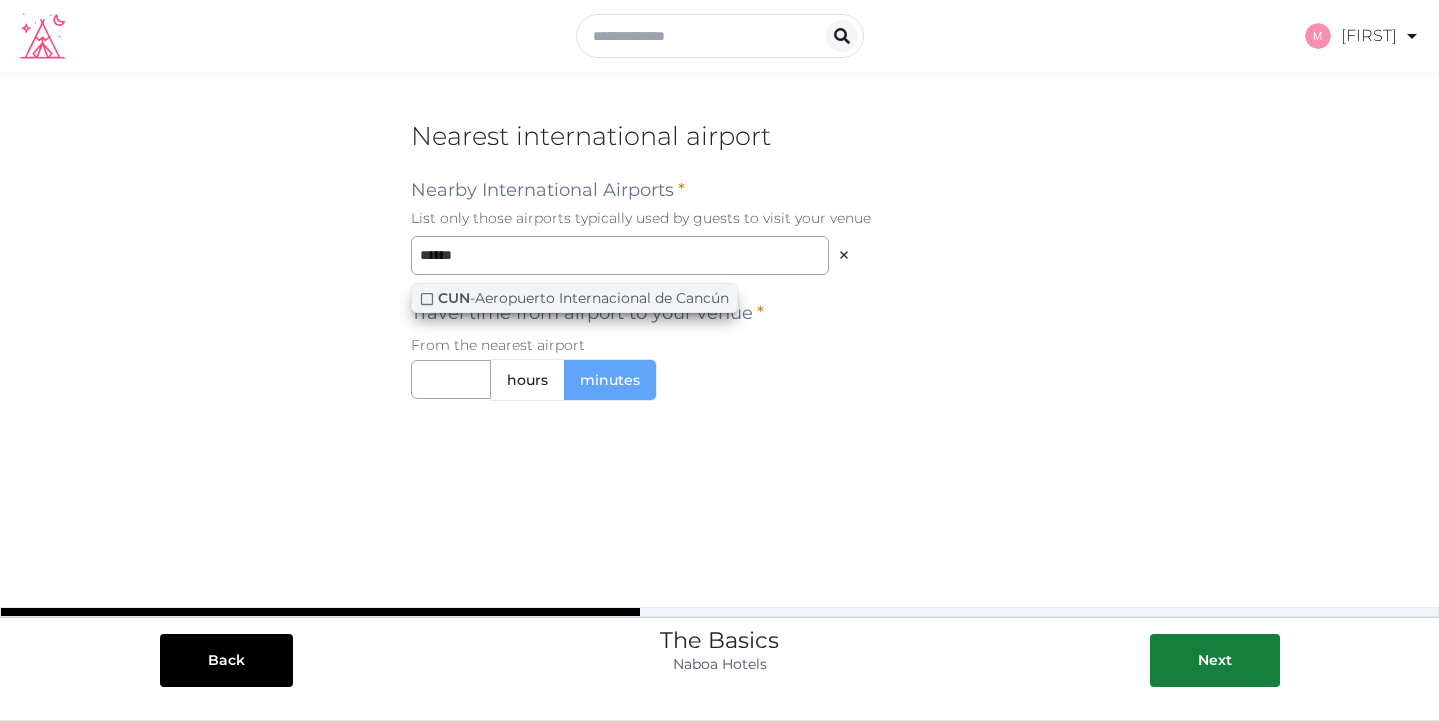click on "CUN  -  Aeropuerto Internacional de Cancún" at bounding box center [583, 298] 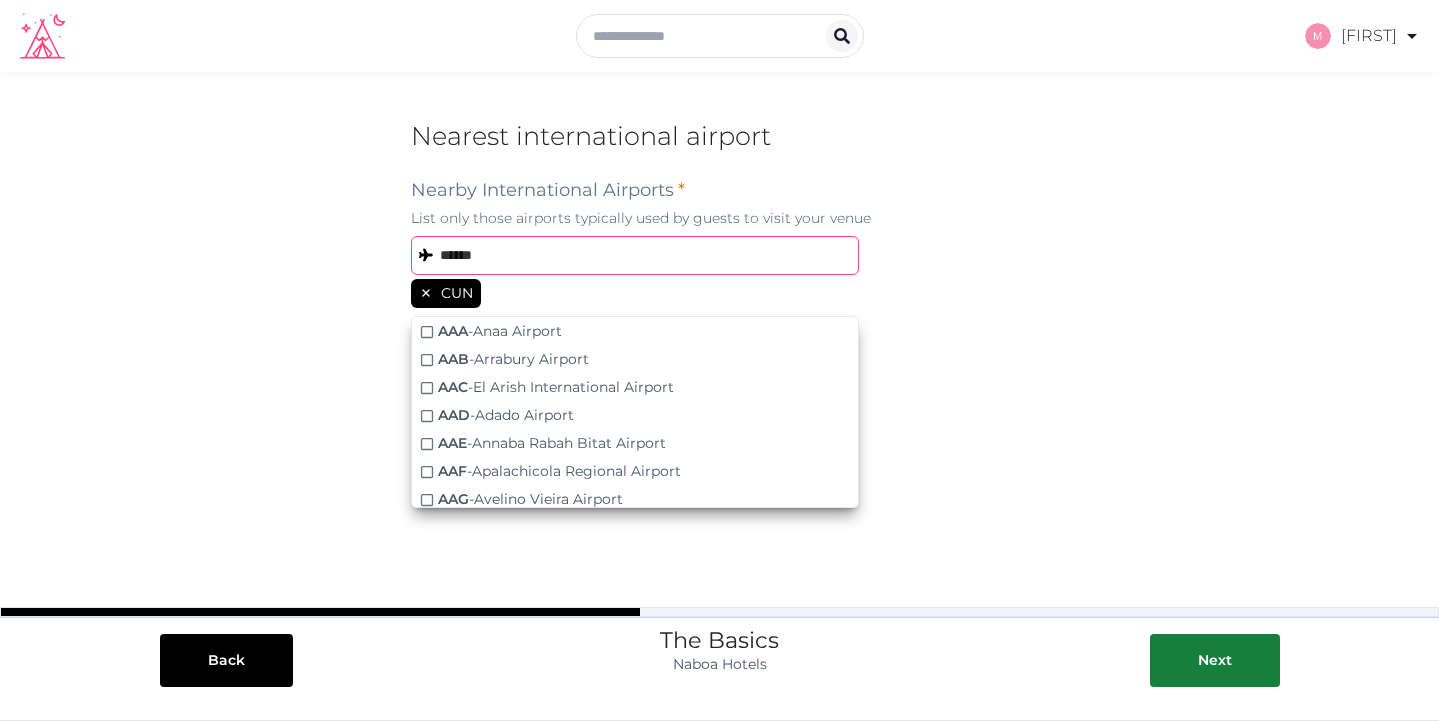 click on "******" at bounding box center [635, 255] 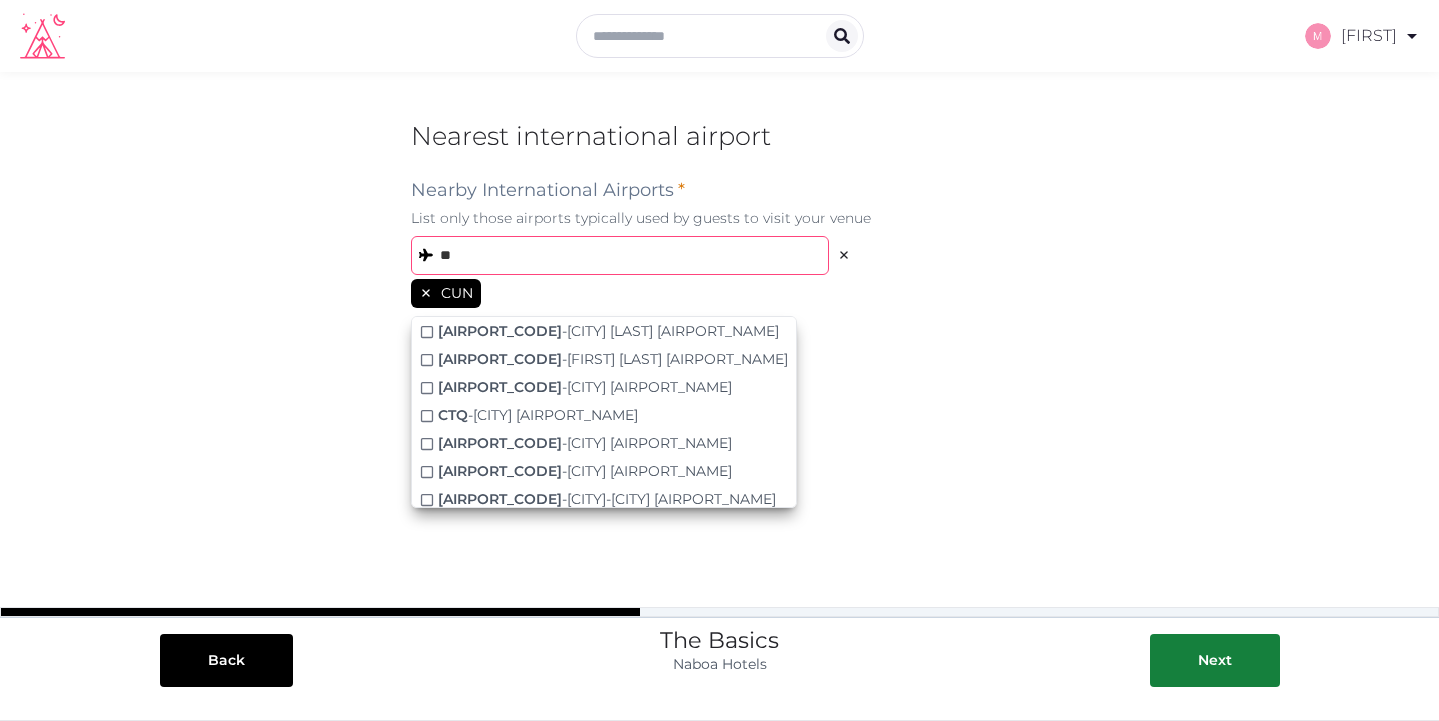 type on "***" 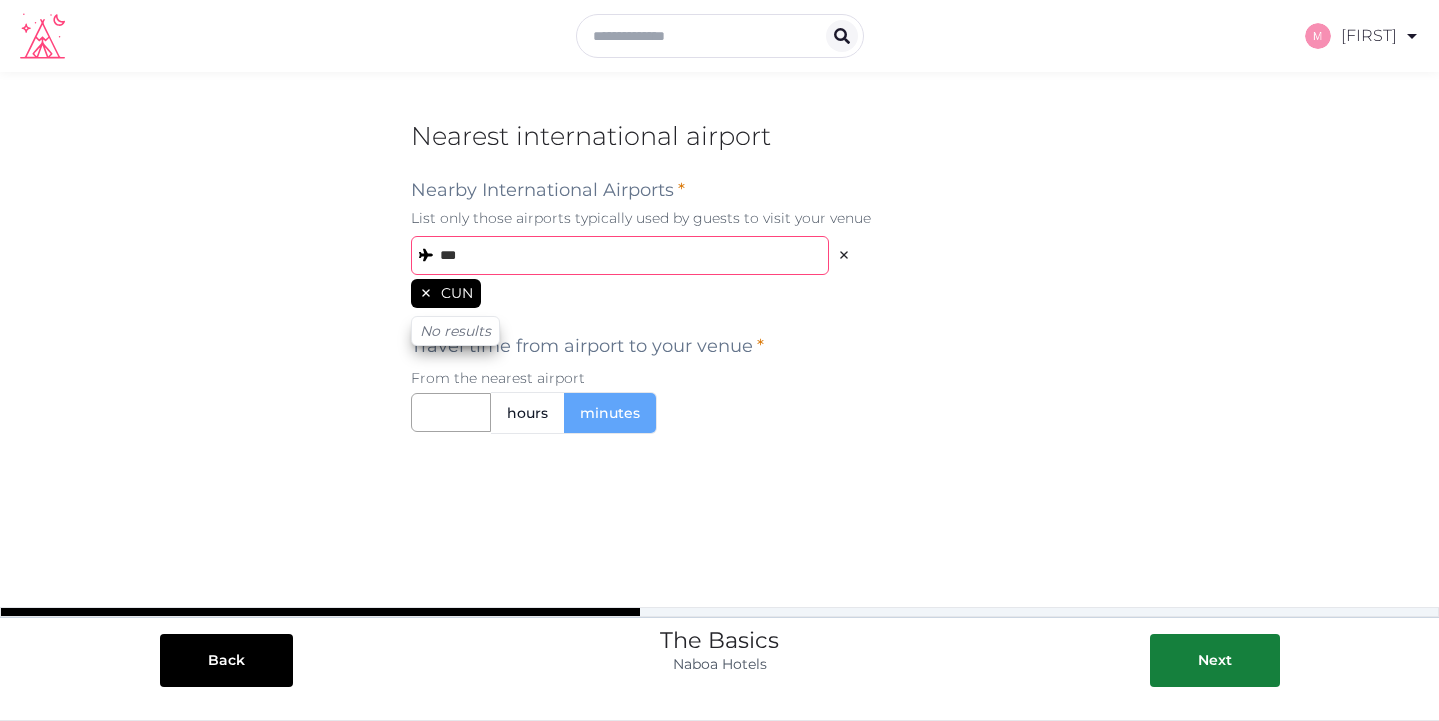 click on "***" at bounding box center [620, 255] 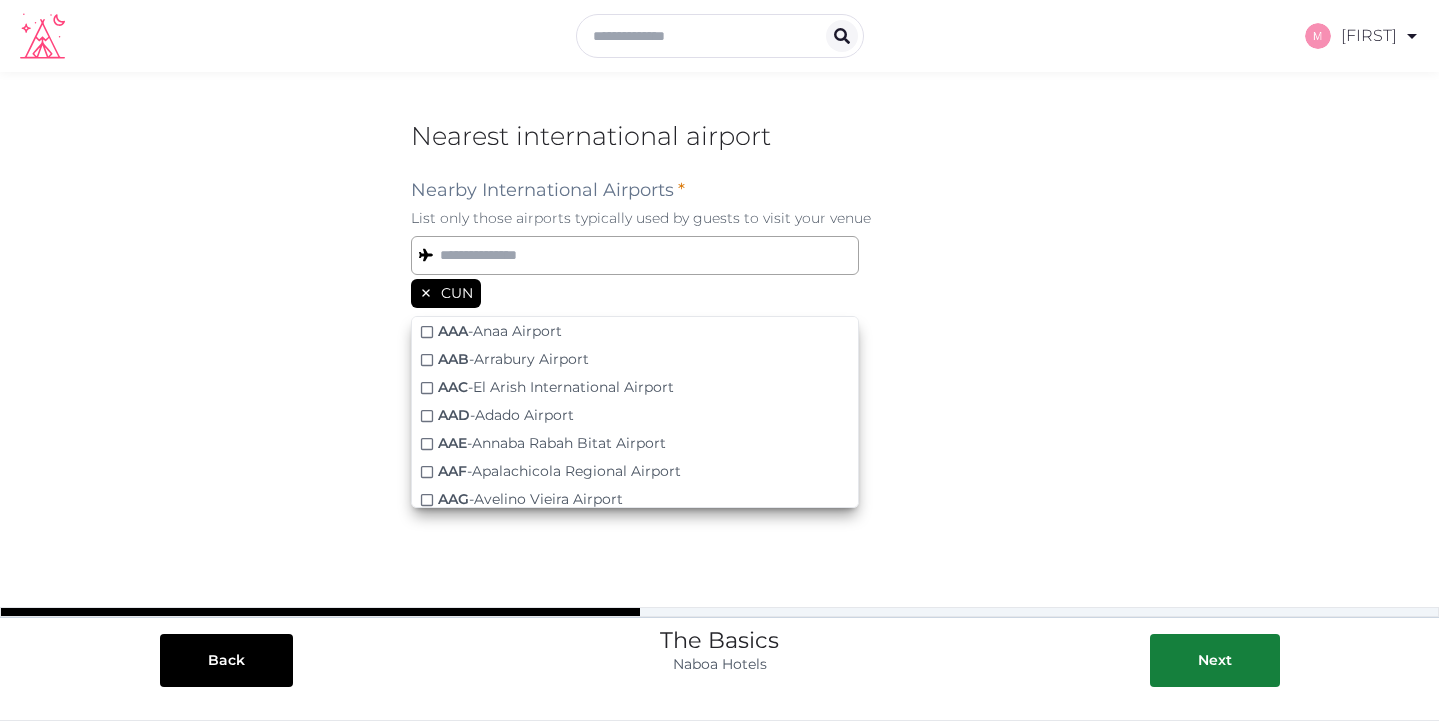 click on "CUN" at bounding box center [720, 295] 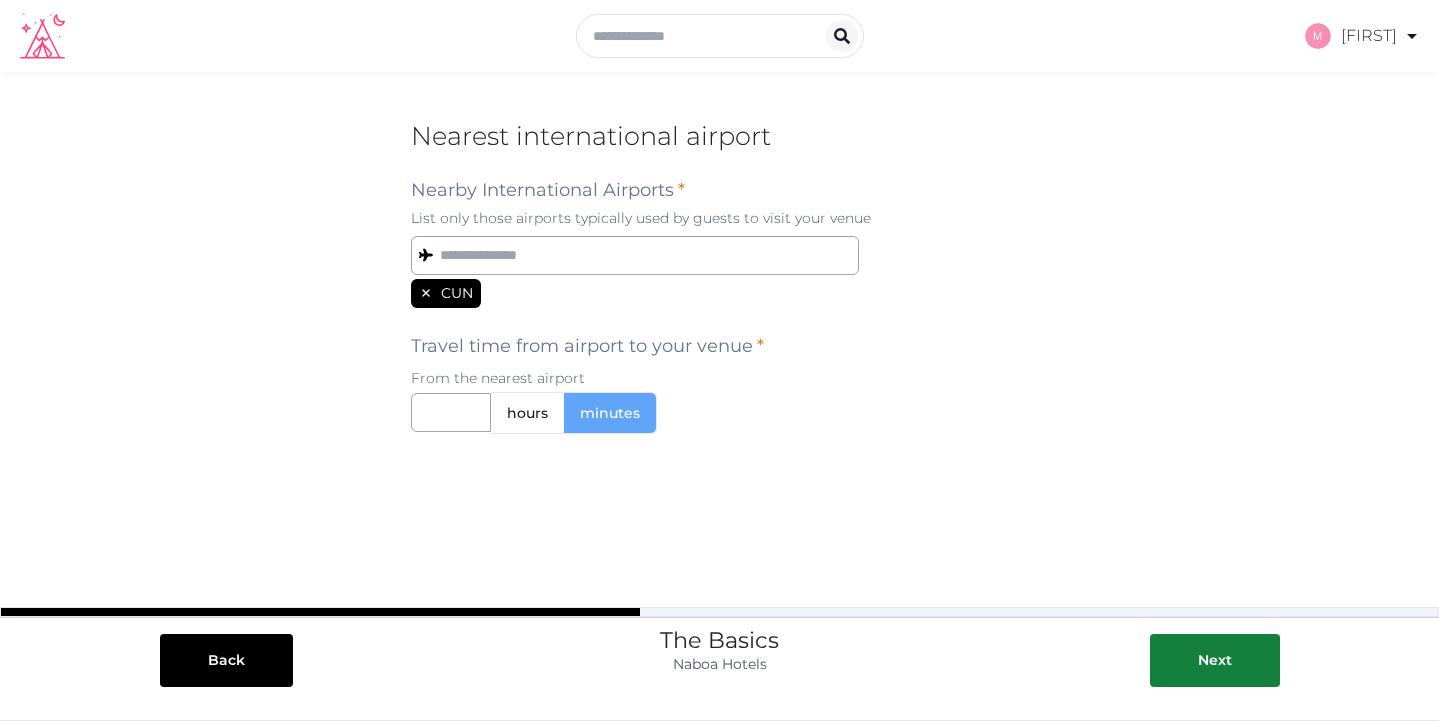 scroll, scrollTop: 0, scrollLeft: 0, axis: both 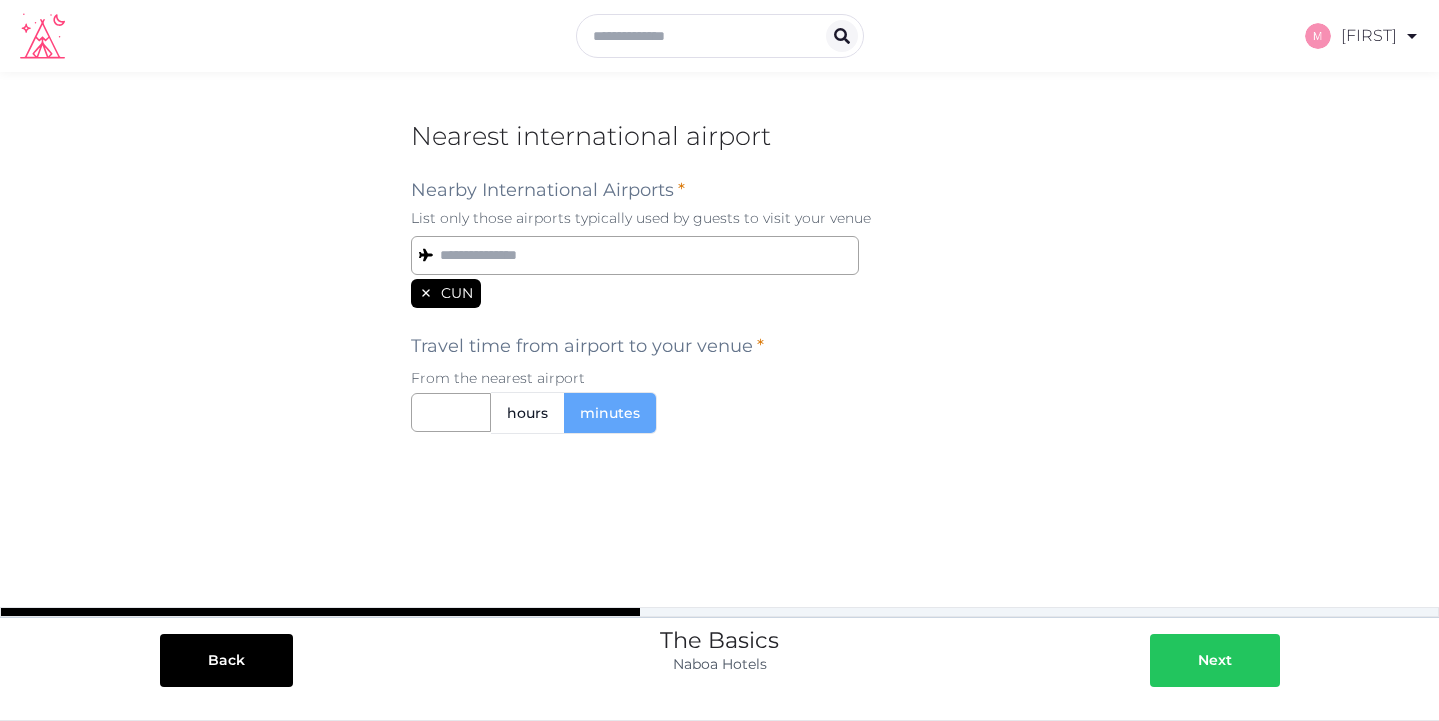 click on "Next" at bounding box center (1215, 660) 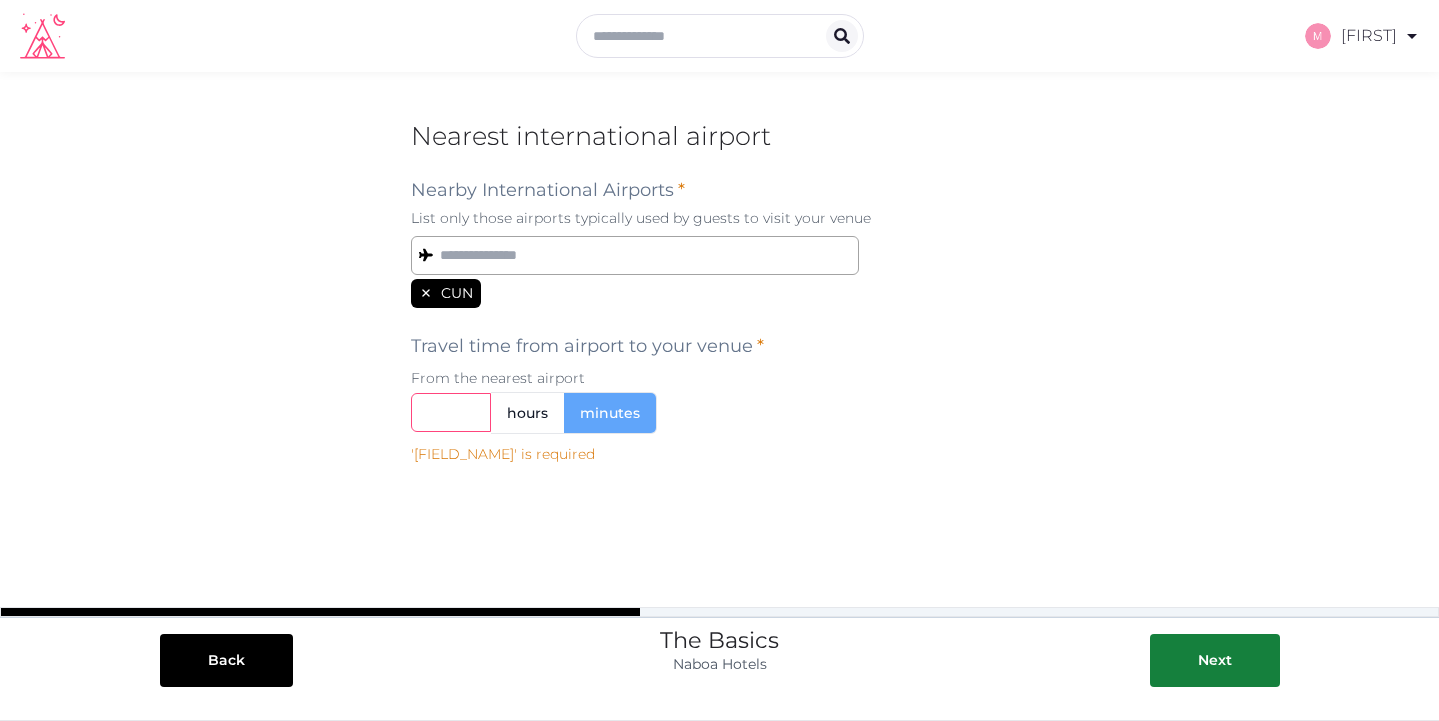 click at bounding box center [451, 412] 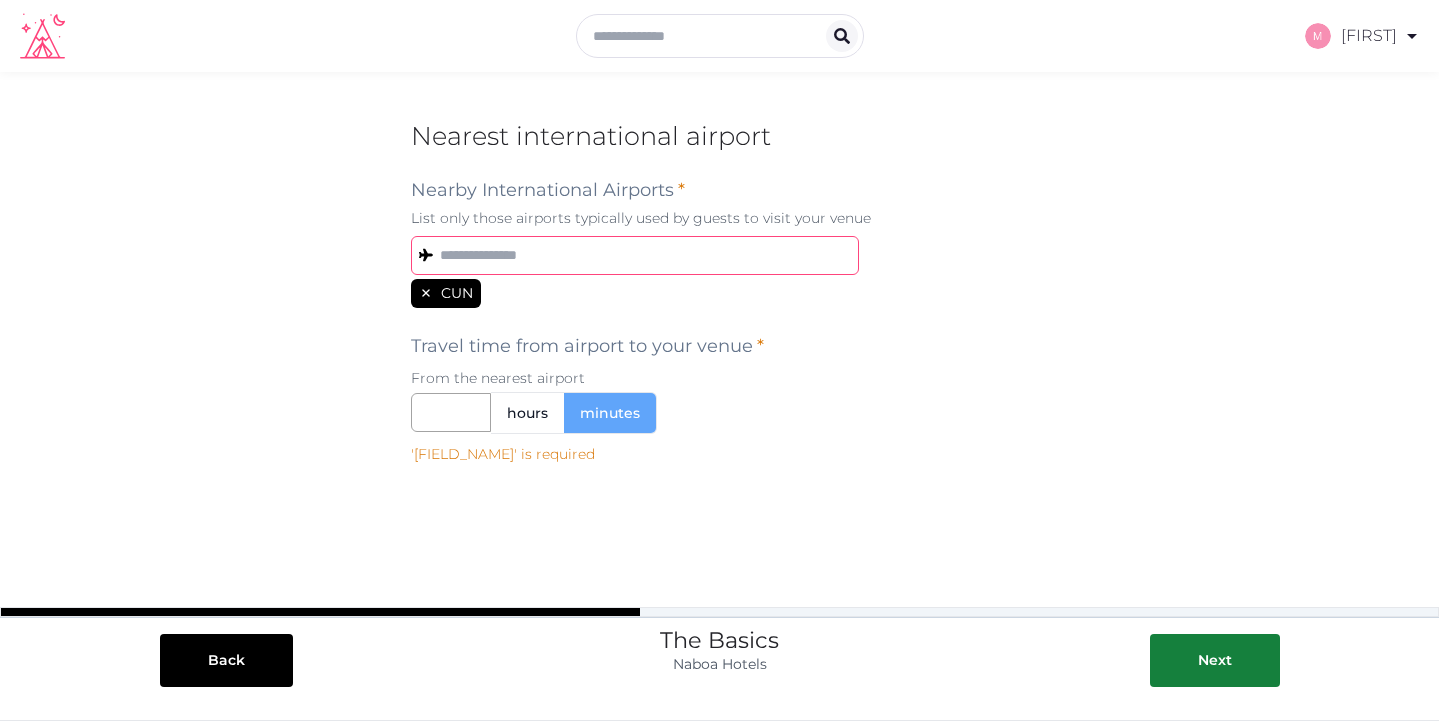 click at bounding box center [635, 255] 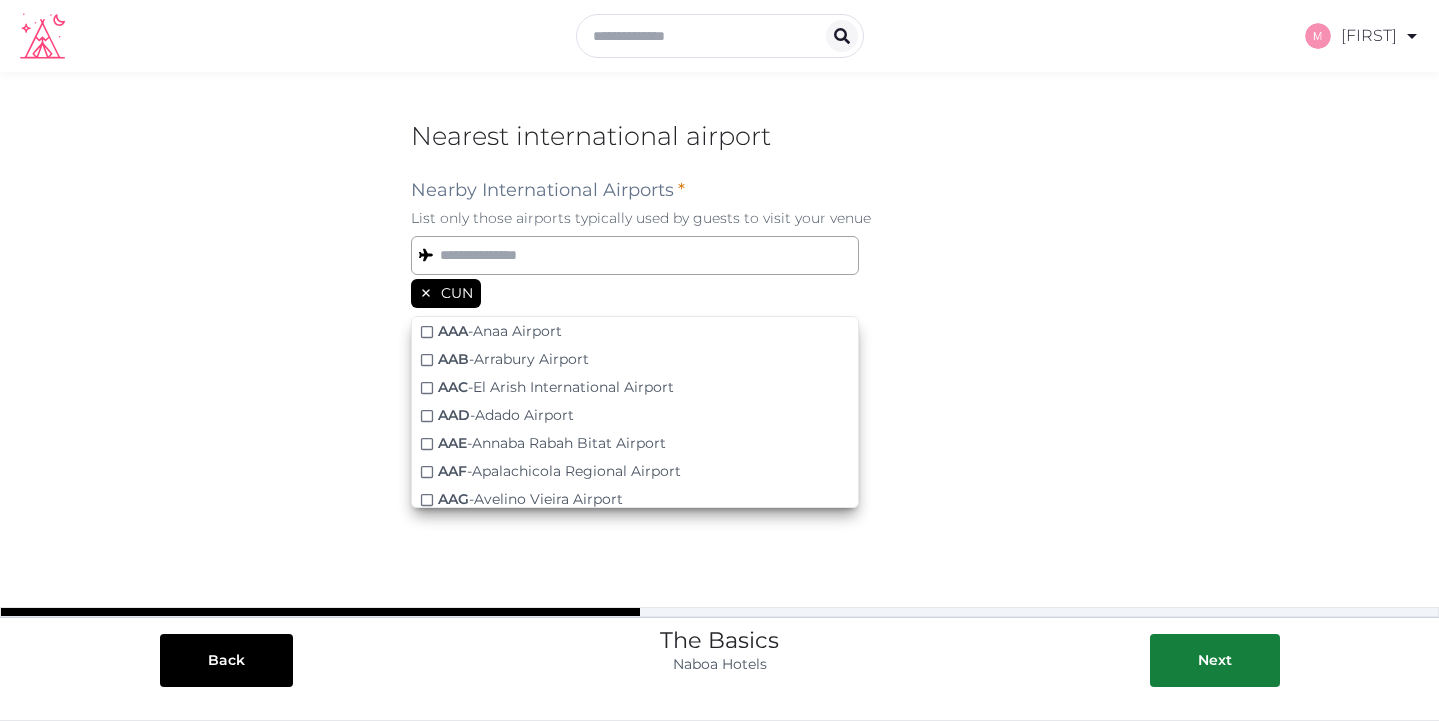 click on "**********" at bounding box center (719, 388) 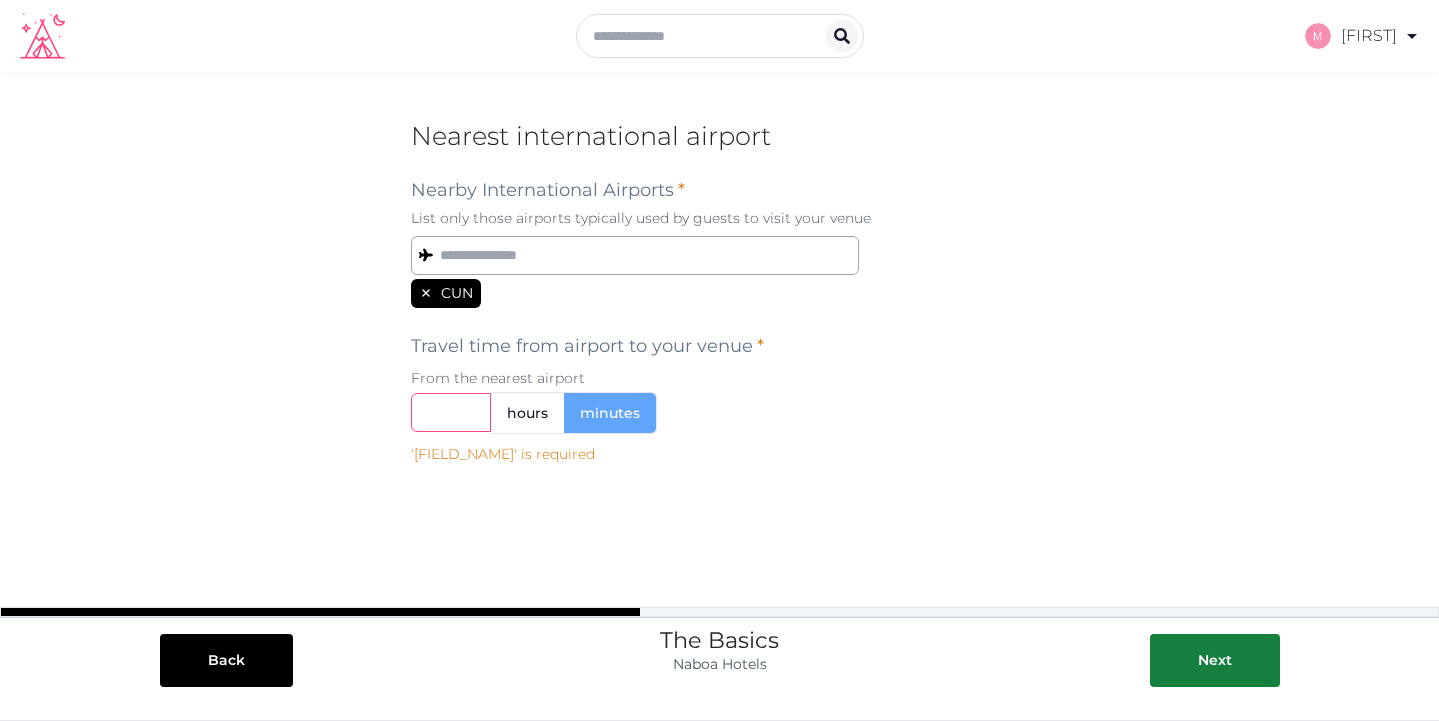 click at bounding box center (451, 412) 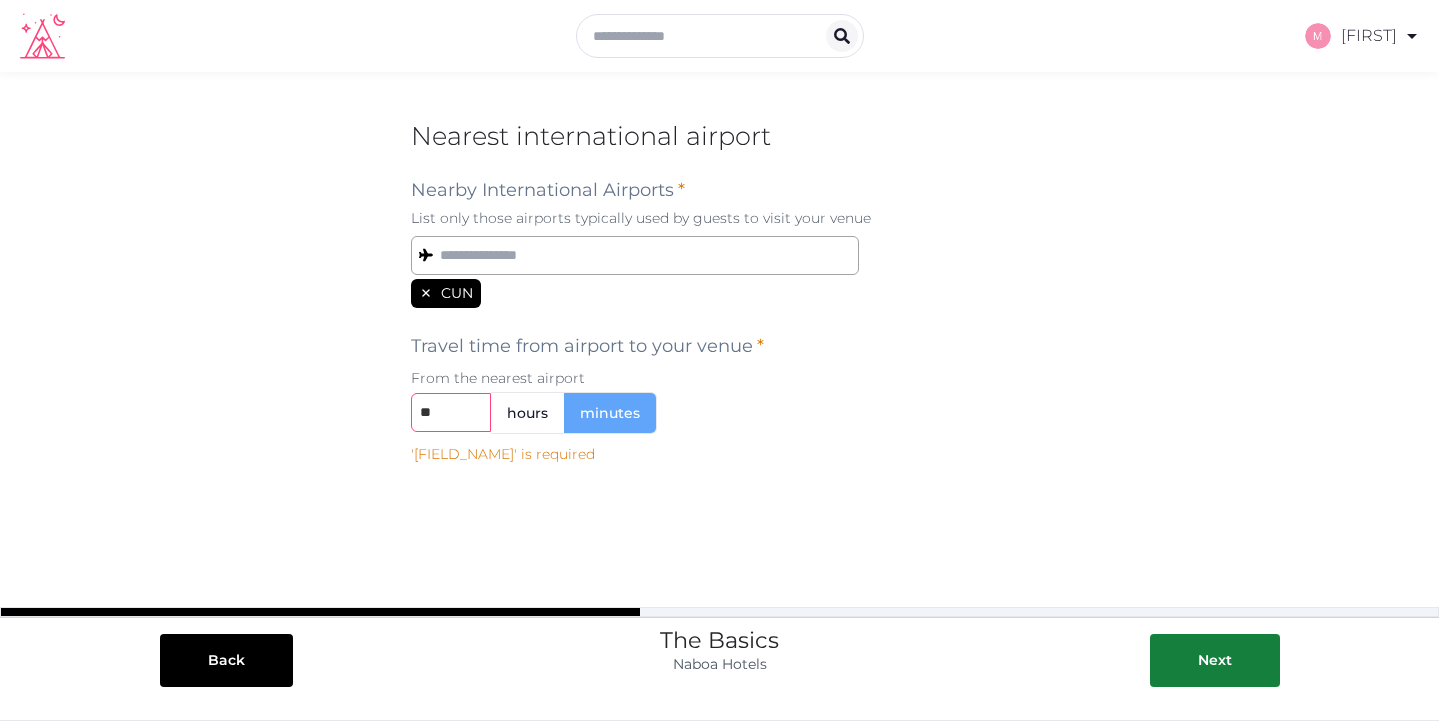 type on "**" 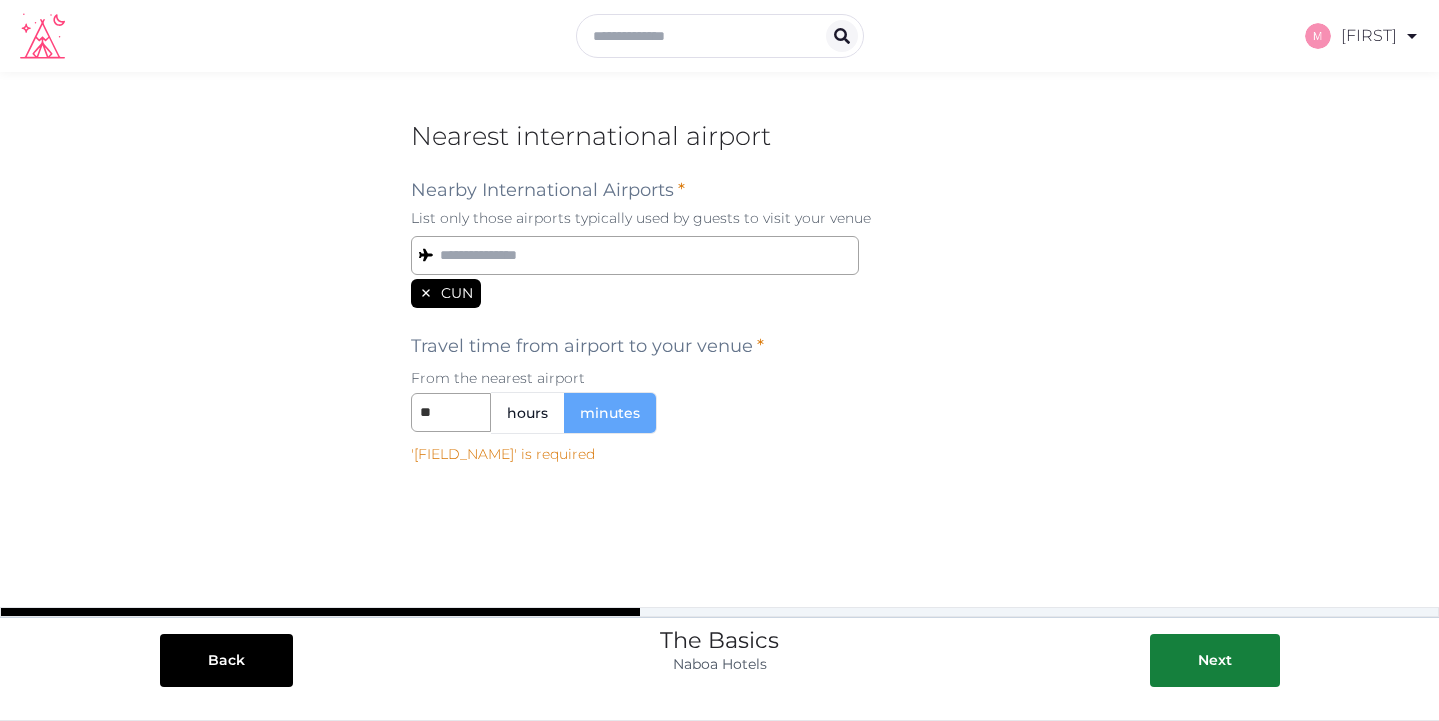 click on "minutes" at bounding box center [610, 413] 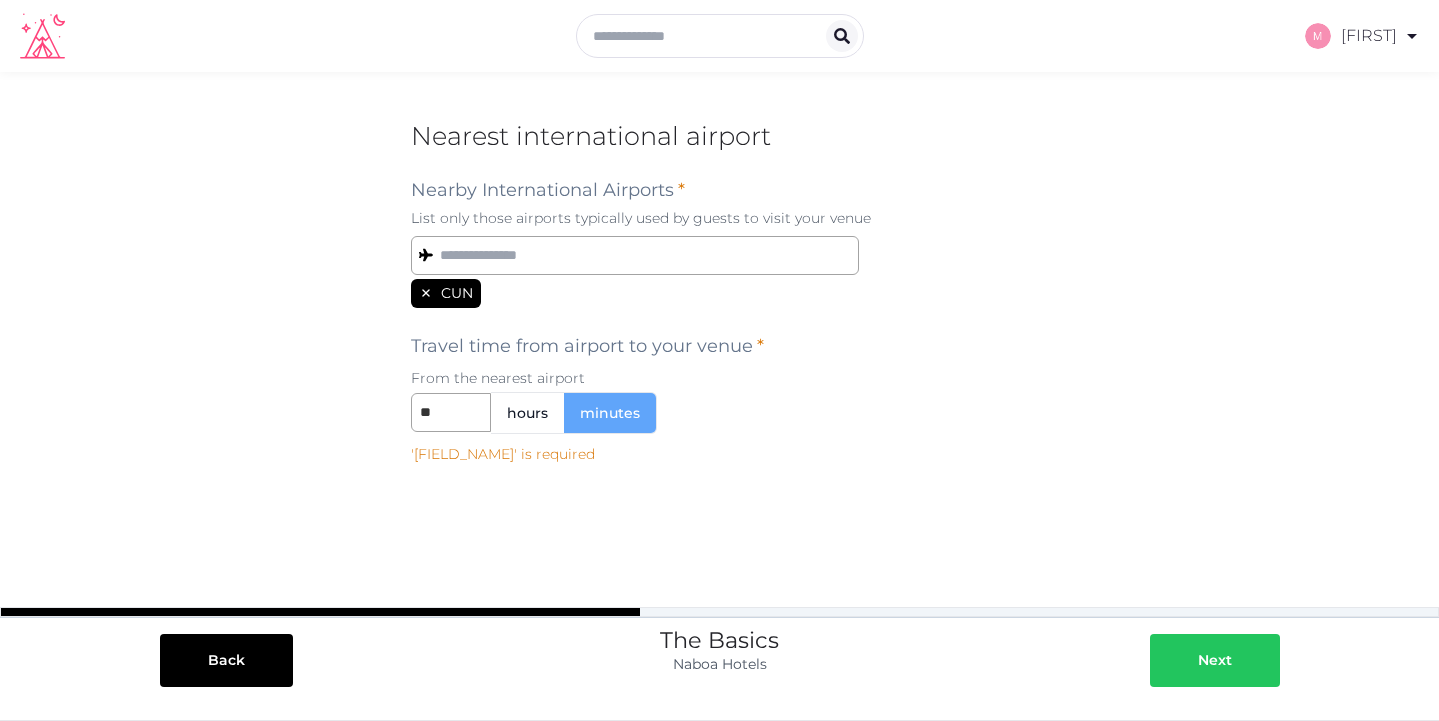 click on "Next" at bounding box center [1215, 660] 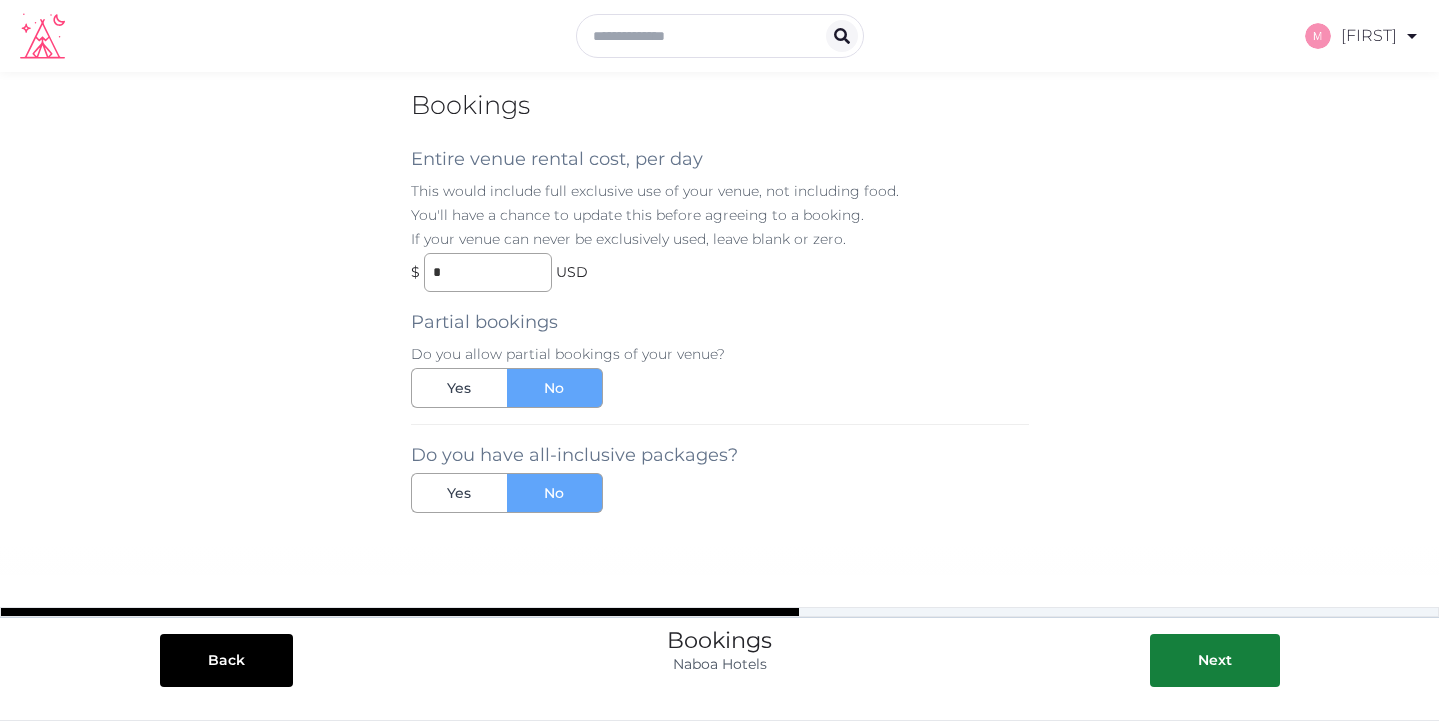 scroll, scrollTop: 30, scrollLeft: 0, axis: vertical 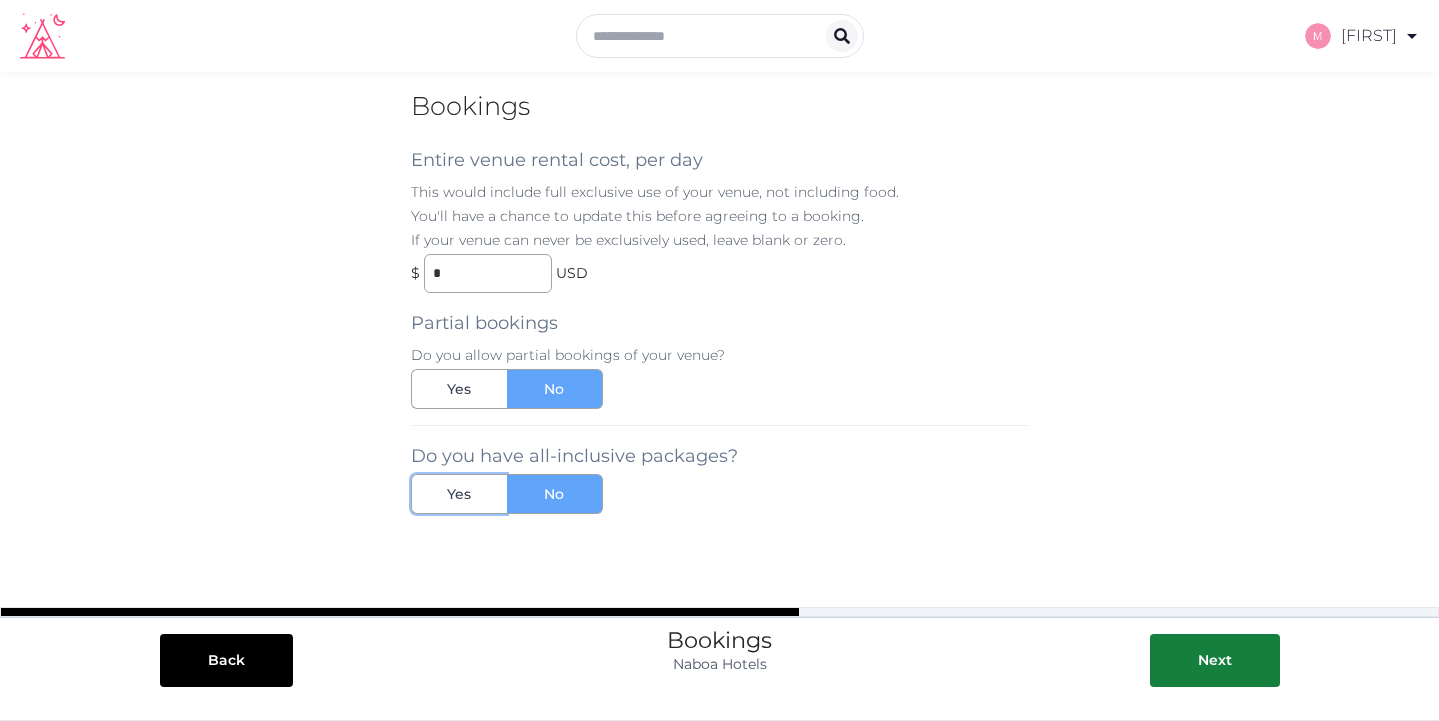 click on "Yes" at bounding box center (459, 494) 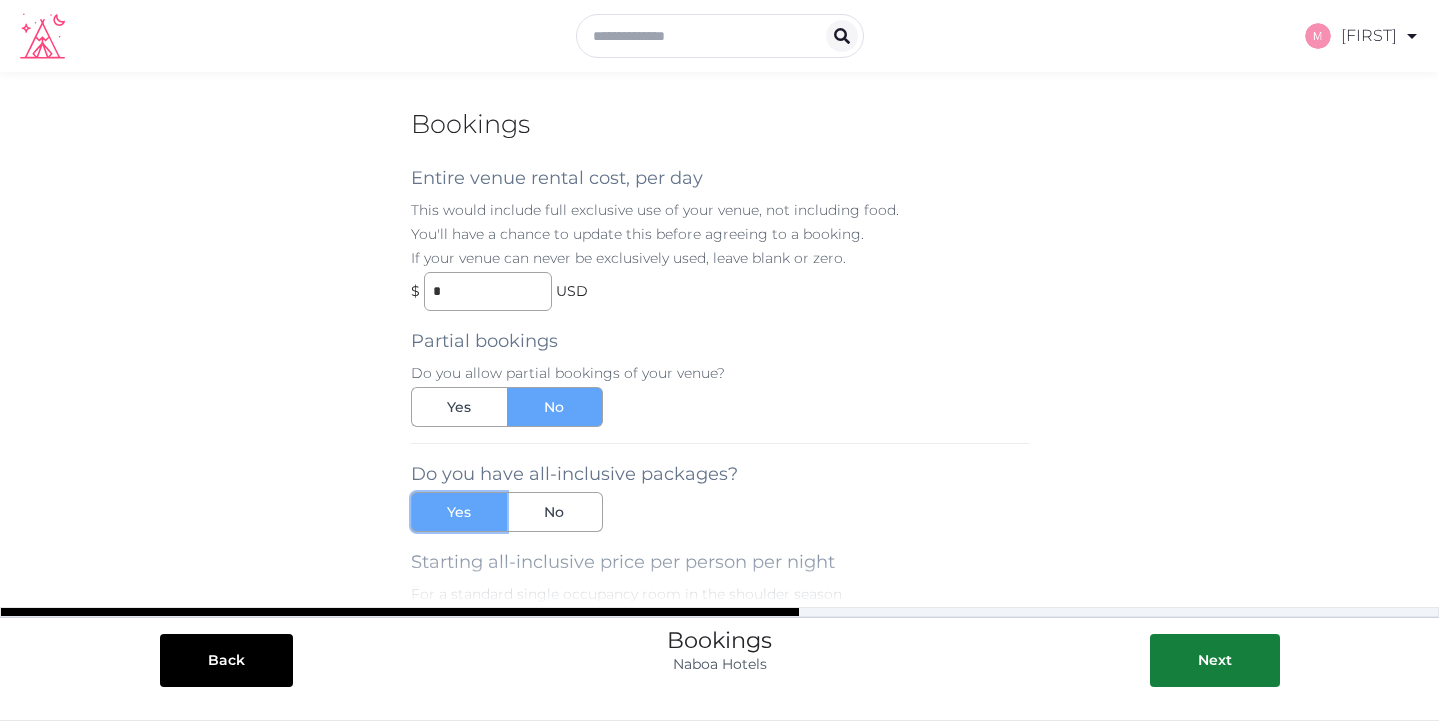 scroll, scrollTop: 9, scrollLeft: 0, axis: vertical 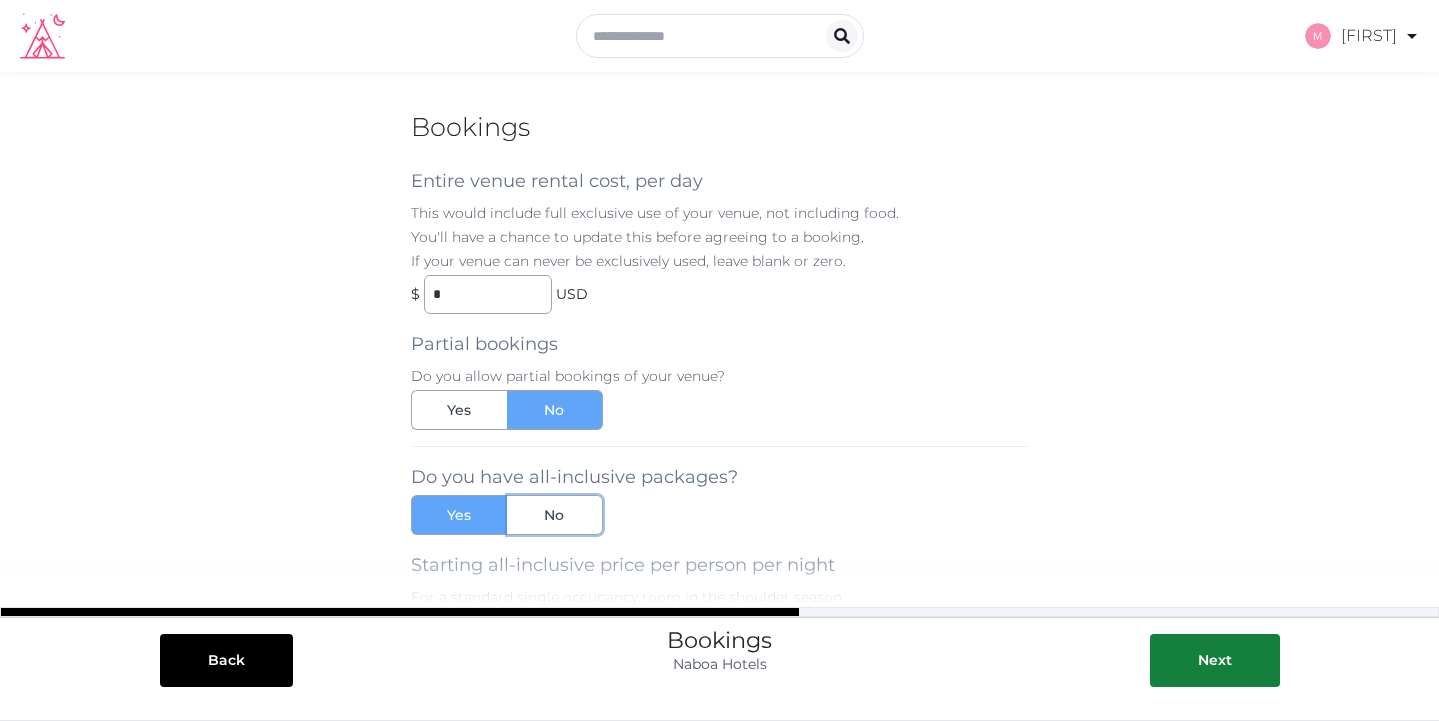 click on "No" at bounding box center (554, 515) 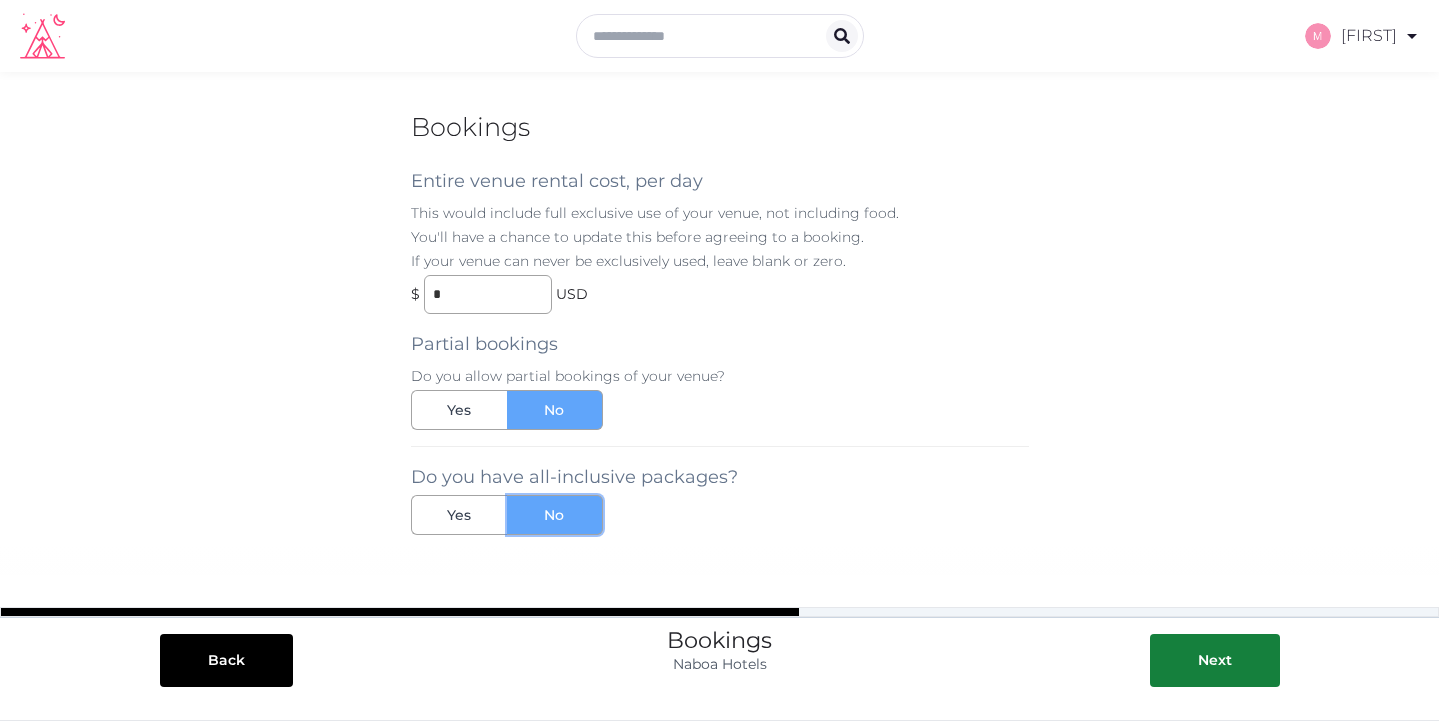 scroll, scrollTop: 0, scrollLeft: 0, axis: both 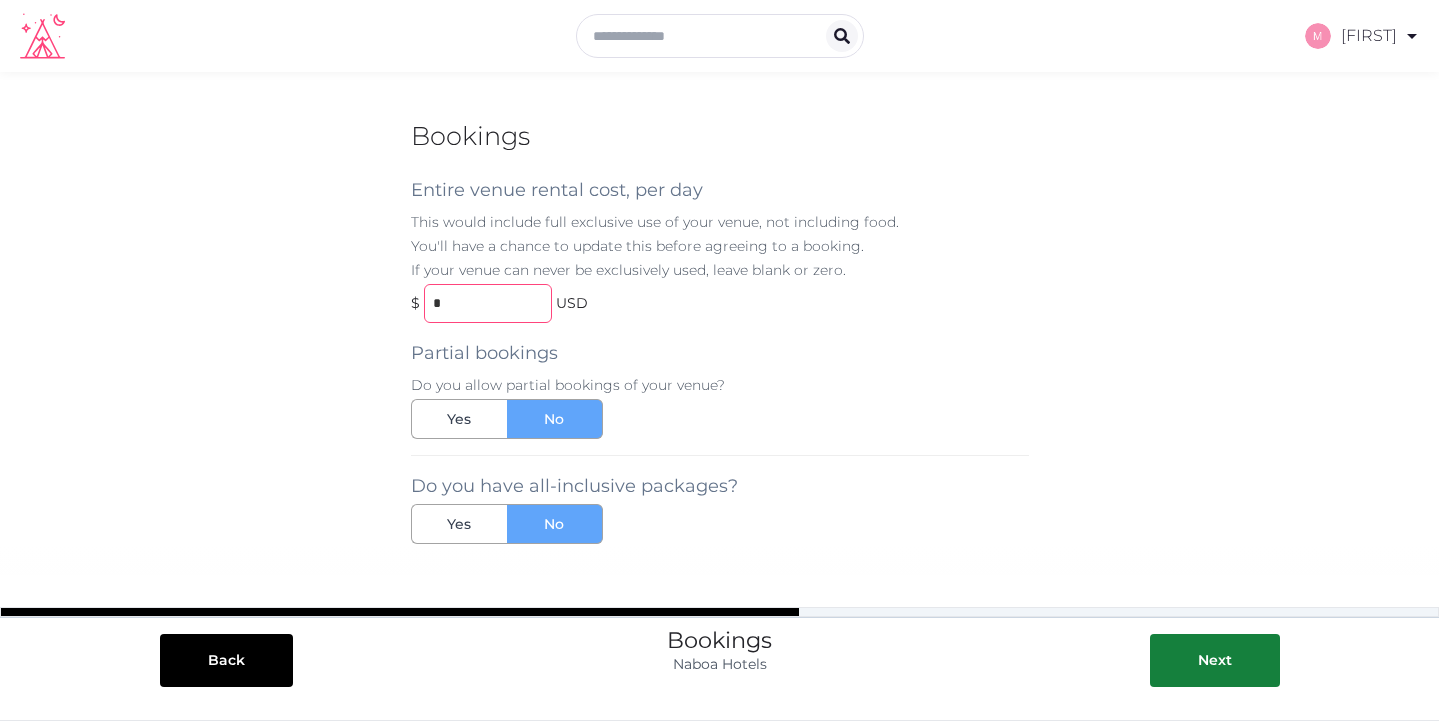 click on "*" at bounding box center (488, 303) 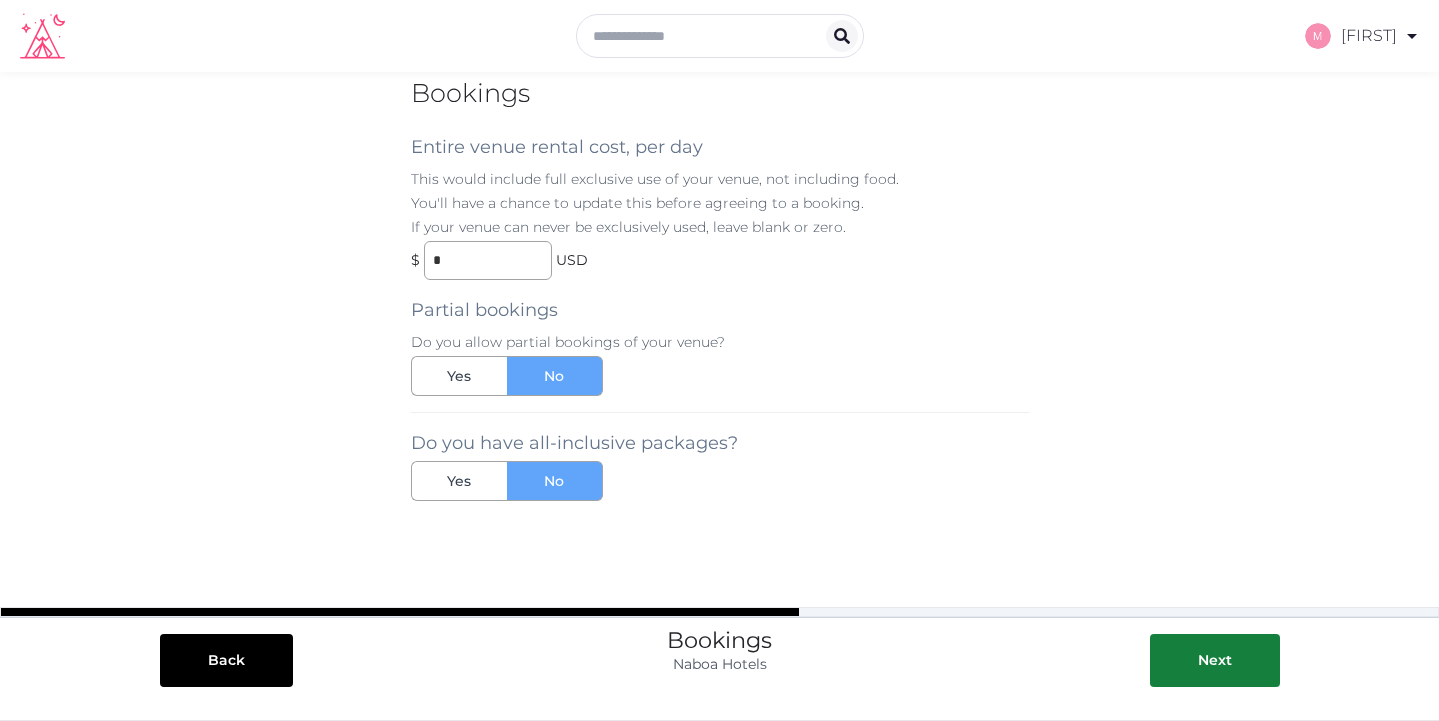 click on "Next" at bounding box center [1104, 669] 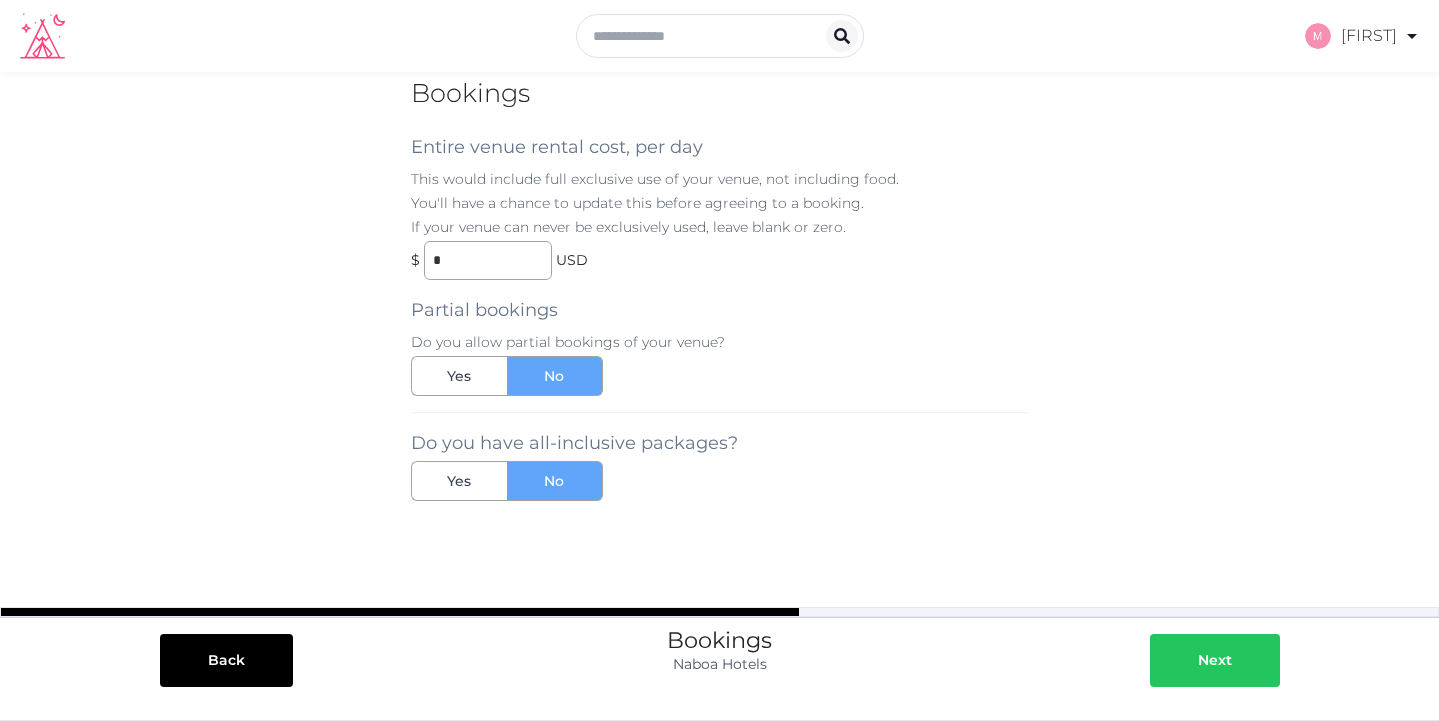 click at bounding box center (1178, 660) 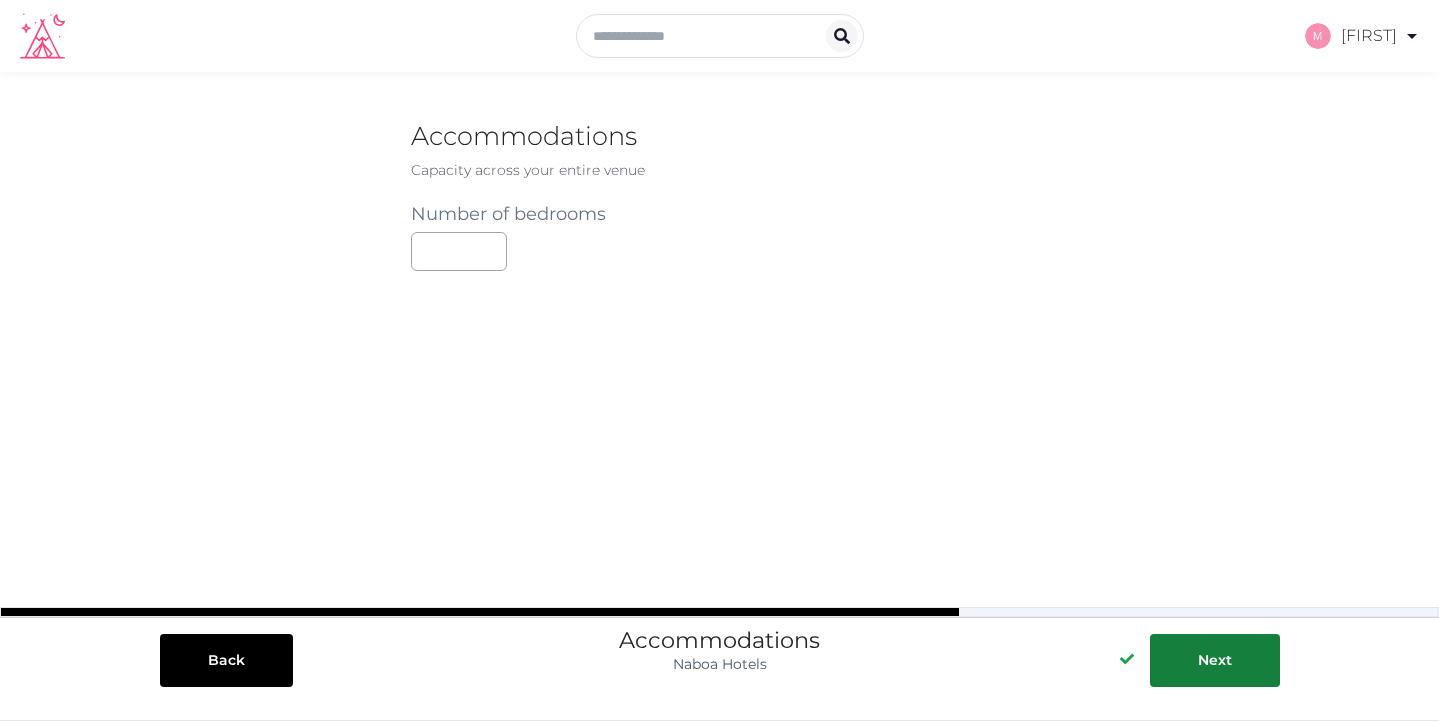 scroll, scrollTop: 0, scrollLeft: 0, axis: both 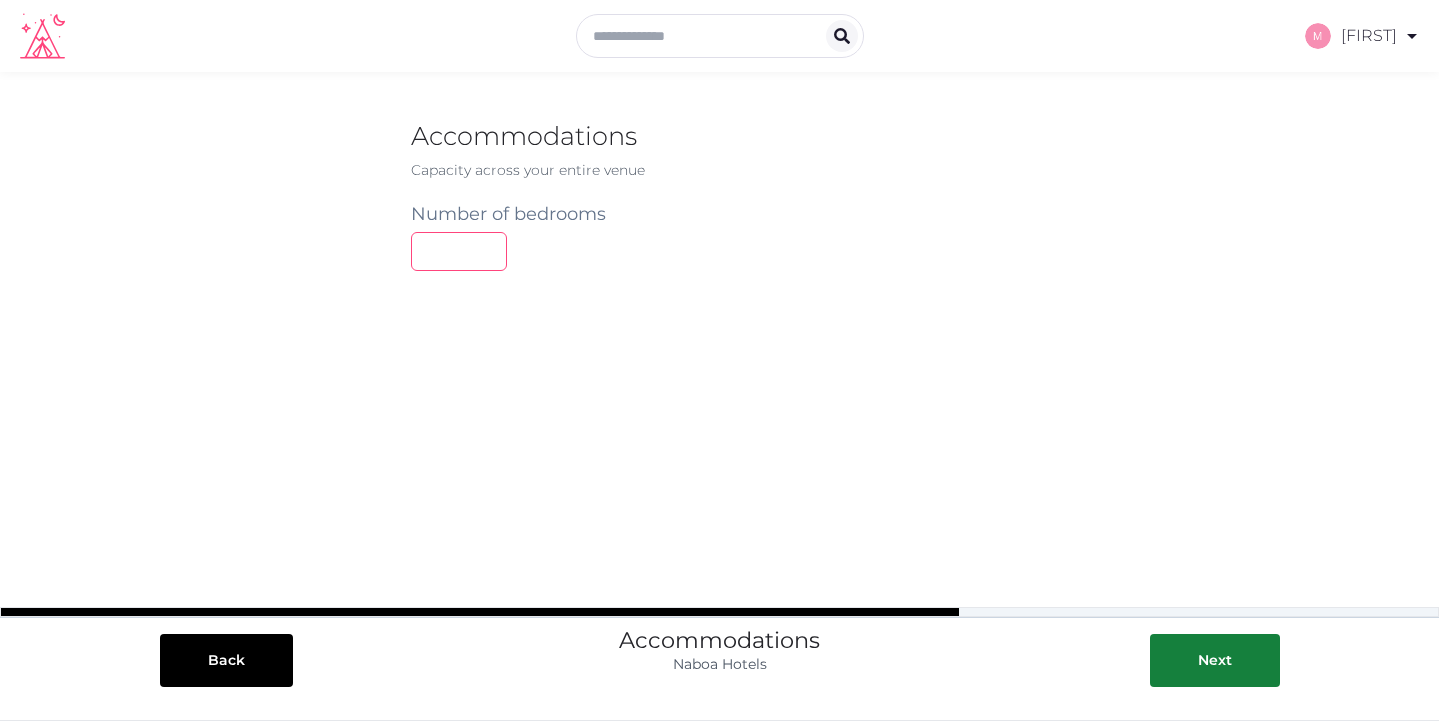 click at bounding box center (459, 251) 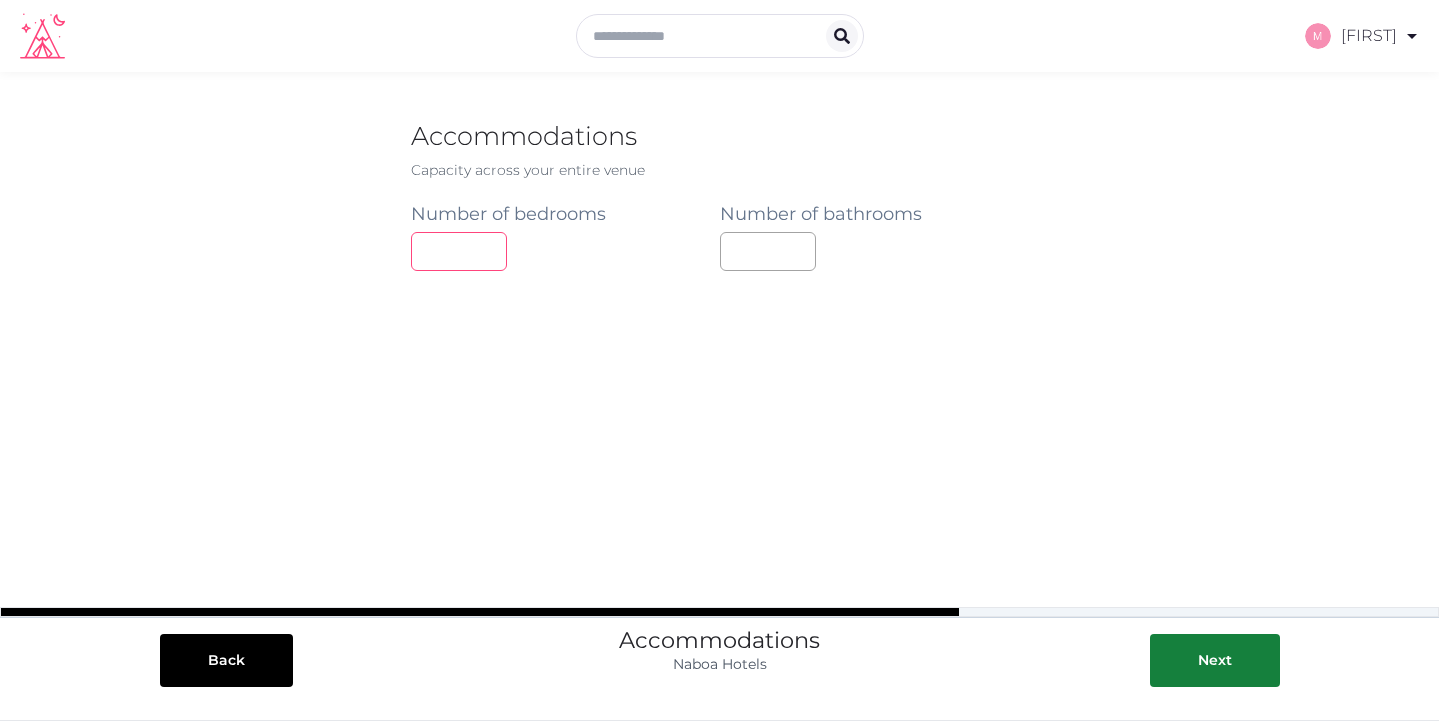 type on "**" 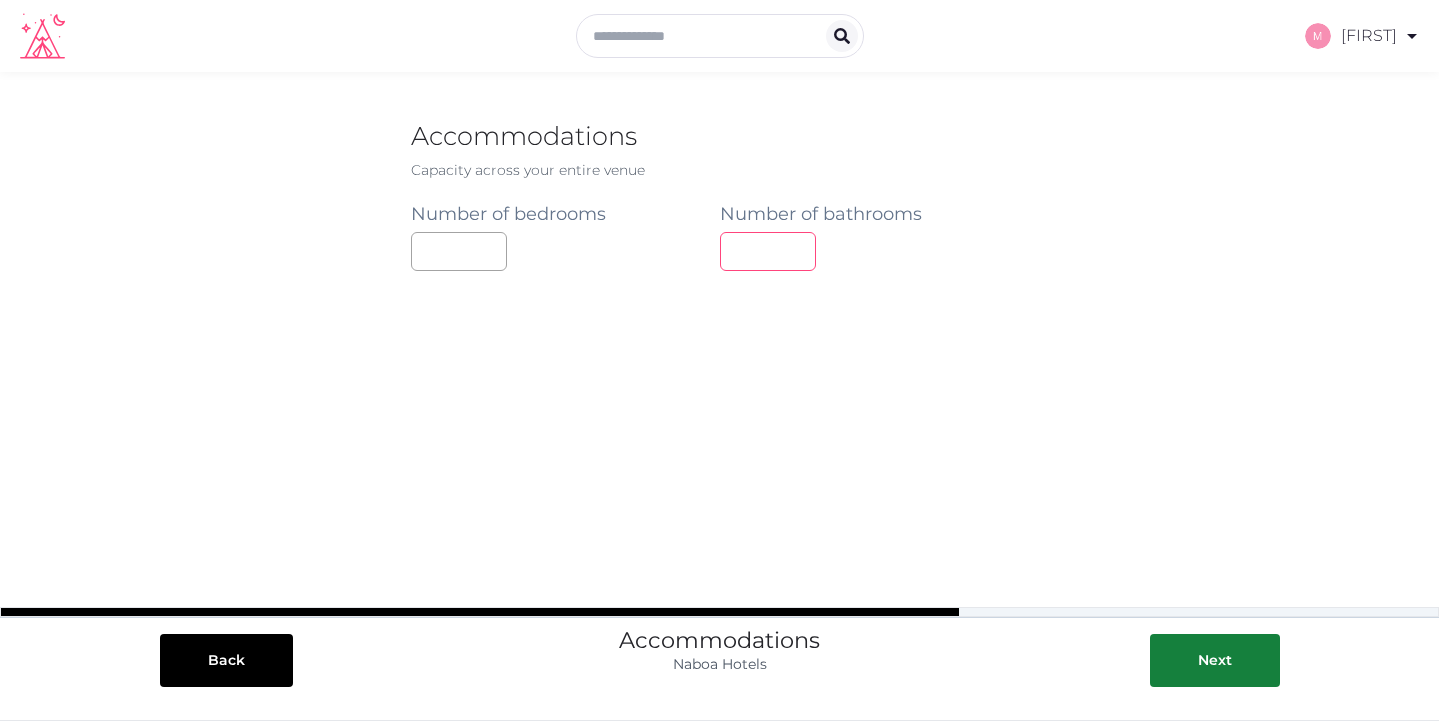 click at bounding box center (768, 251) 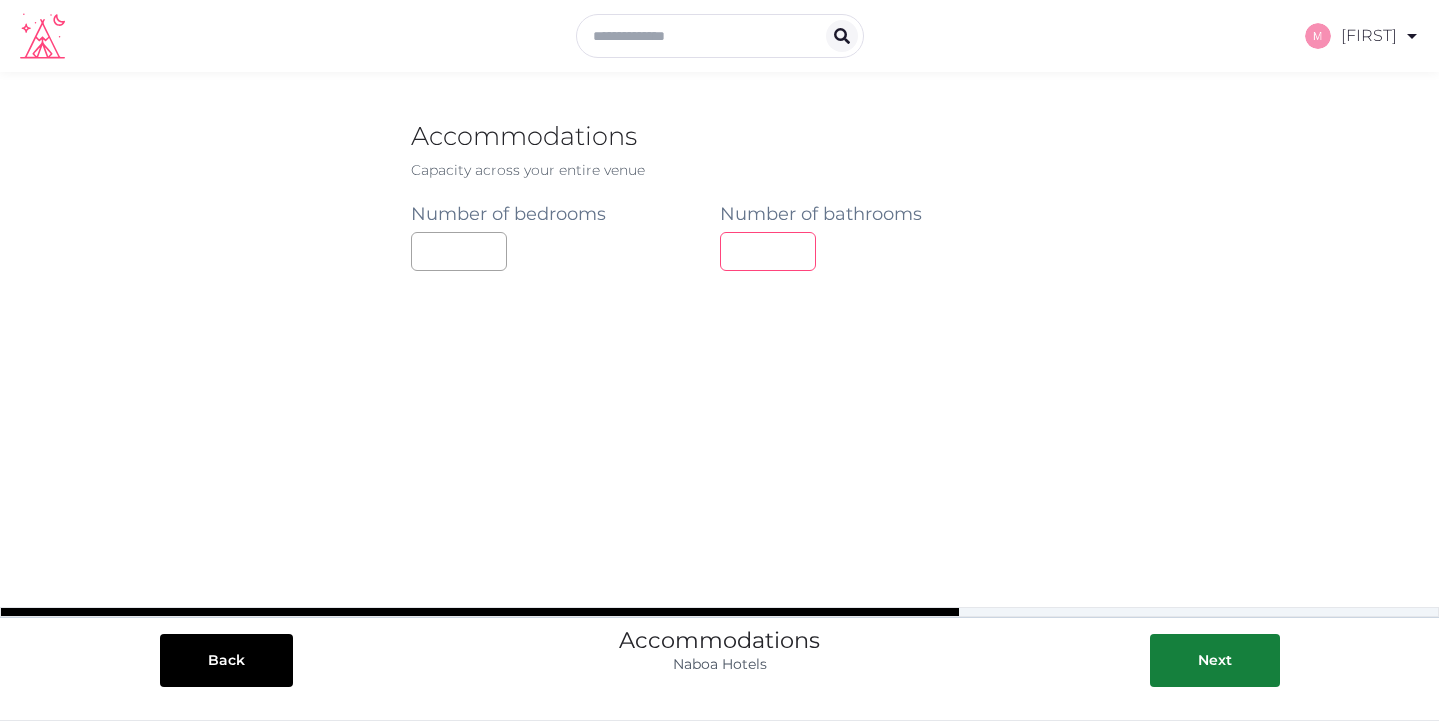 type on "**" 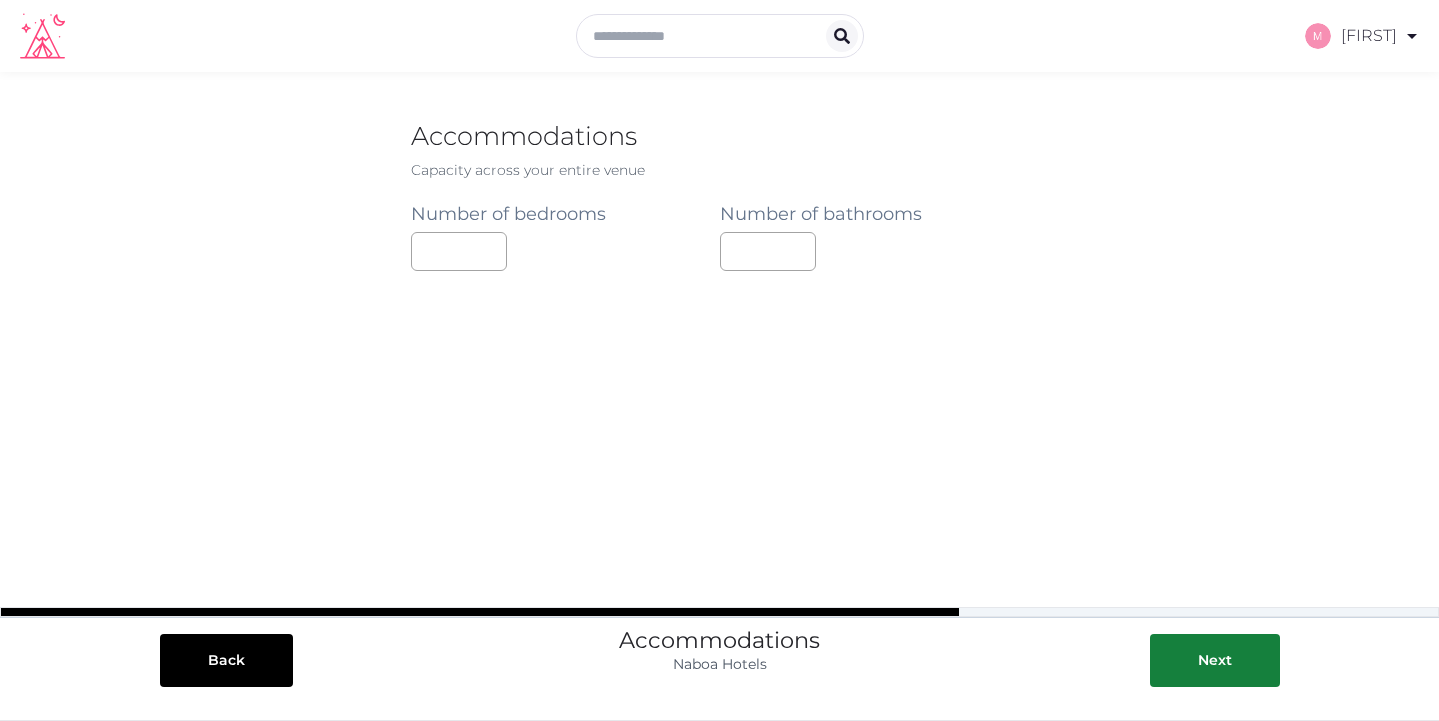 click on "**********" at bounding box center (720, 352) 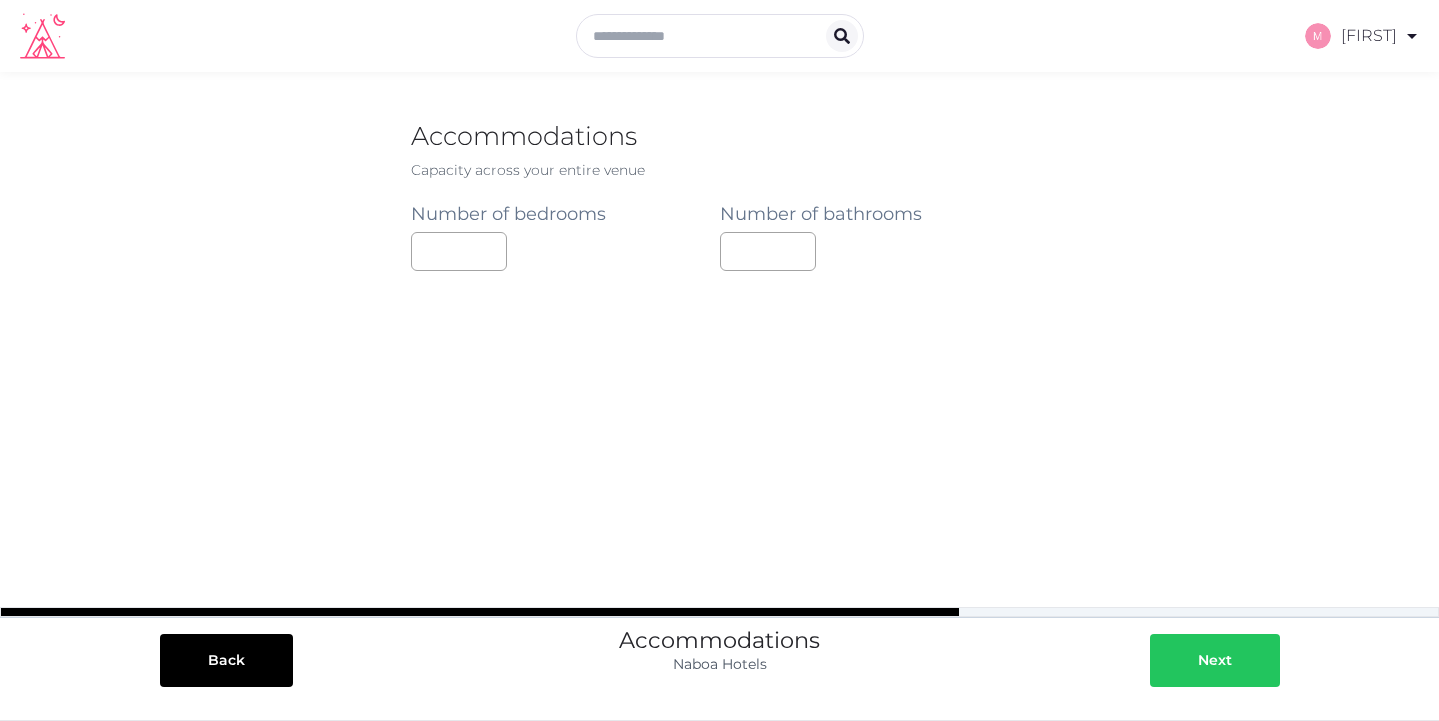 click at bounding box center (1178, 660) 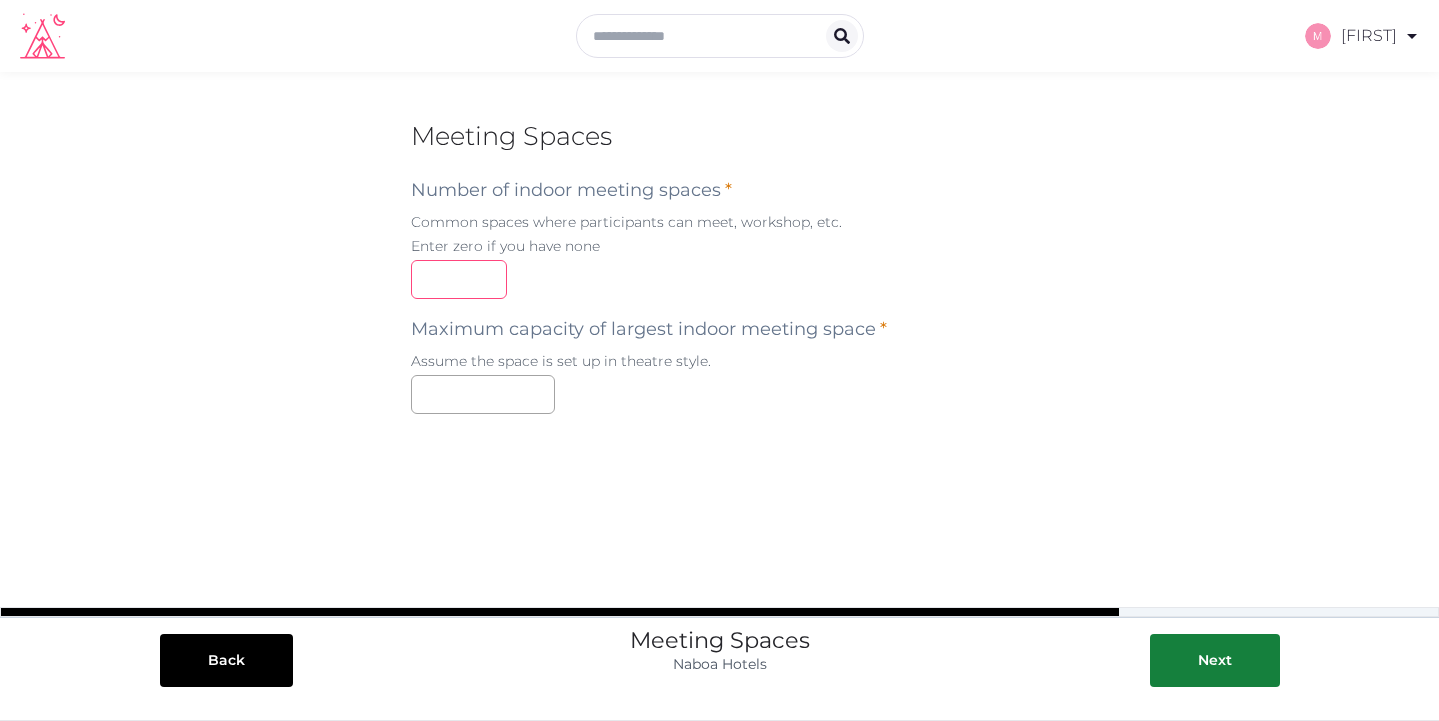 click on "*" at bounding box center (459, 279) 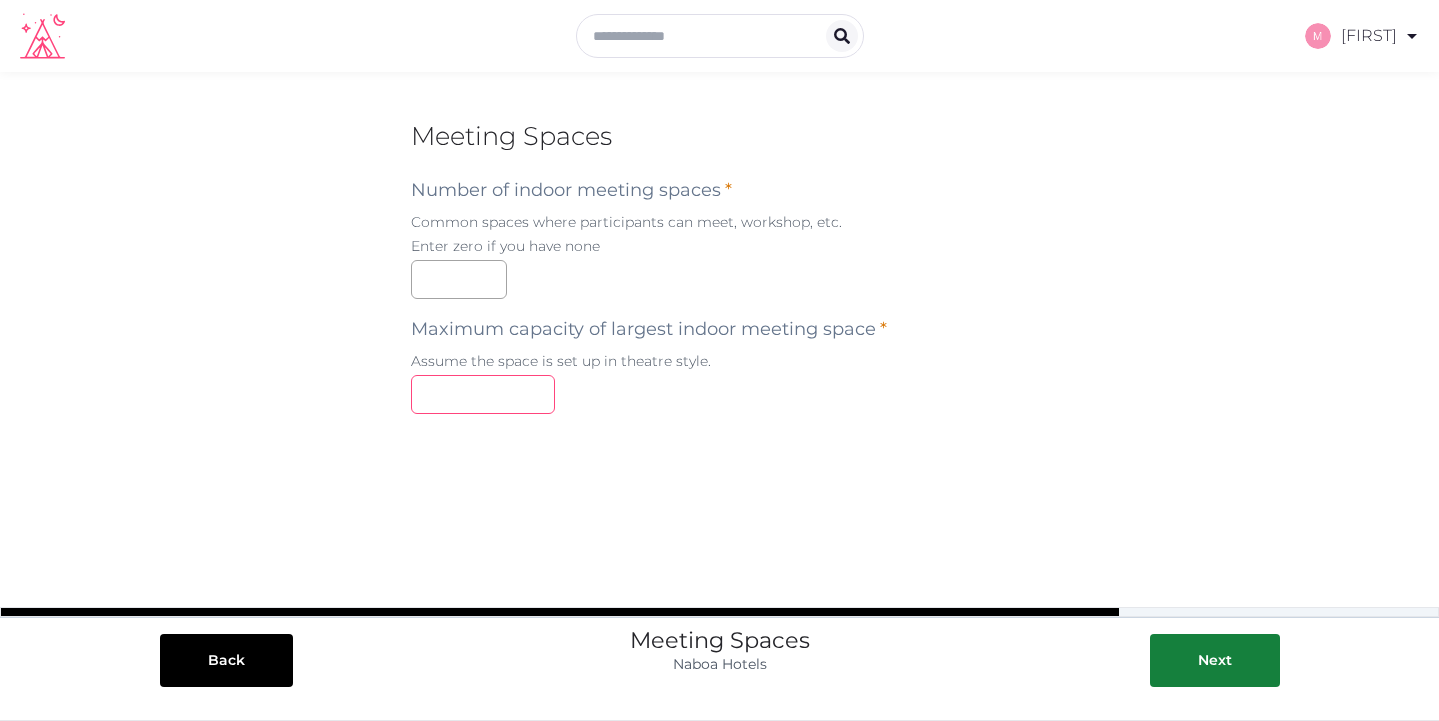 click at bounding box center [483, 394] 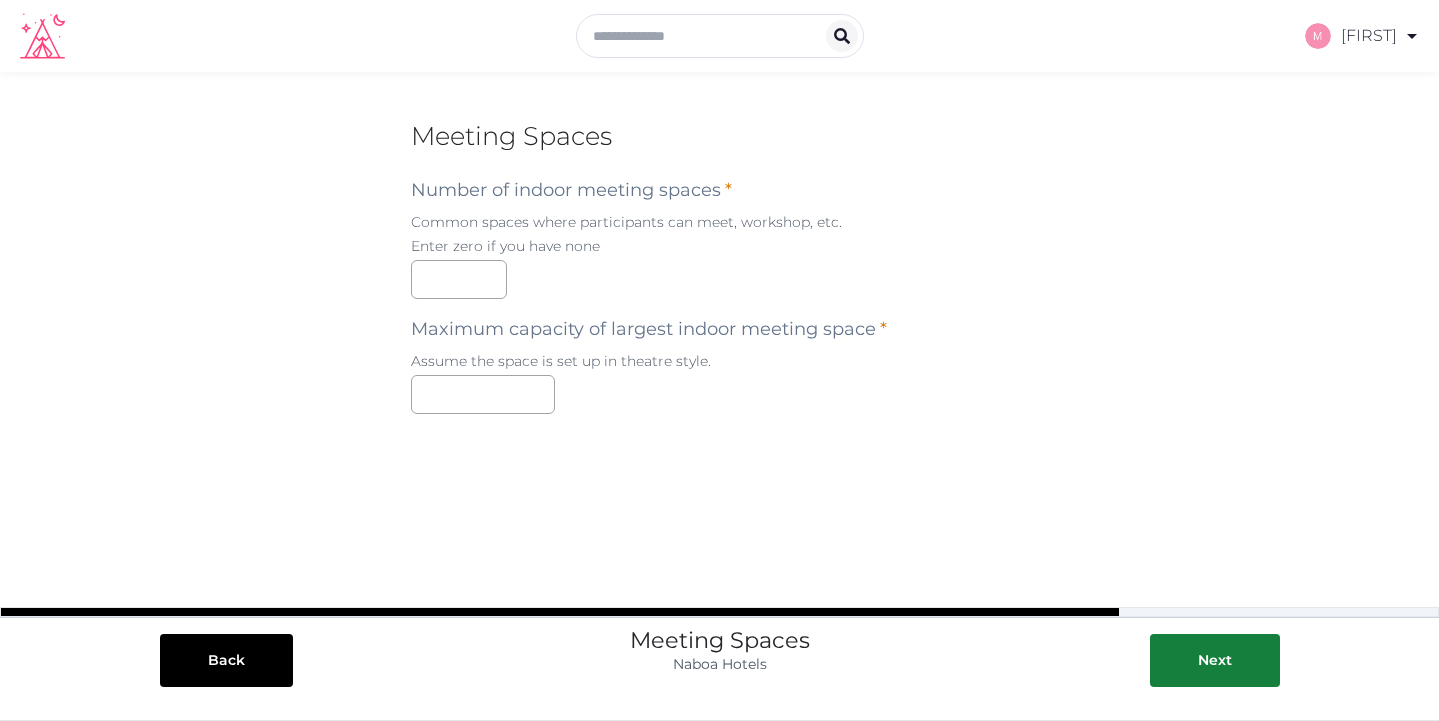 click on "**" at bounding box center (720, 394) 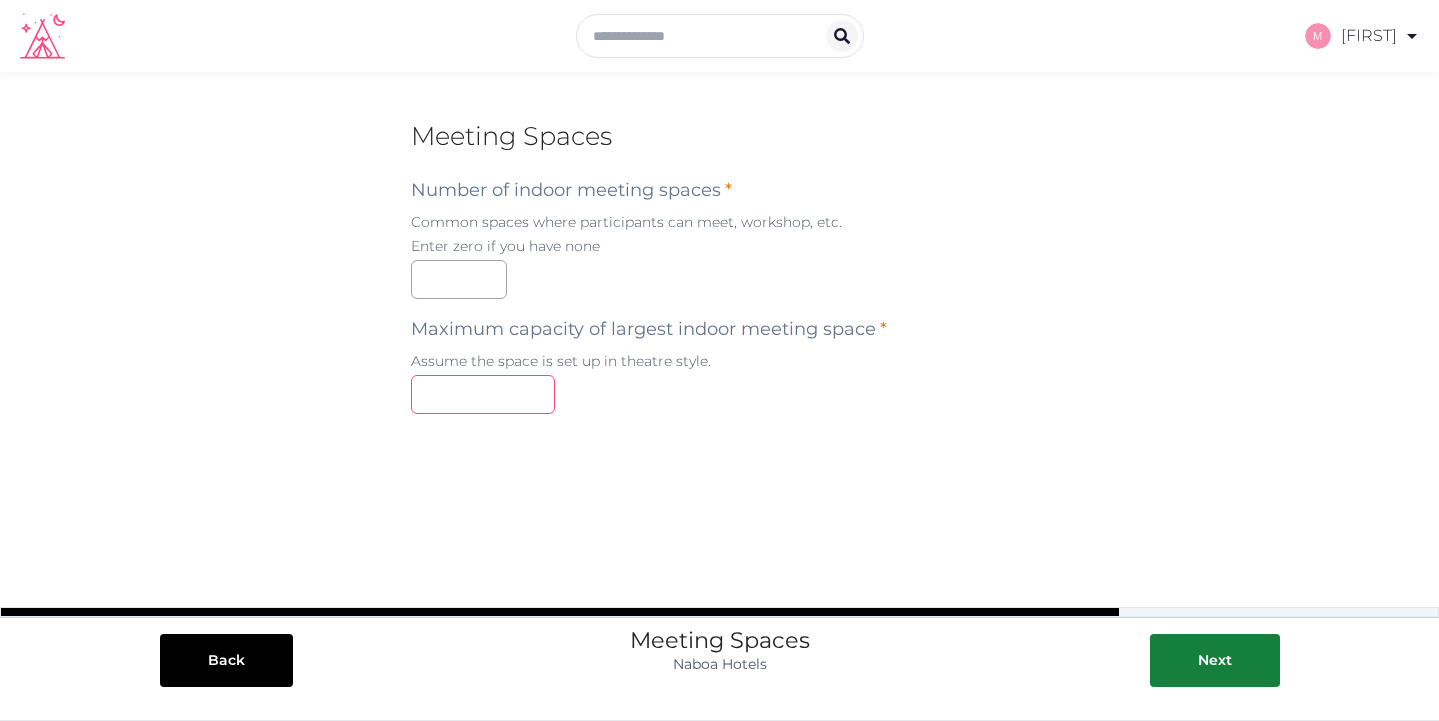 click on "**" at bounding box center [483, 394] 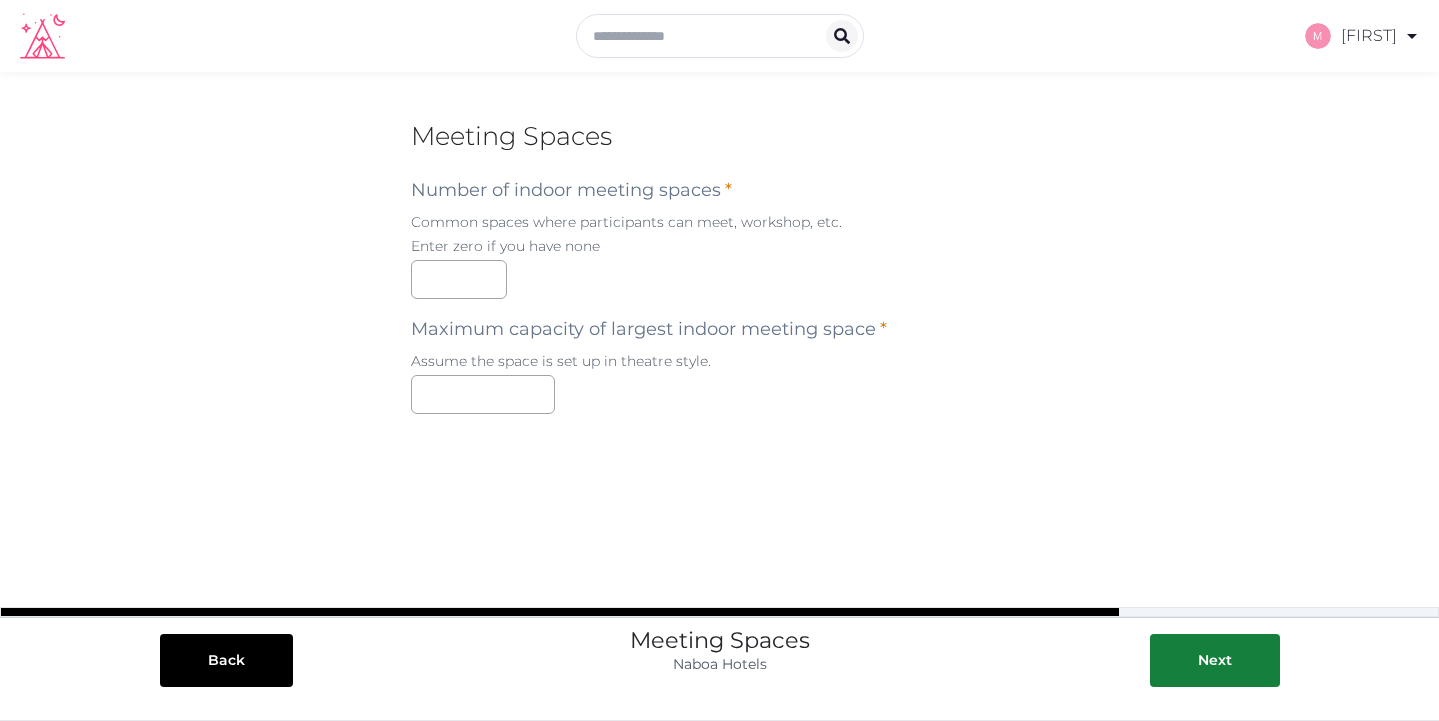 click on "Meeting Spaces Number of indoor meeting spaces * Common spaces where participants can meet, workshop, etc. Enter zero if you have none * Maximum capacity of largest indoor meeting space * Assume the space is set up in theatre style. **" at bounding box center [720, 271] 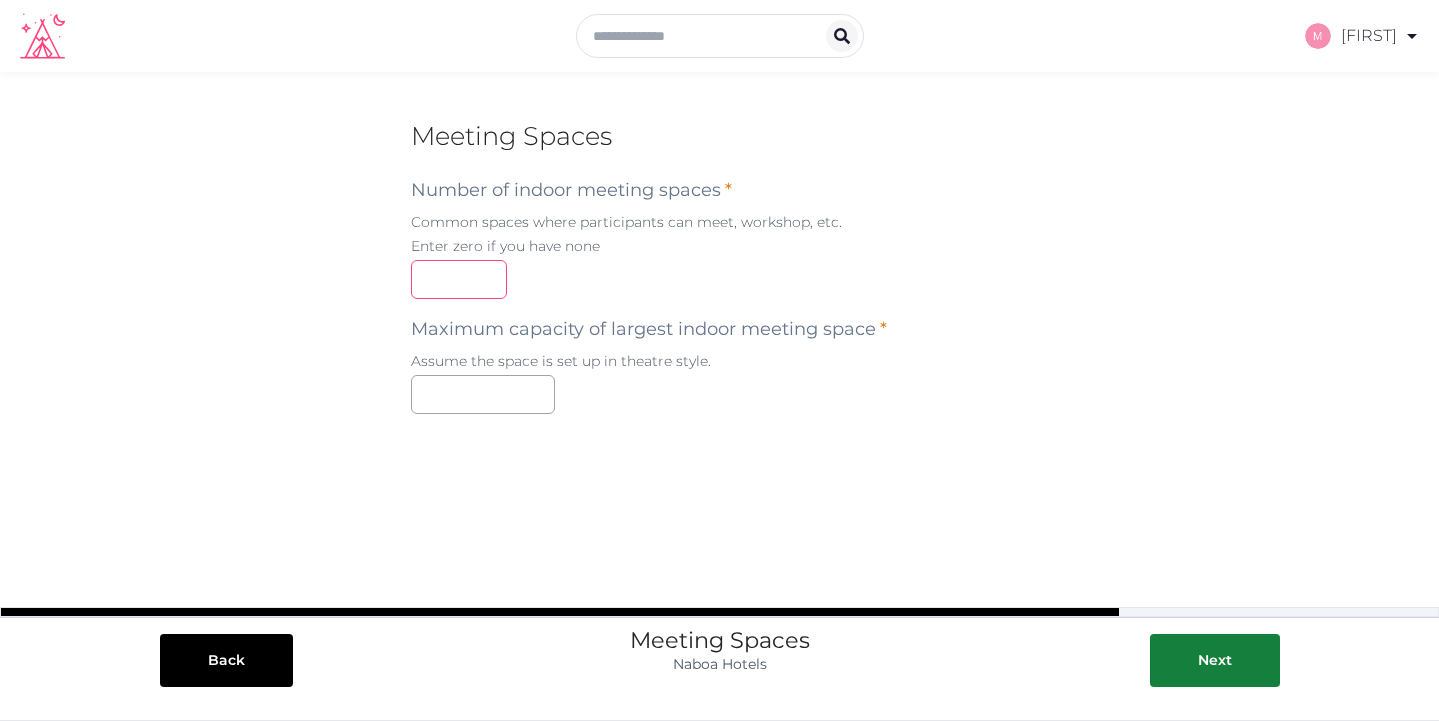 drag, startPoint x: 437, startPoint y: 275, endPoint x: 347, endPoint y: 275, distance: 90 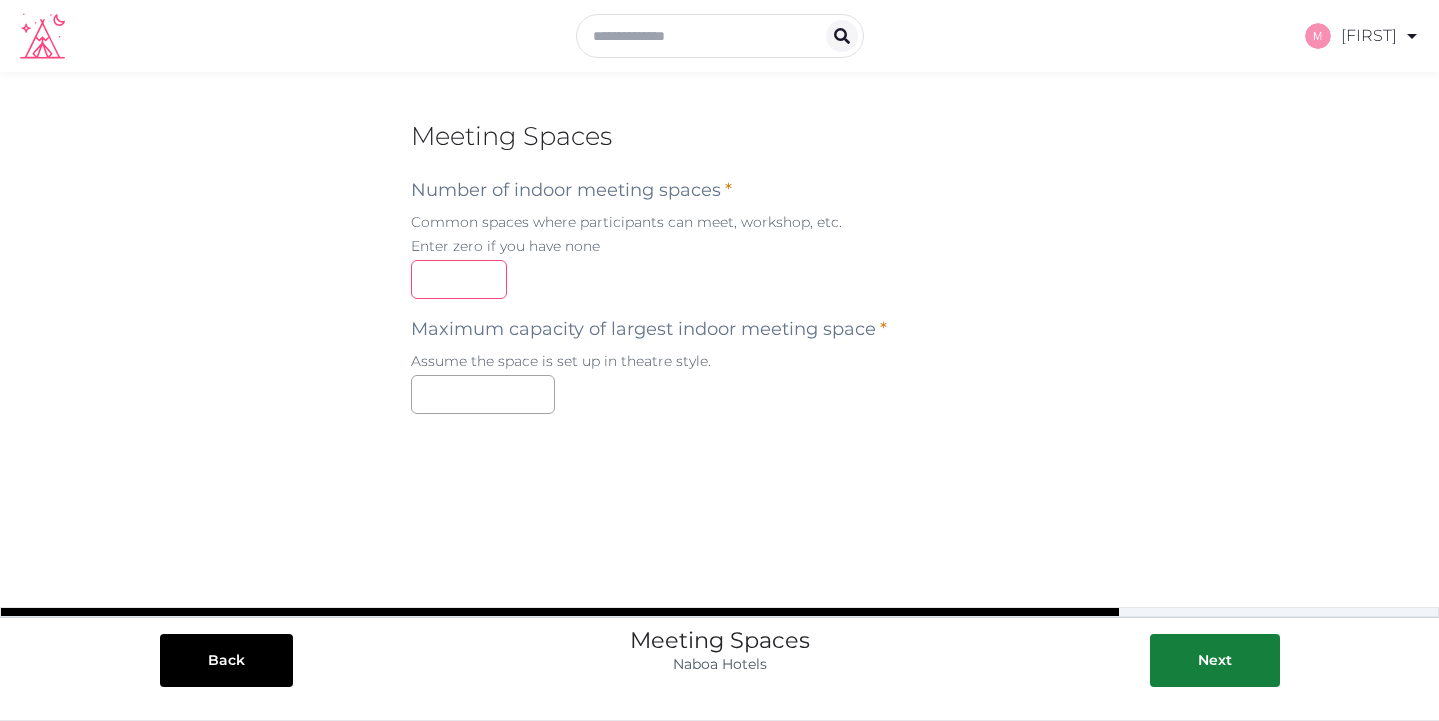 type on "*" 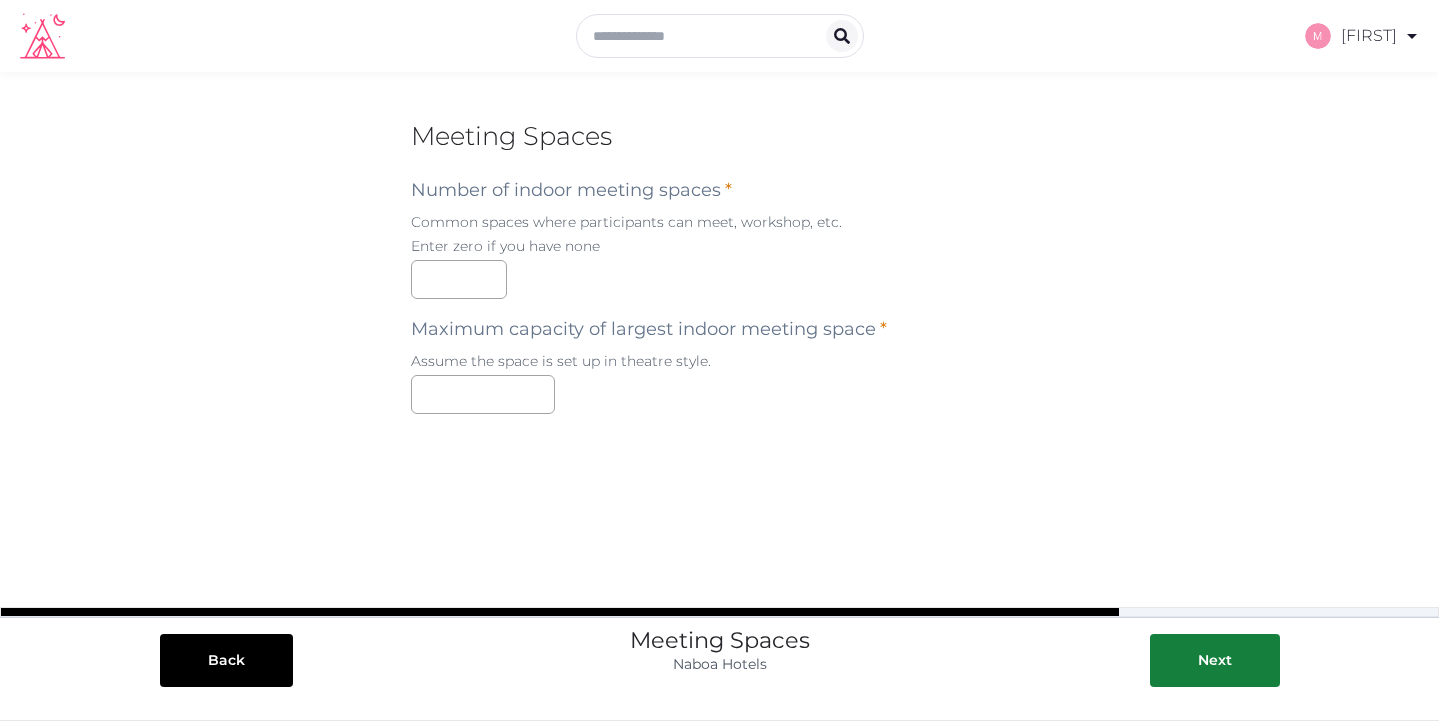 click on "Back Meeting Spaces Naboa Hotels Next" at bounding box center [719, 632] 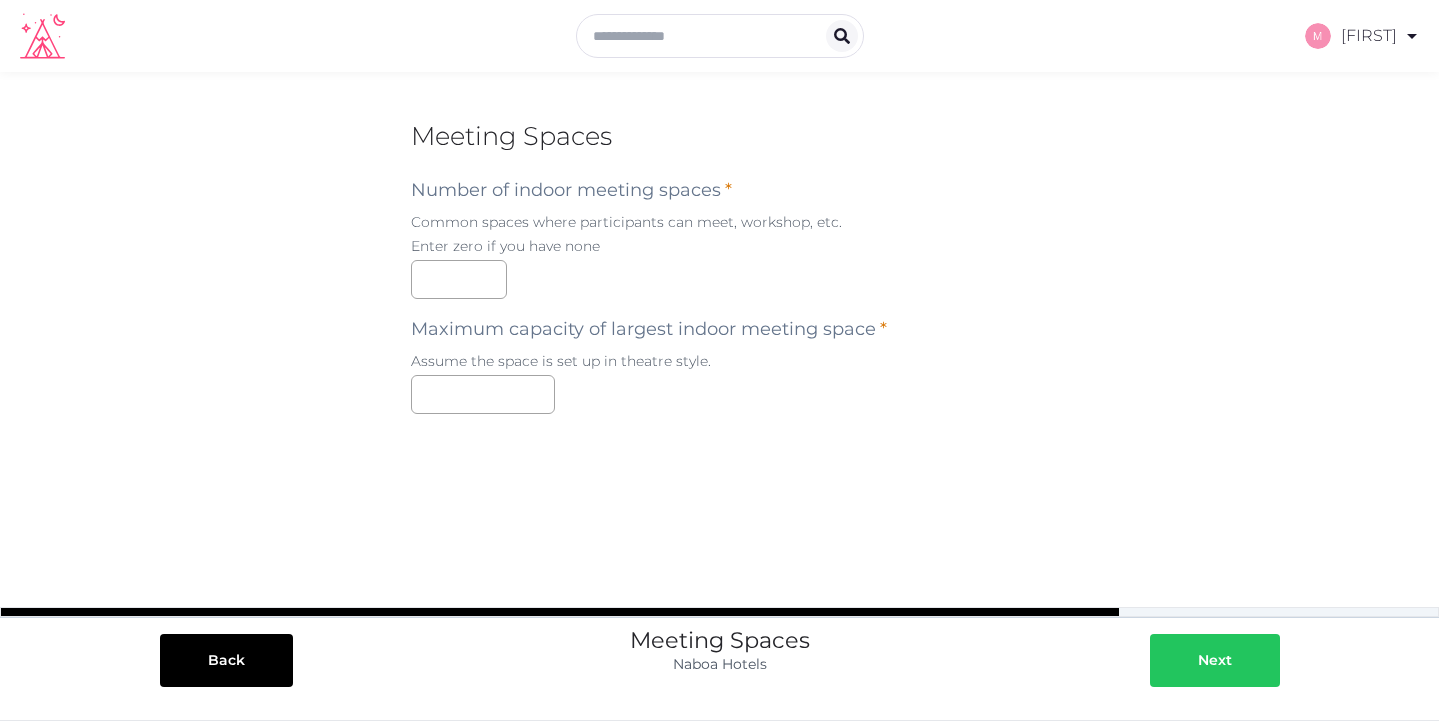 click at bounding box center (1252, 660) 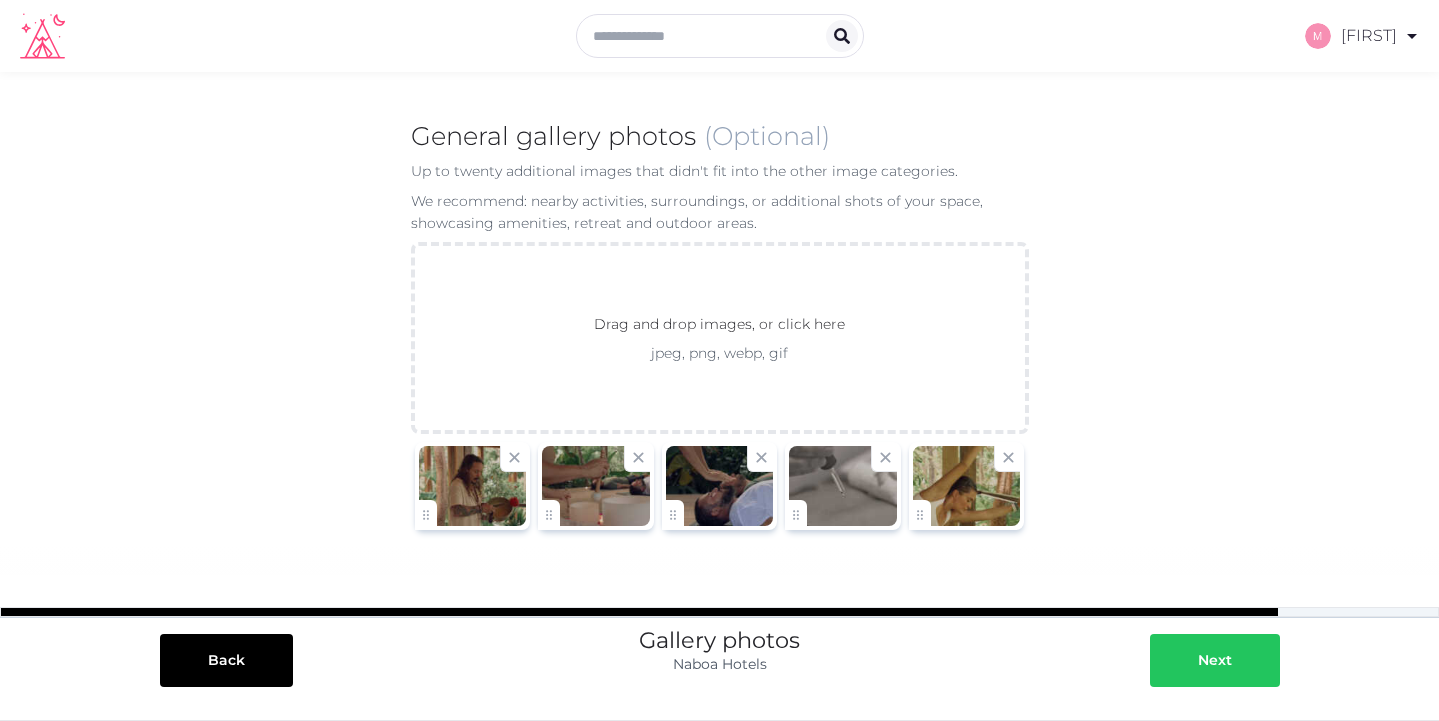 click at bounding box center (1252, 660) 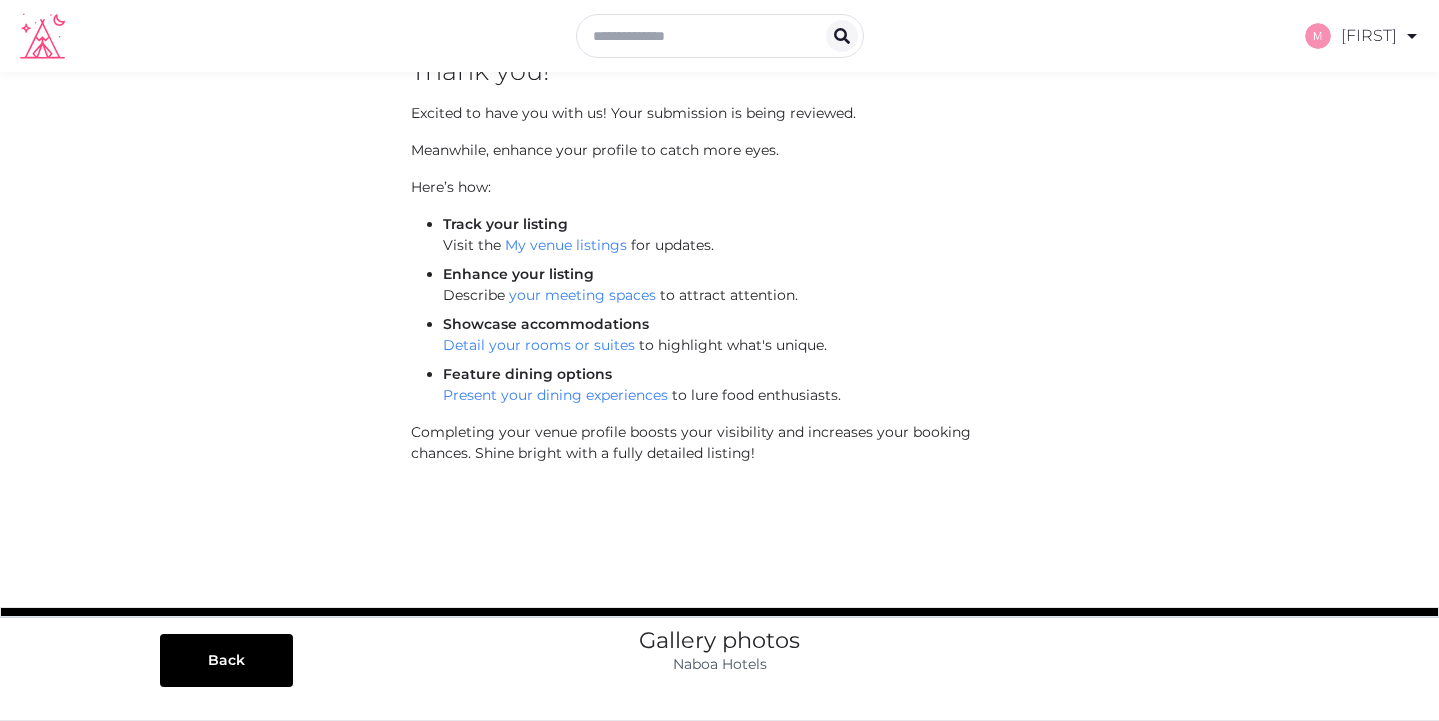 scroll, scrollTop: 65, scrollLeft: 0, axis: vertical 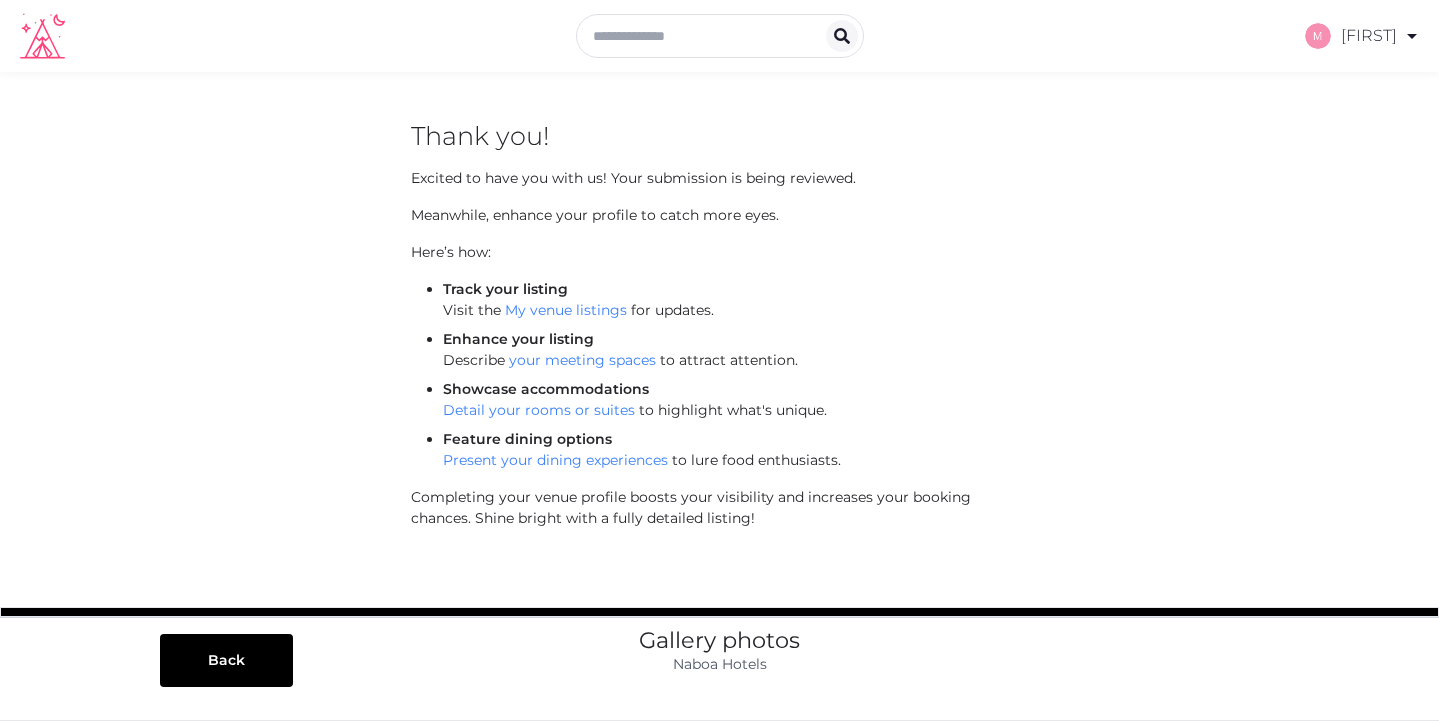 click on "Excited to have you with us! Your submission is being reviewed. Meanwhile, enhance your profile to catch more eyes. Here’s how: Track your listing    Visit the   My venue listings   for updates. Enhance your listing    Describe   your meeting spaces   to attract attention. Showcase accommodations     Detail your rooms or suites   to highlight what's unique. Feature dining options     Present your dining experiences   to lure food enthusiasts. Completing your venue profile boosts your visibility and increases your booking chances. Shine bright with a fully detailed listing!" at bounding box center (720, 348) 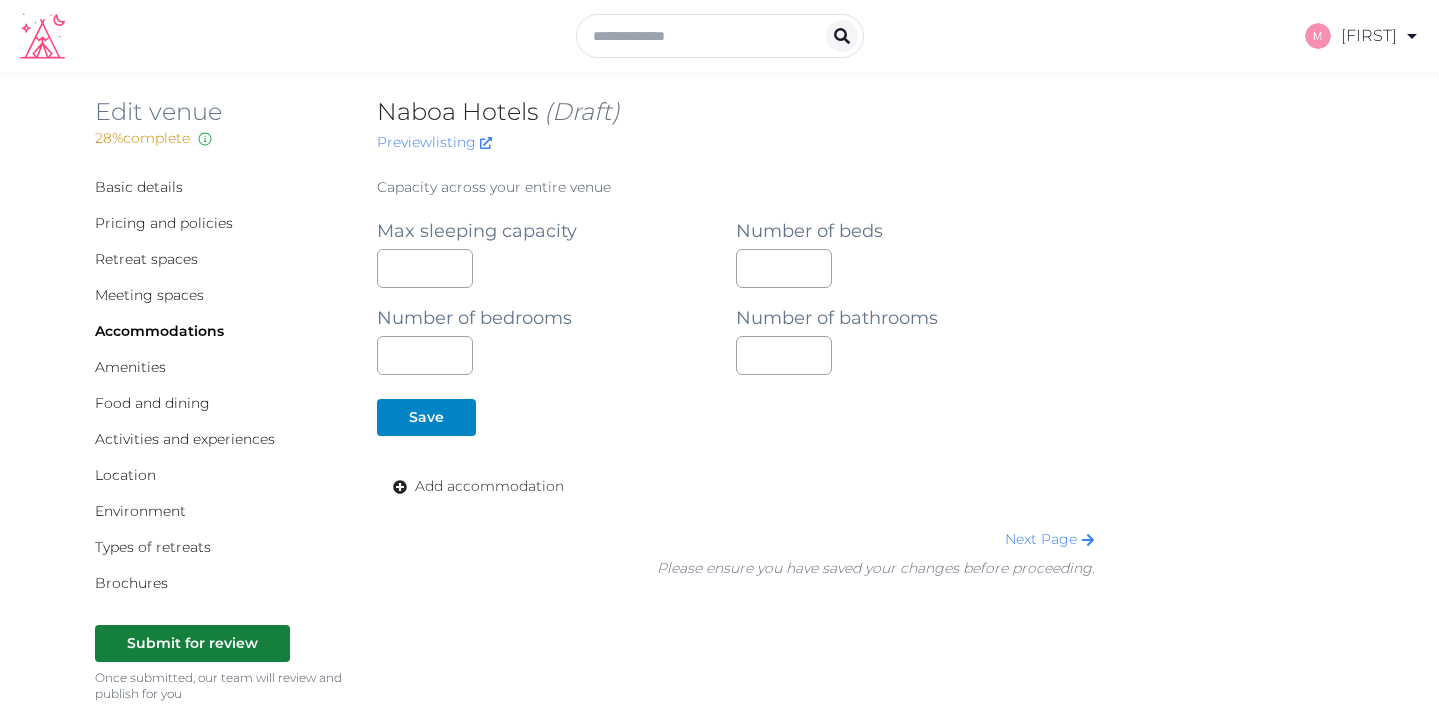 scroll, scrollTop: 0, scrollLeft: 0, axis: both 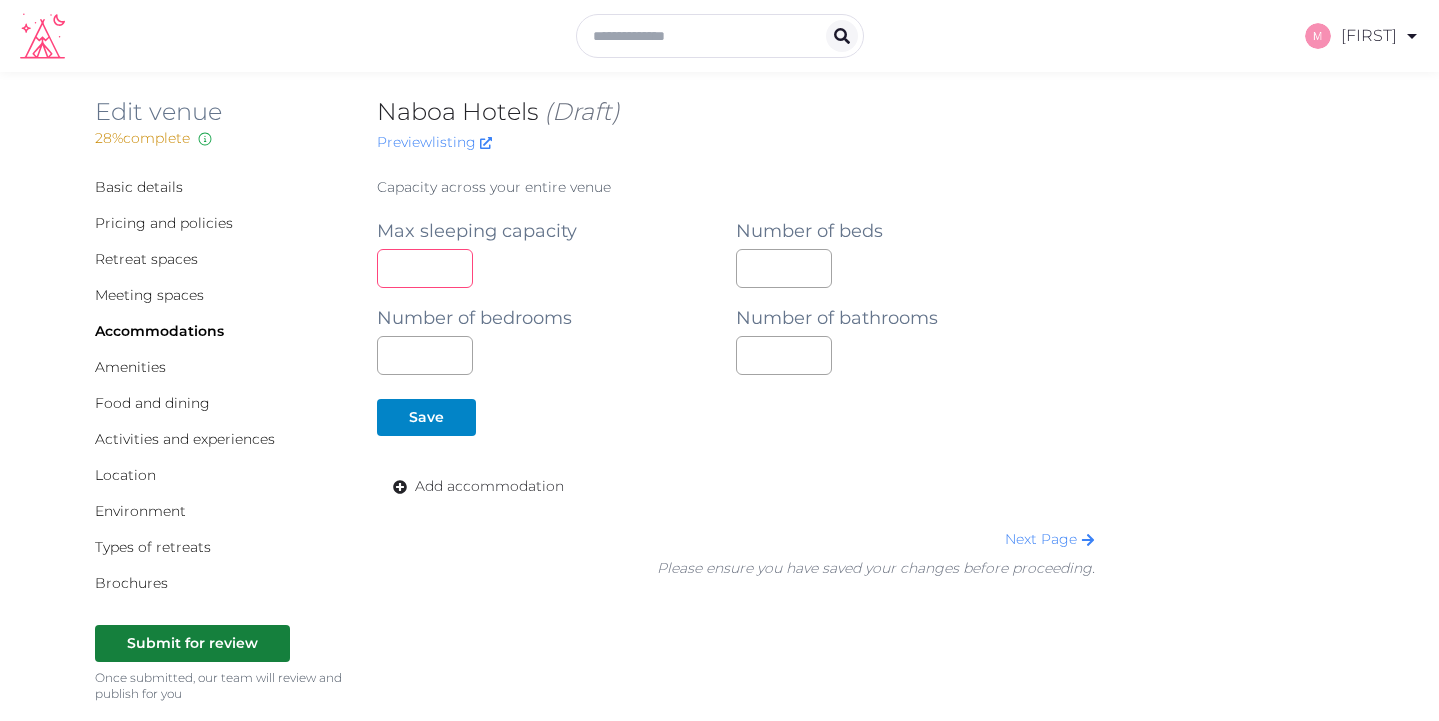 click at bounding box center [425, 268] 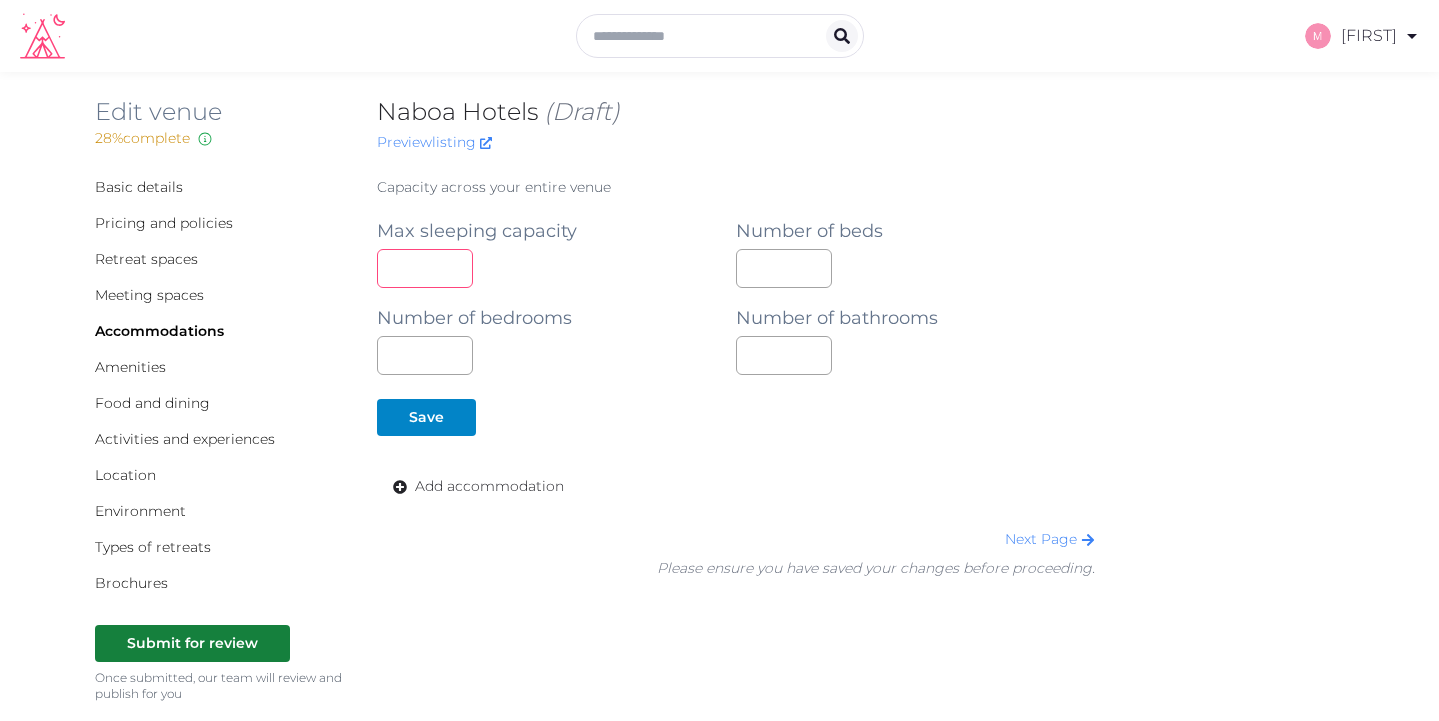 type on "**" 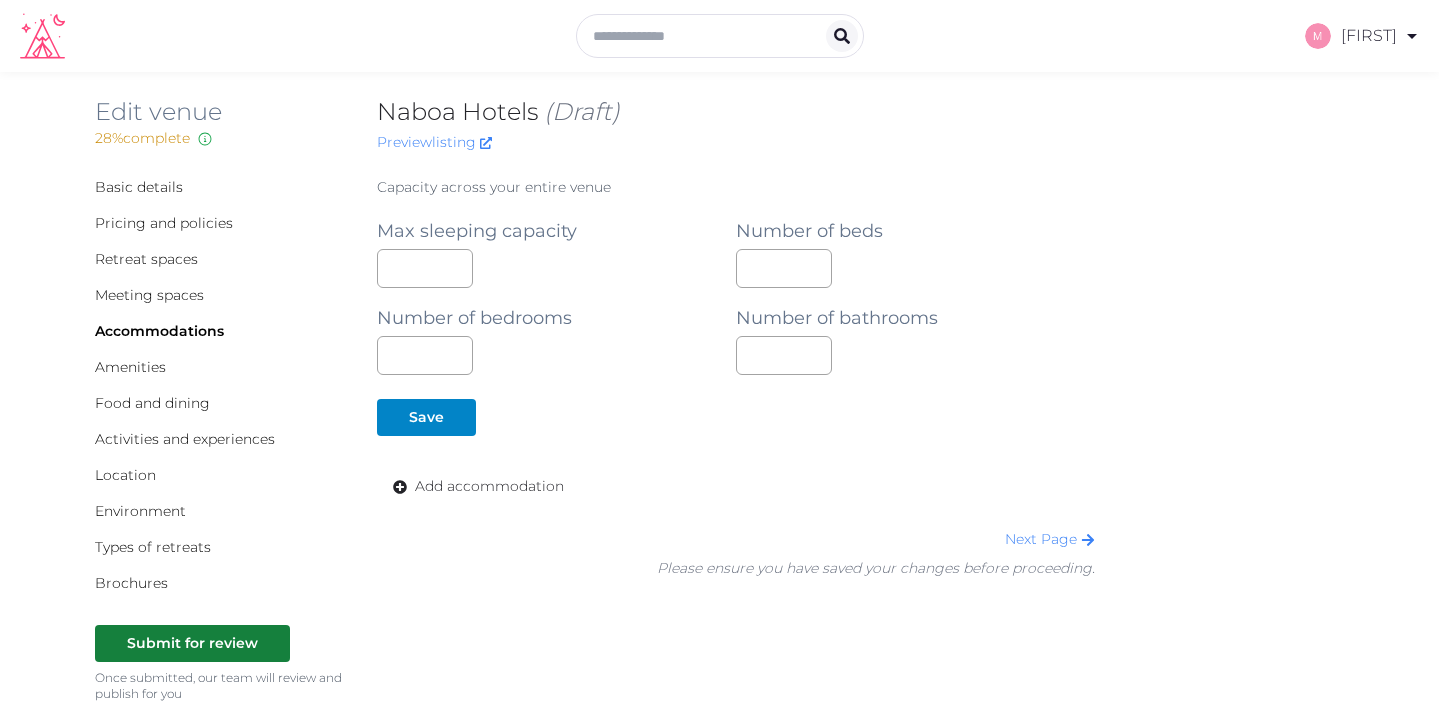 click on "Number of beds" at bounding box center (915, 244) 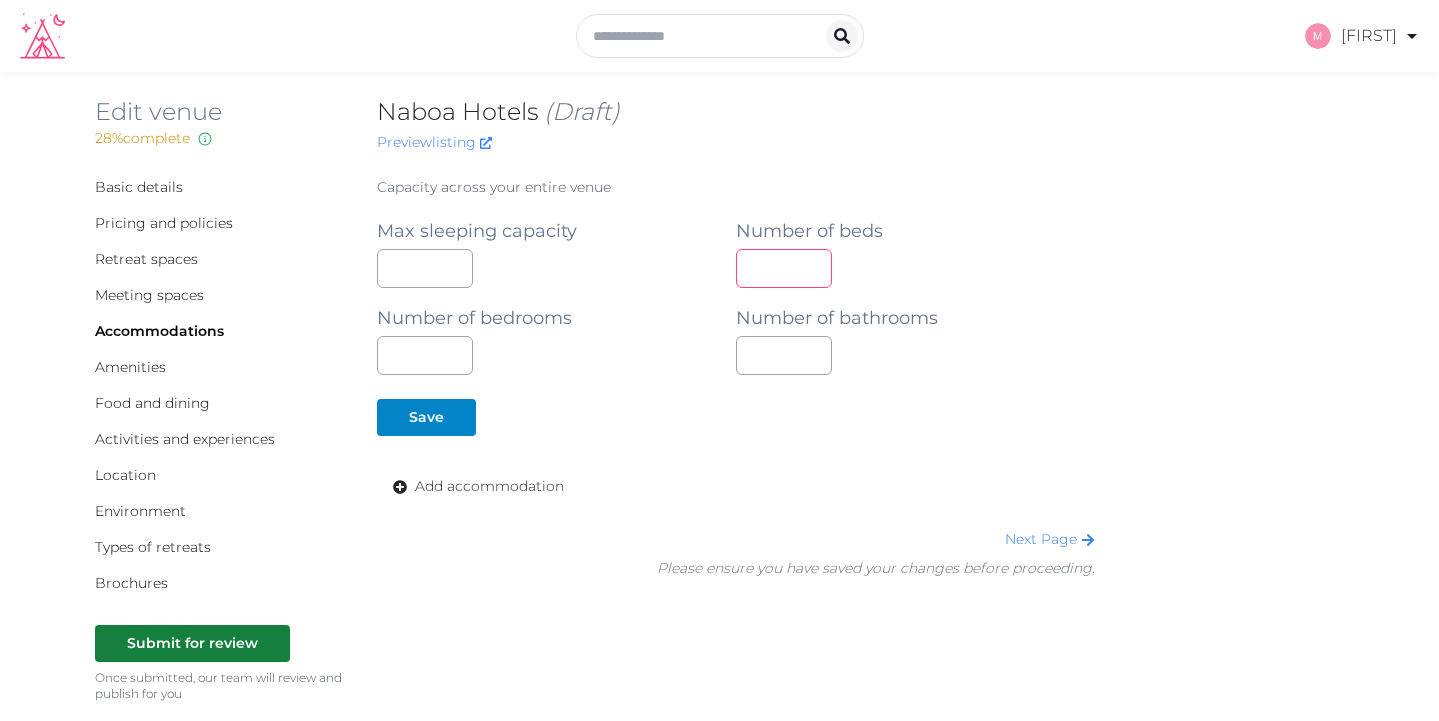 click at bounding box center (784, 268) 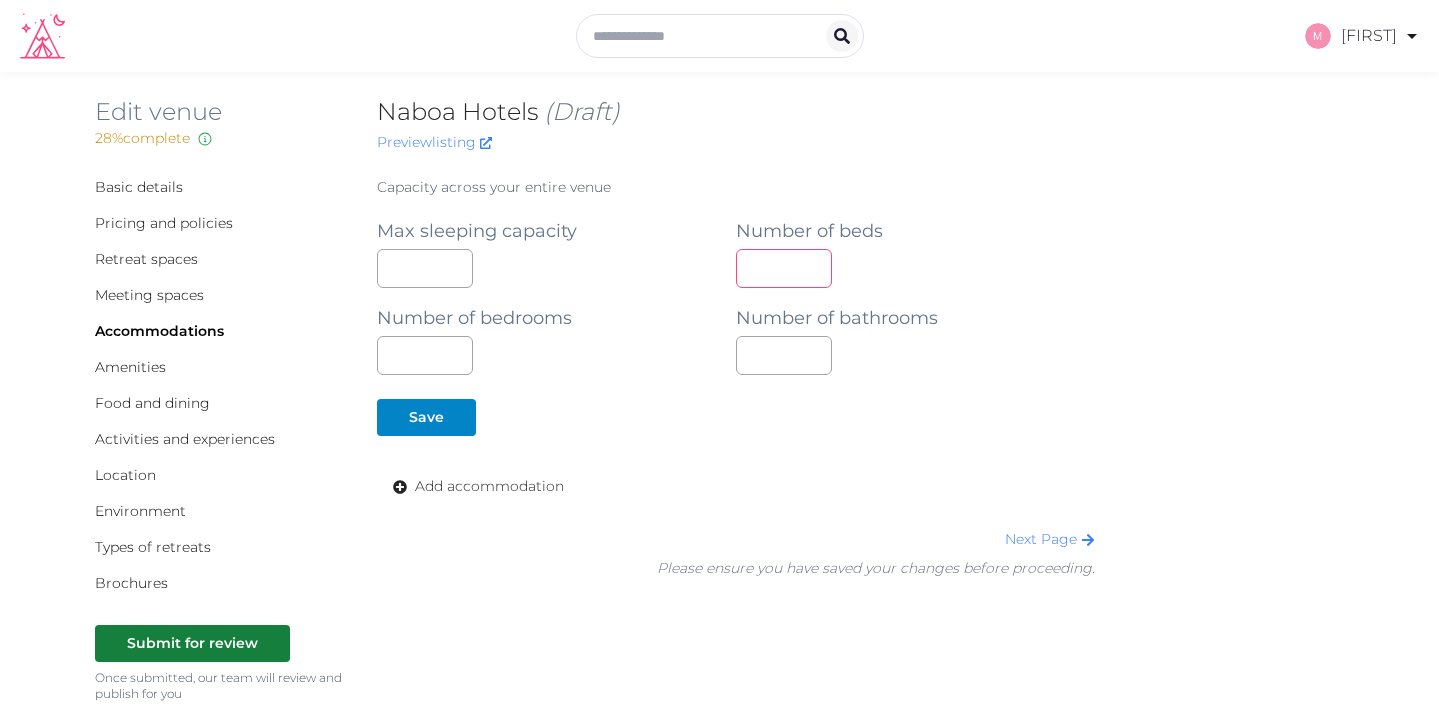type on "**" 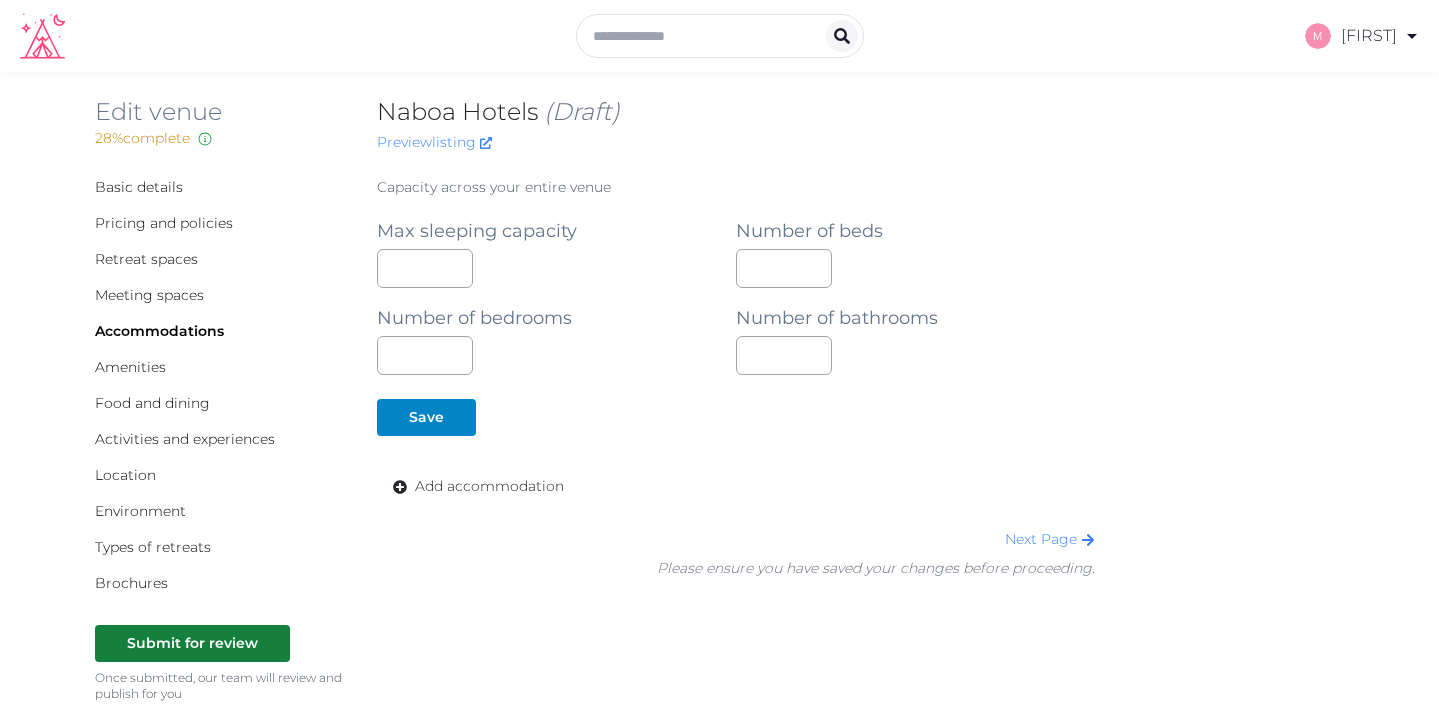 click on "Save" at bounding box center [732, 417] 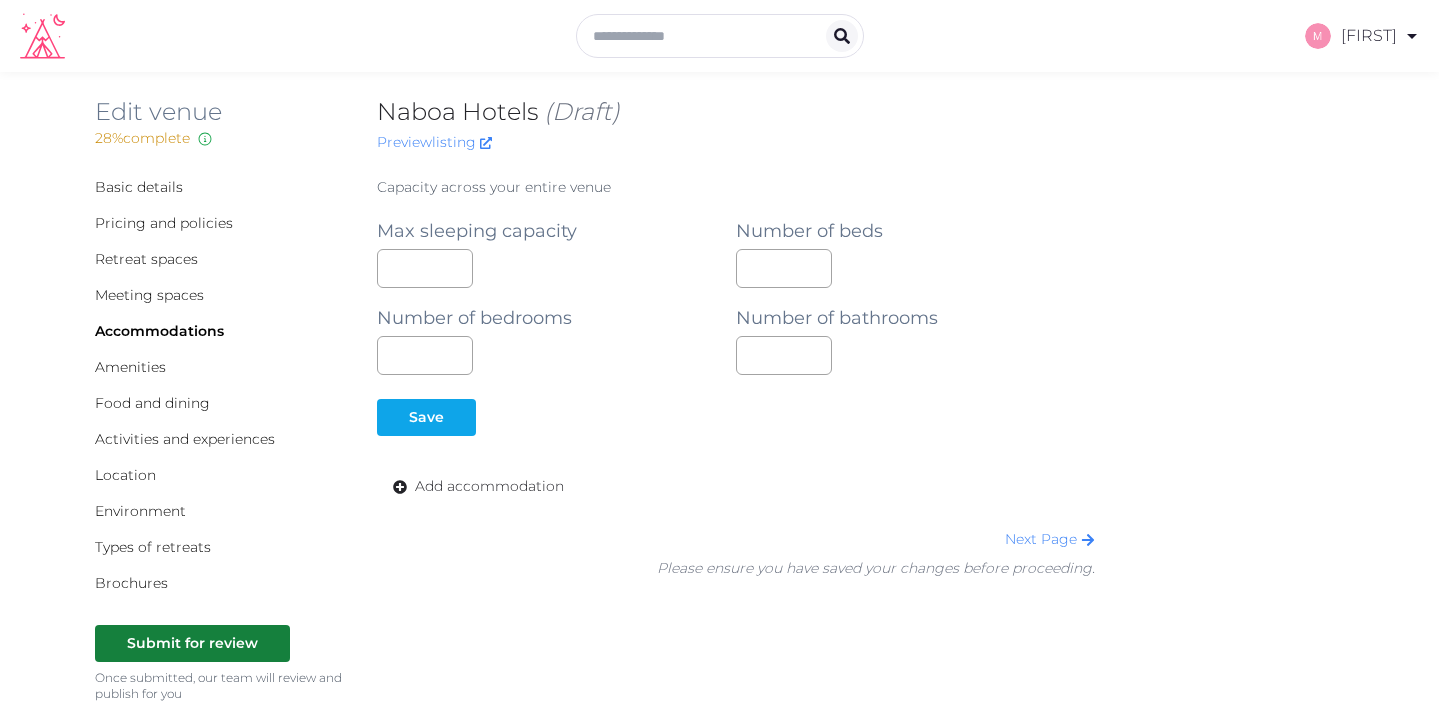 click at bounding box center (460, 417) 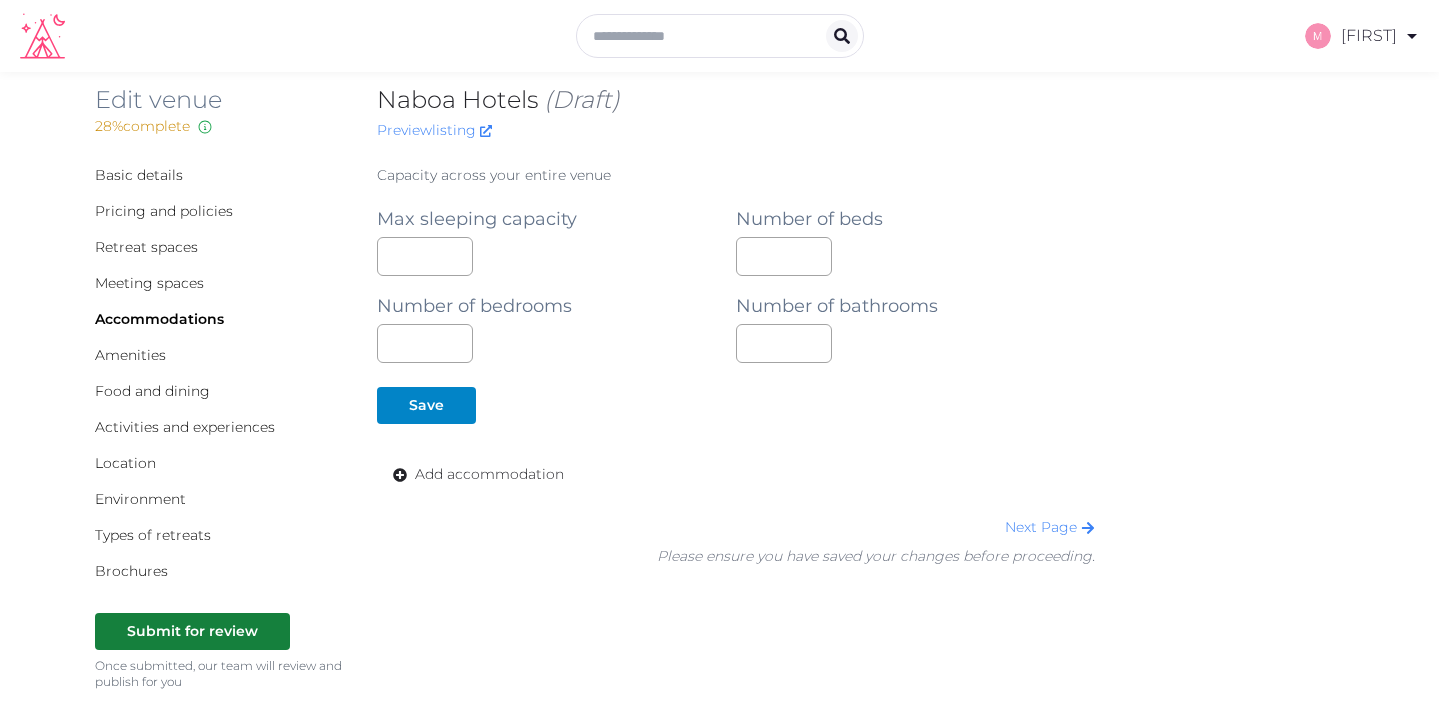 scroll, scrollTop: 18, scrollLeft: 0, axis: vertical 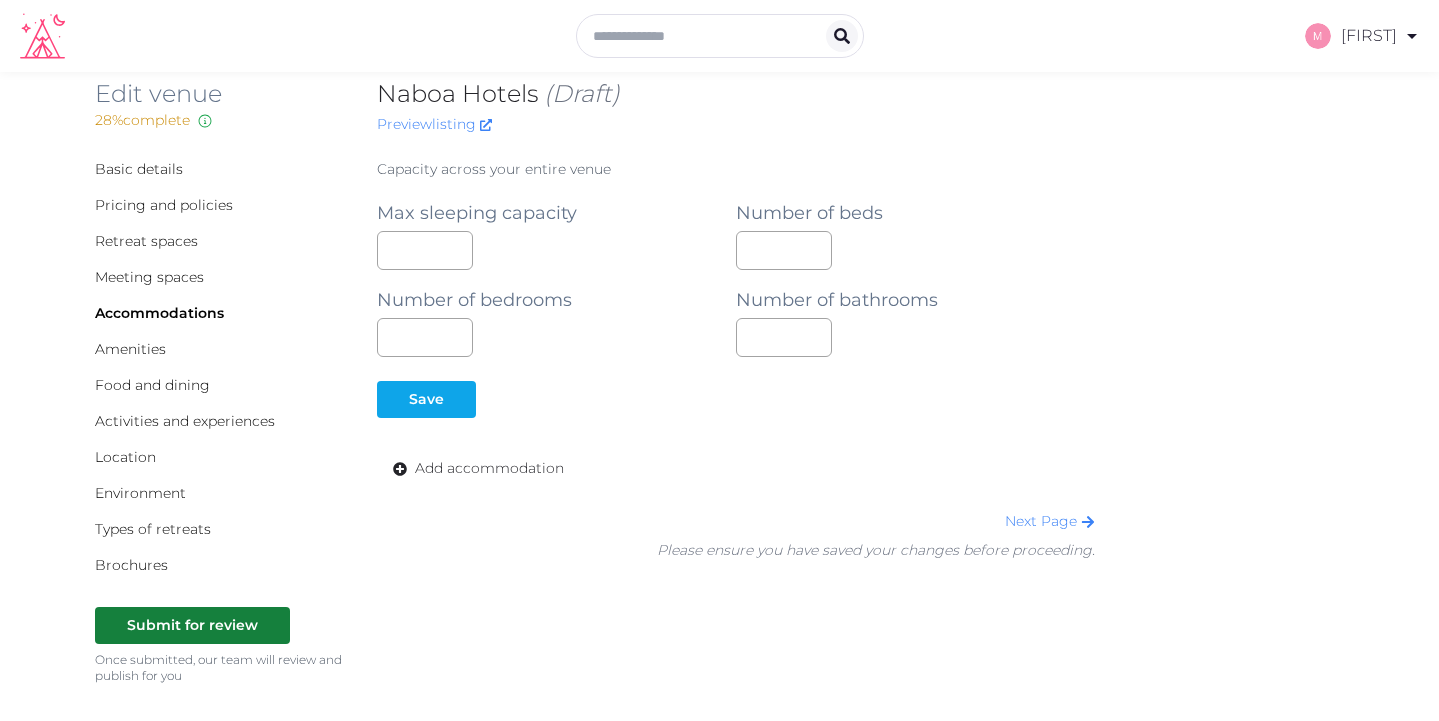click at bounding box center (460, 399) 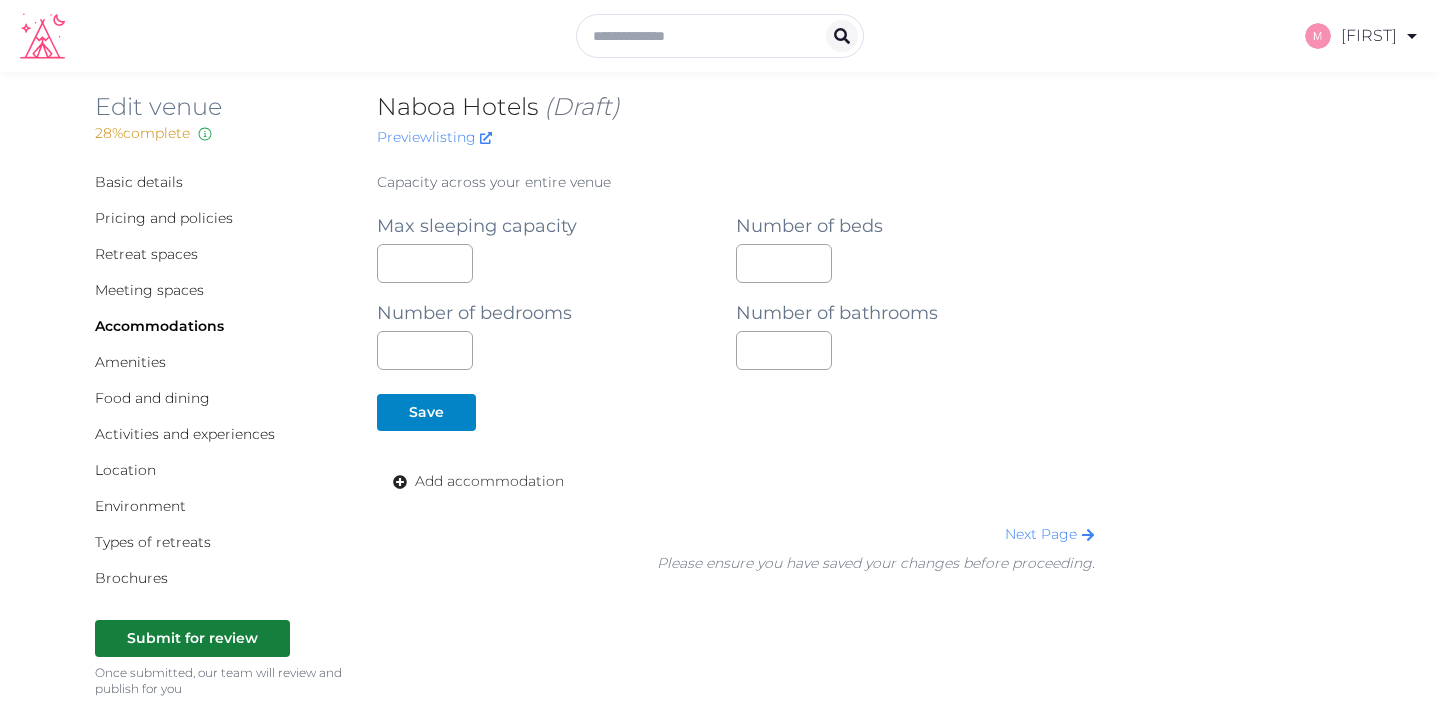 scroll, scrollTop: 15, scrollLeft: 0, axis: vertical 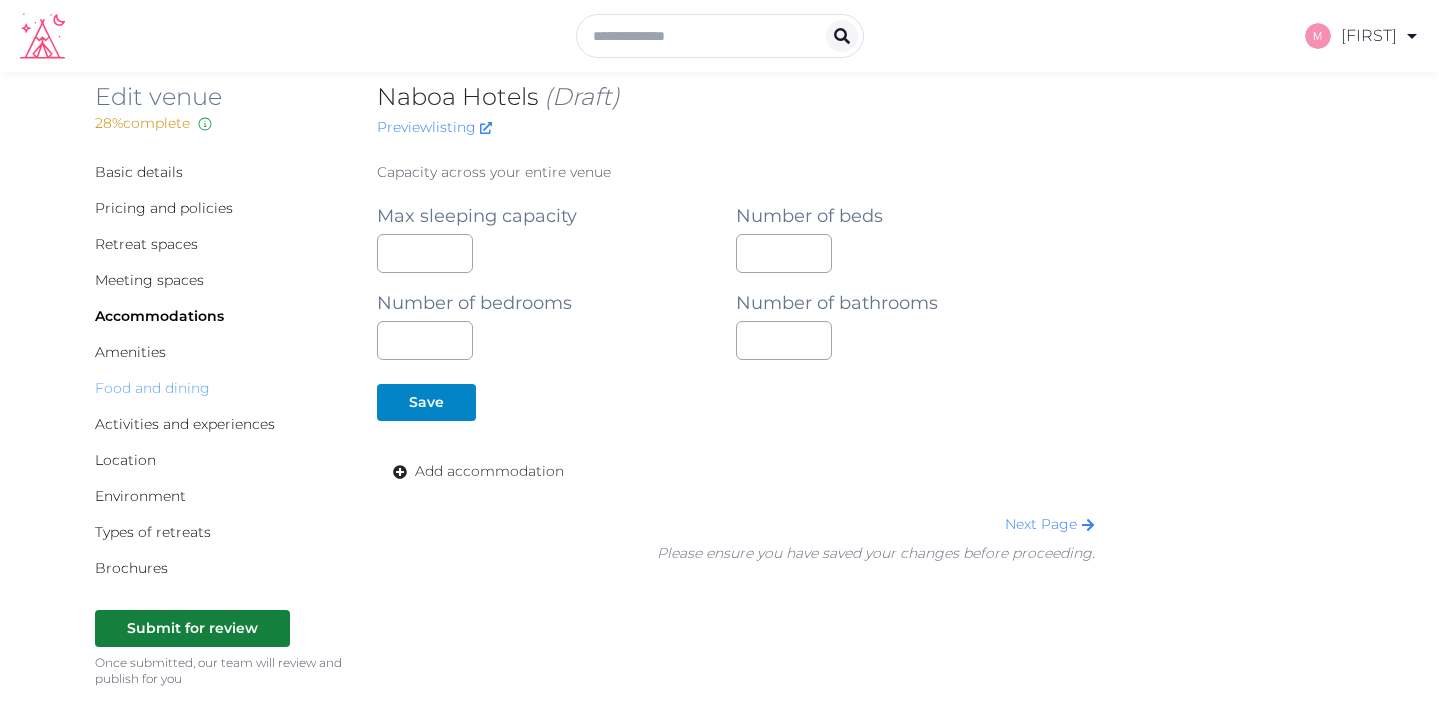 click on "Food and dining" at bounding box center [152, 388] 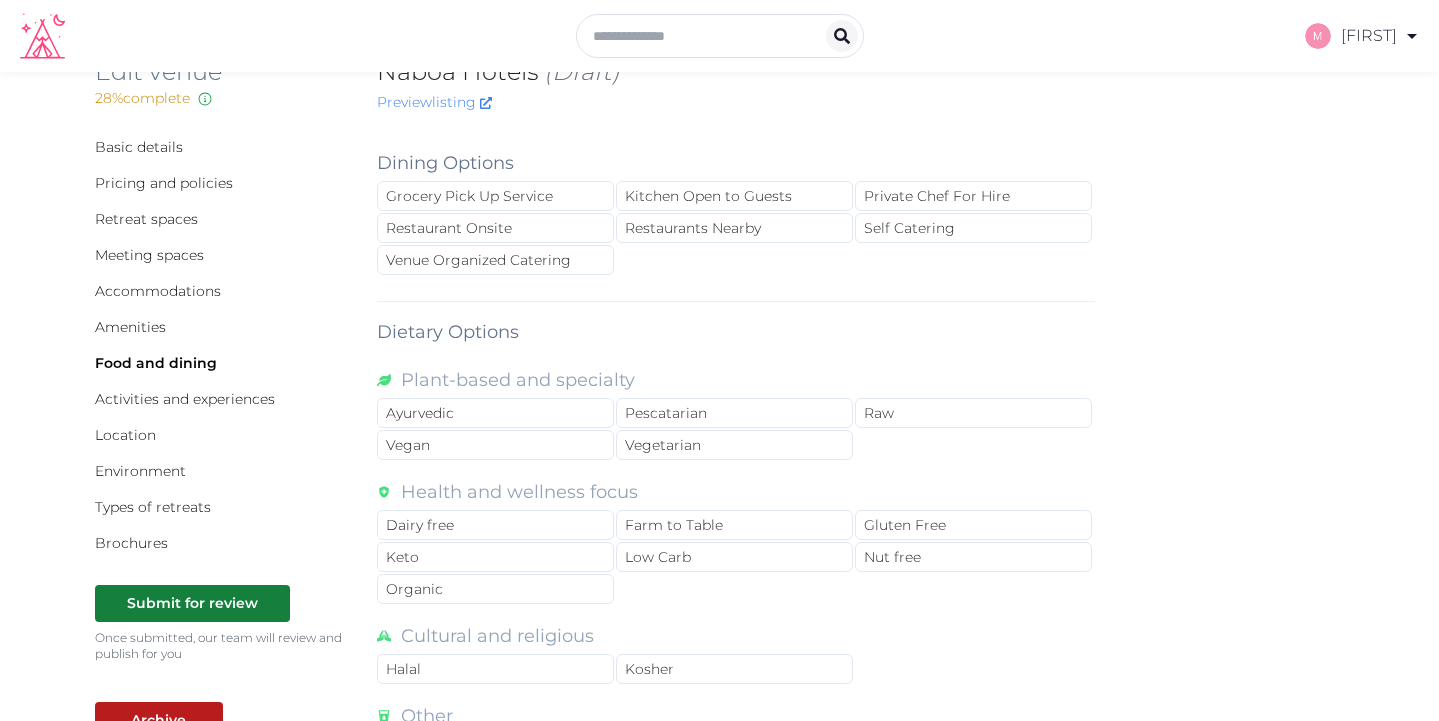 scroll, scrollTop: 41, scrollLeft: 0, axis: vertical 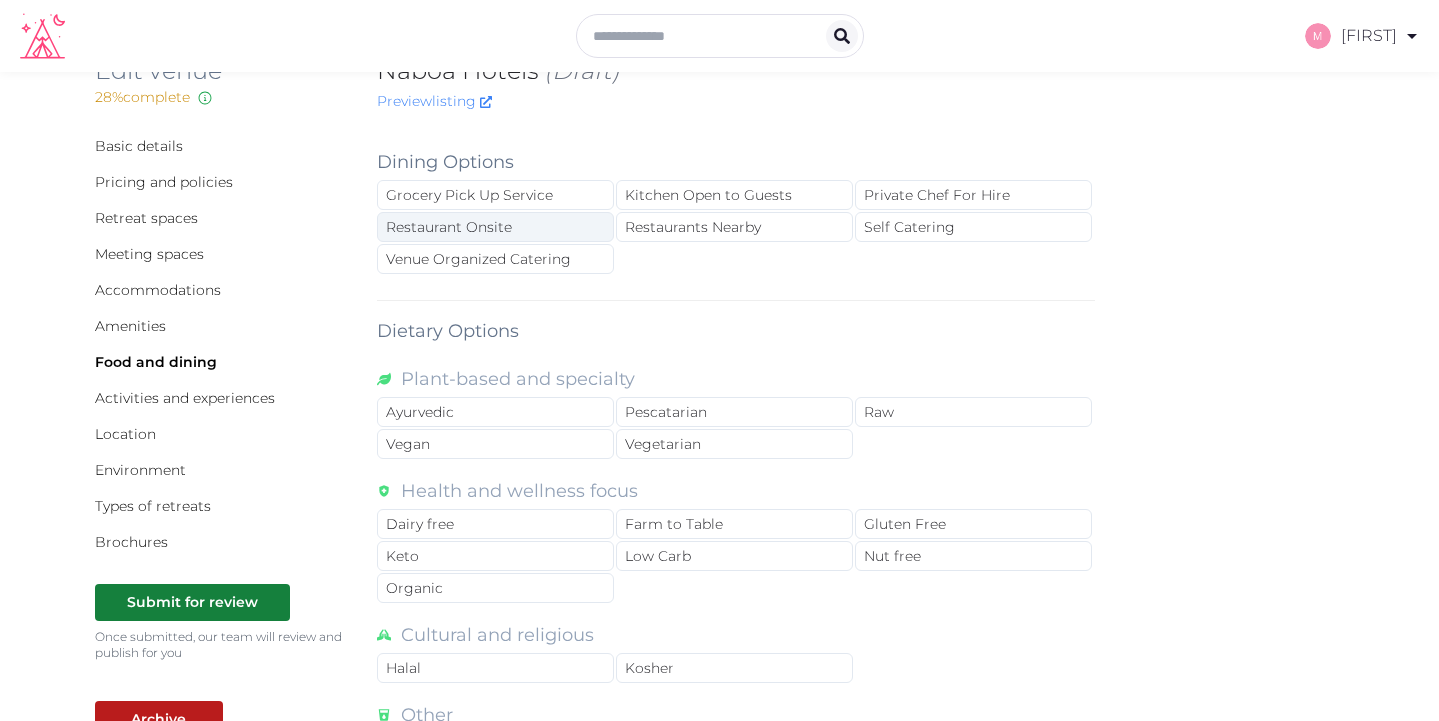 click on "Restaurant Onsite" at bounding box center (495, 227) 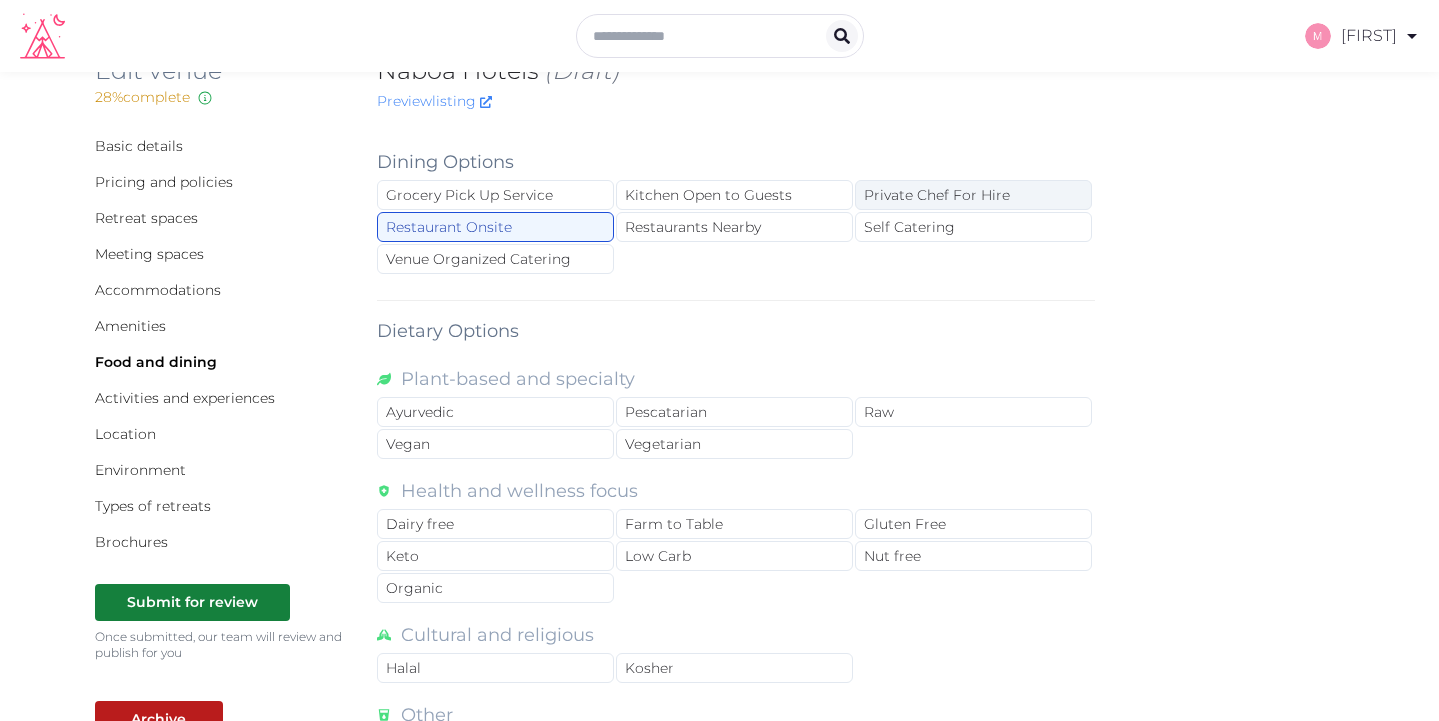 click on "Private Chef For Hire" at bounding box center [973, 195] 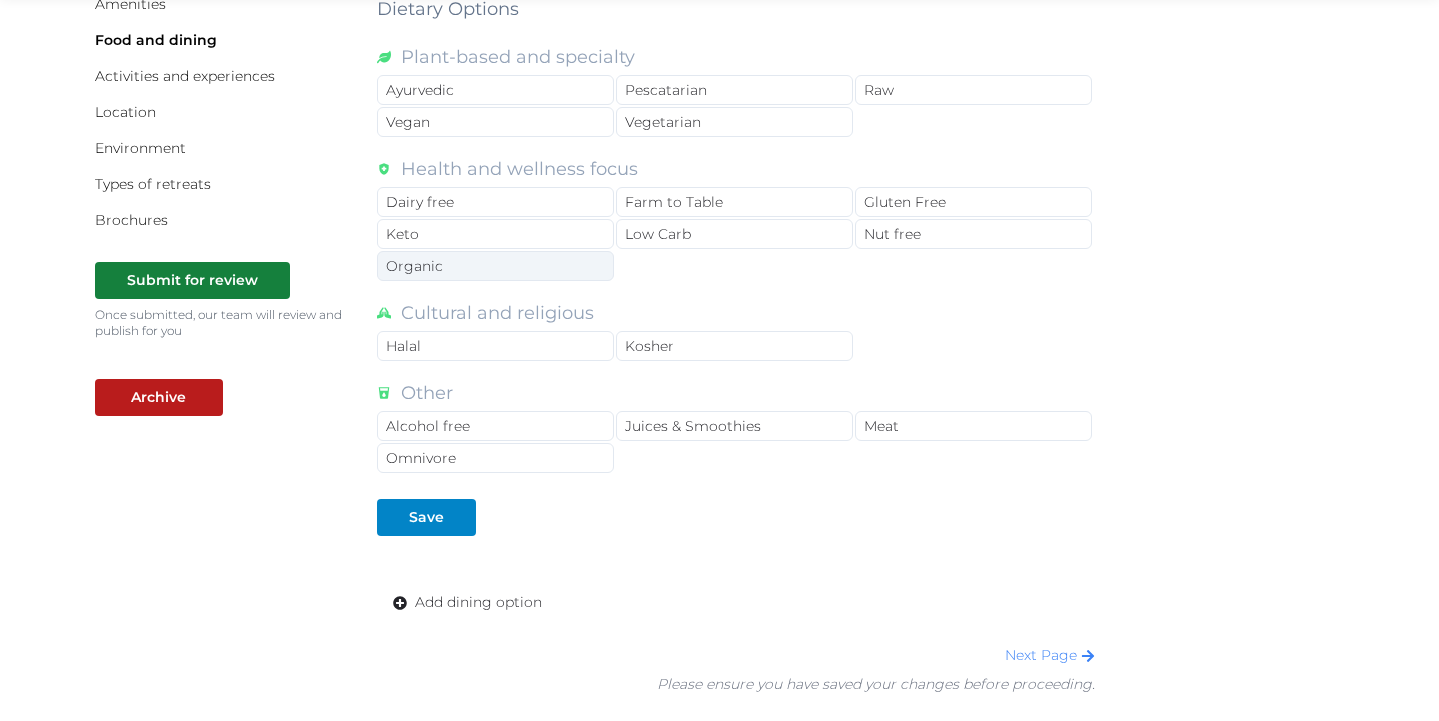 scroll, scrollTop: 365, scrollLeft: 0, axis: vertical 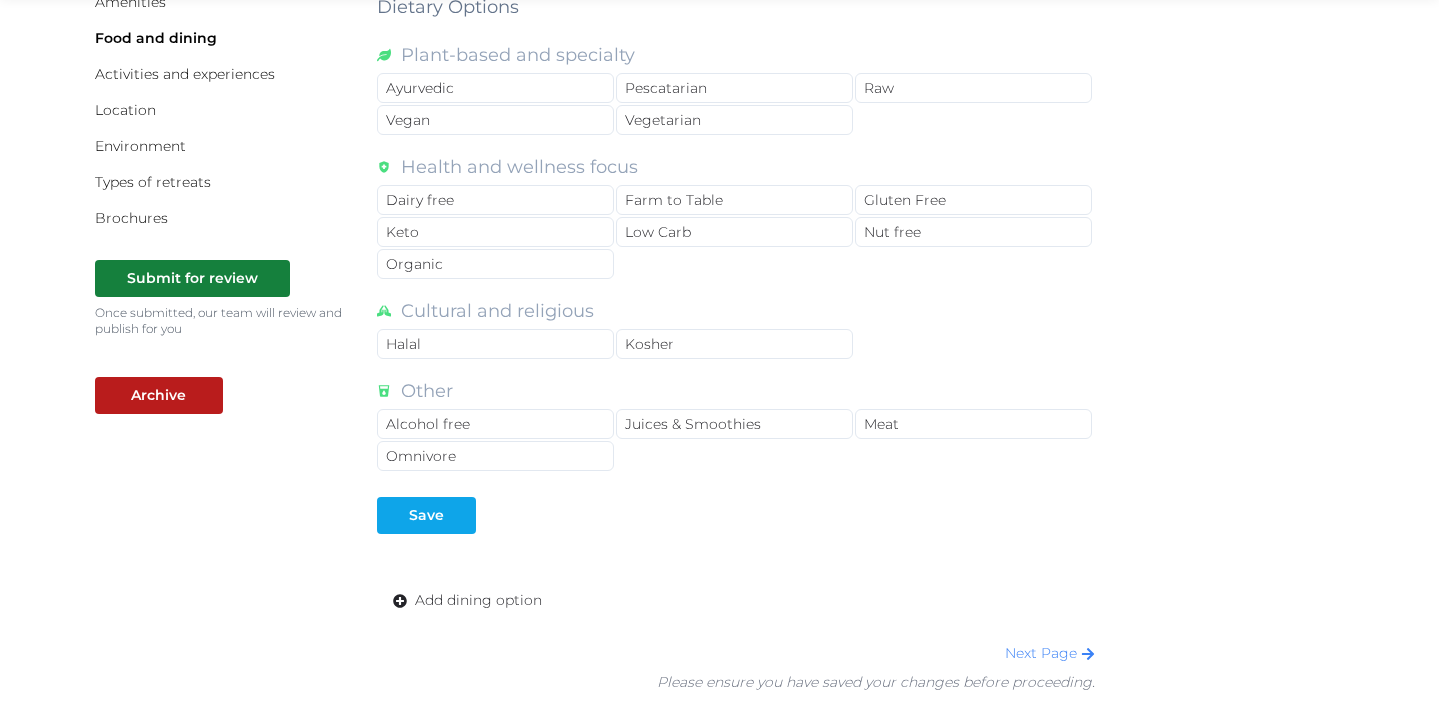 click on "Save" at bounding box center [426, 515] 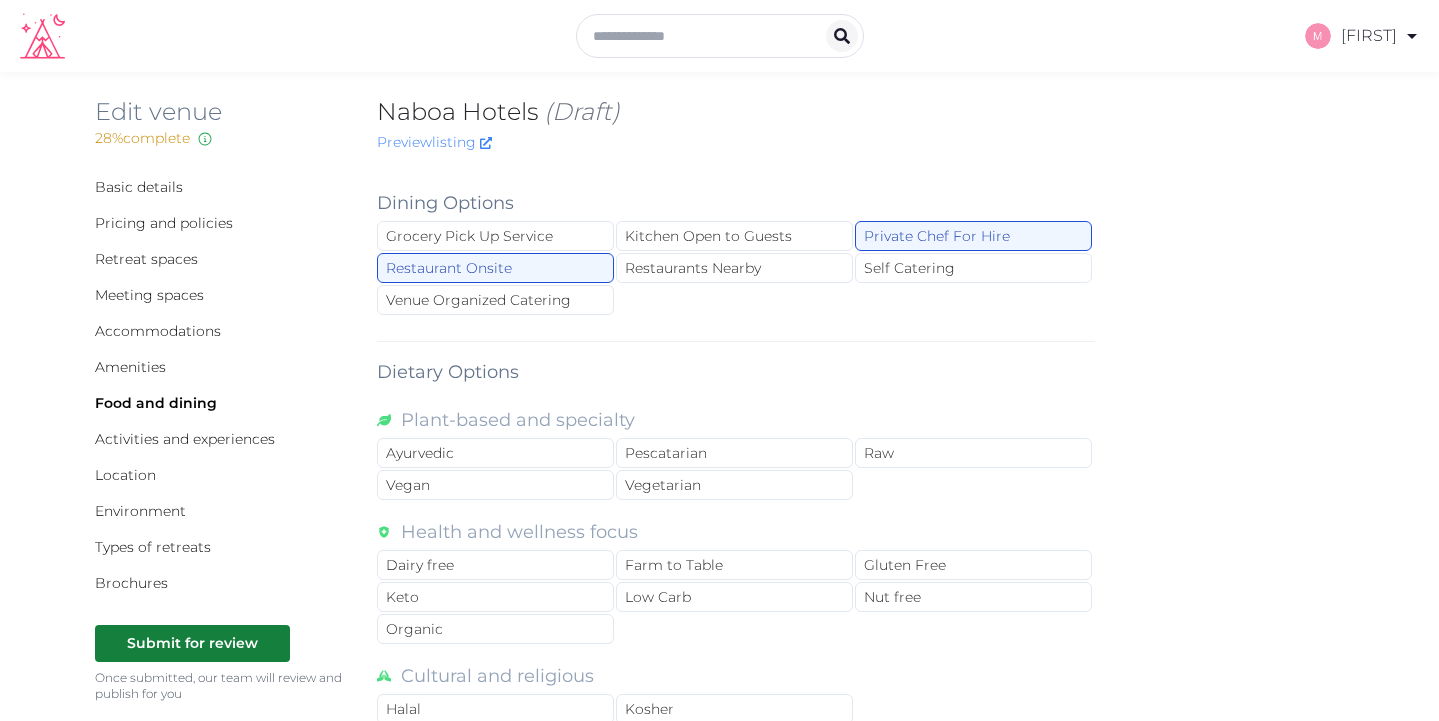 scroll, scrollTop: 0, scrollLeft: 0, axis: both 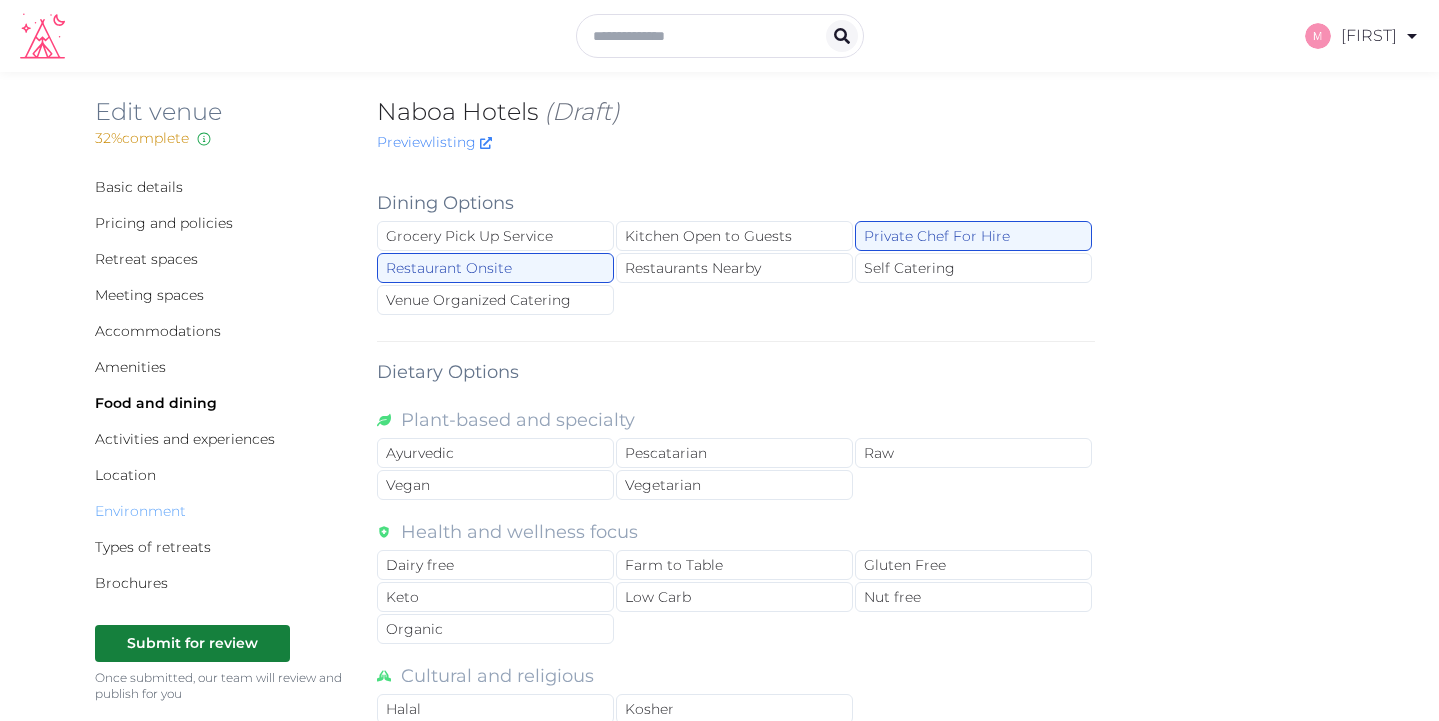 click on "Environment" at bounding box center [140, 511] 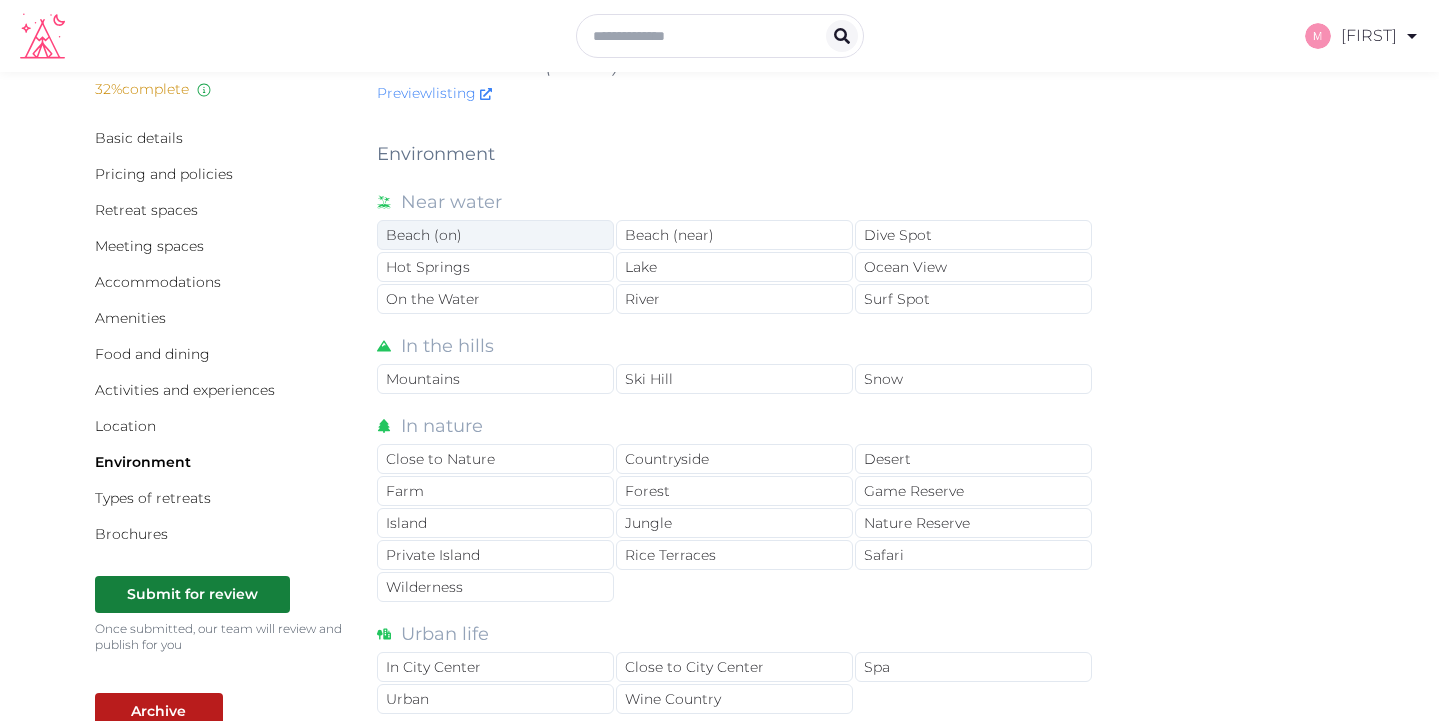 scroll, scrollTop: 49, scrollLeft: 0, axis: vertical 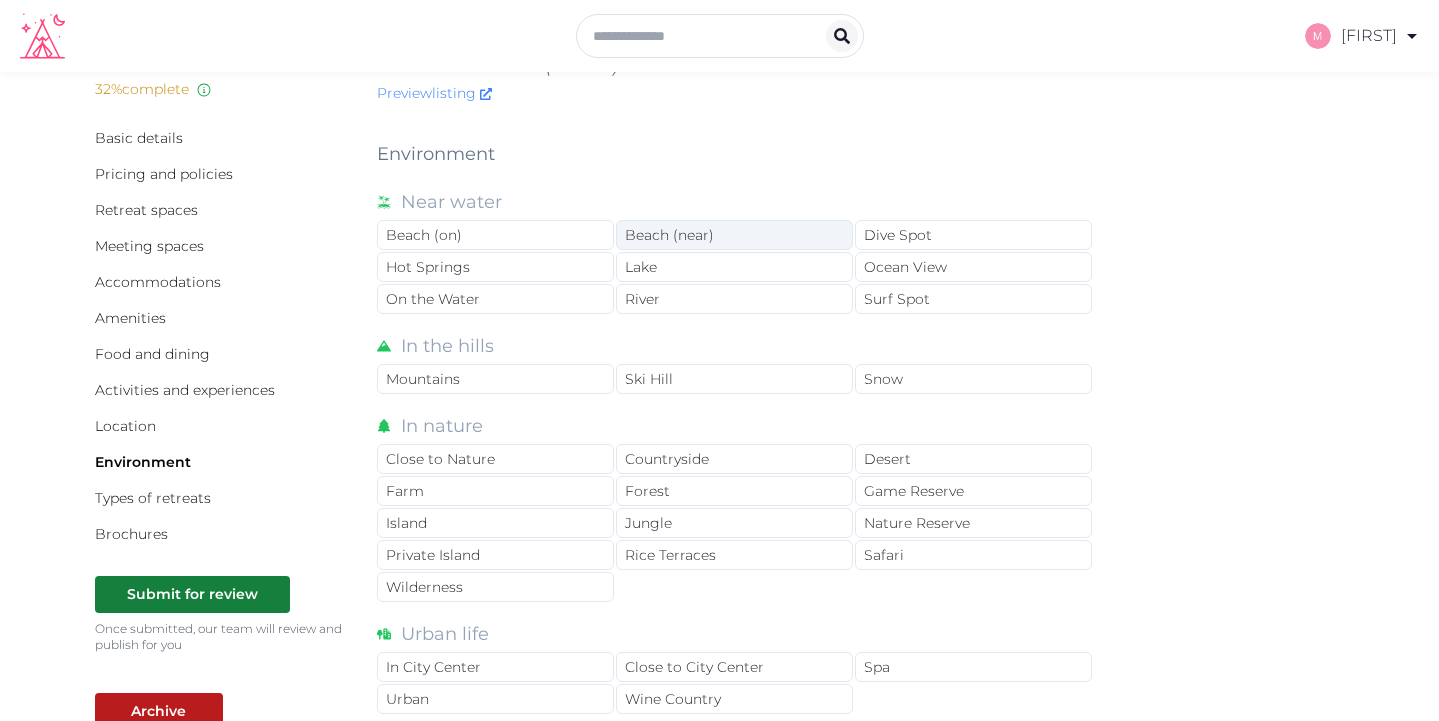 click on "Beach (near)" at bounding box center [734, 235] 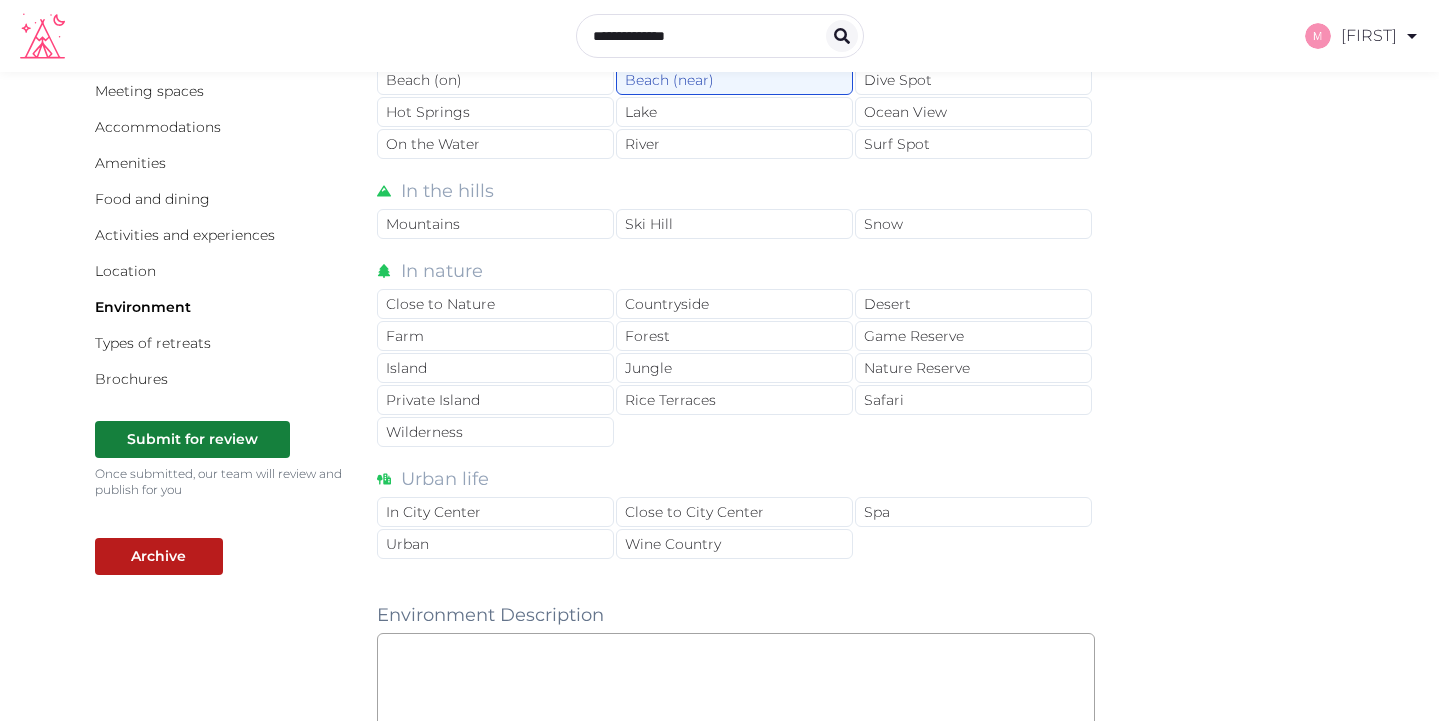 scroll, scrollTop: 221, scrollLeft: 0, axis: vertical 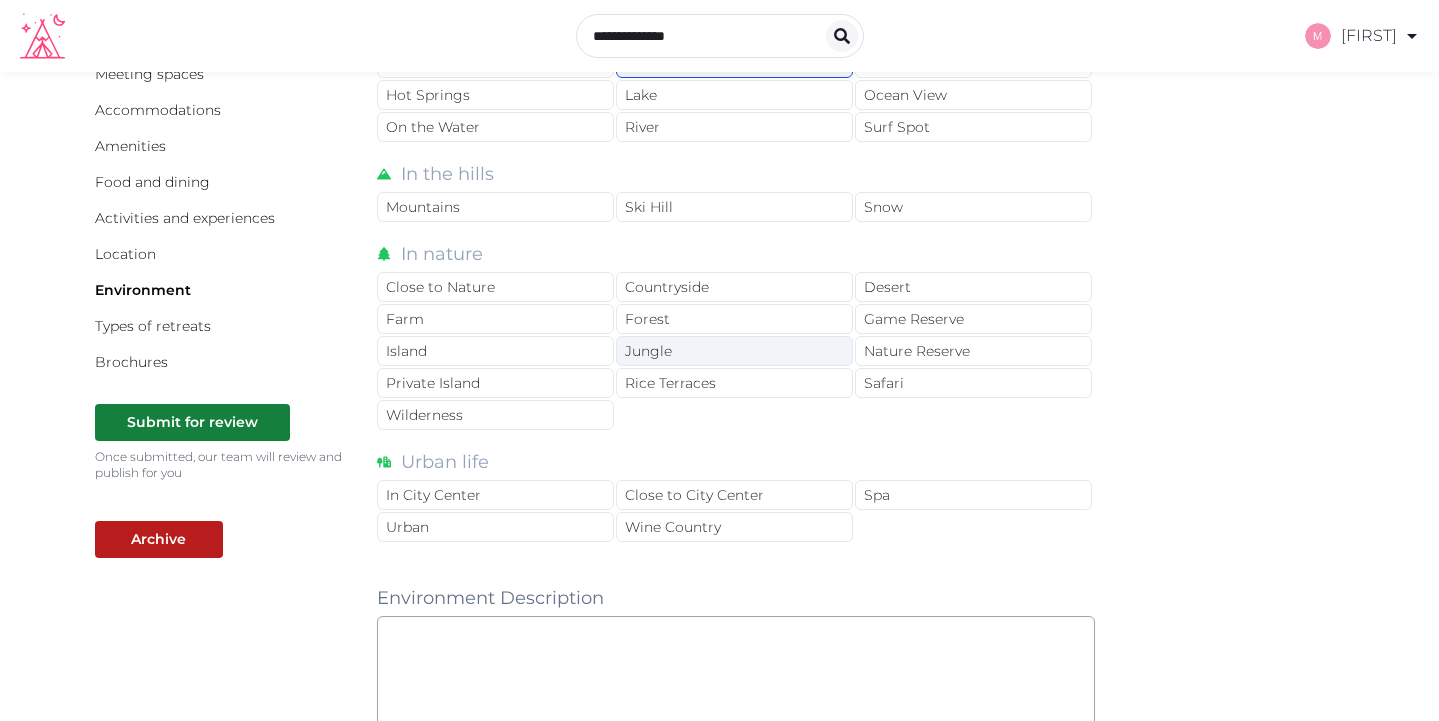 click on "Jungle" at bounding box center [734, 351] 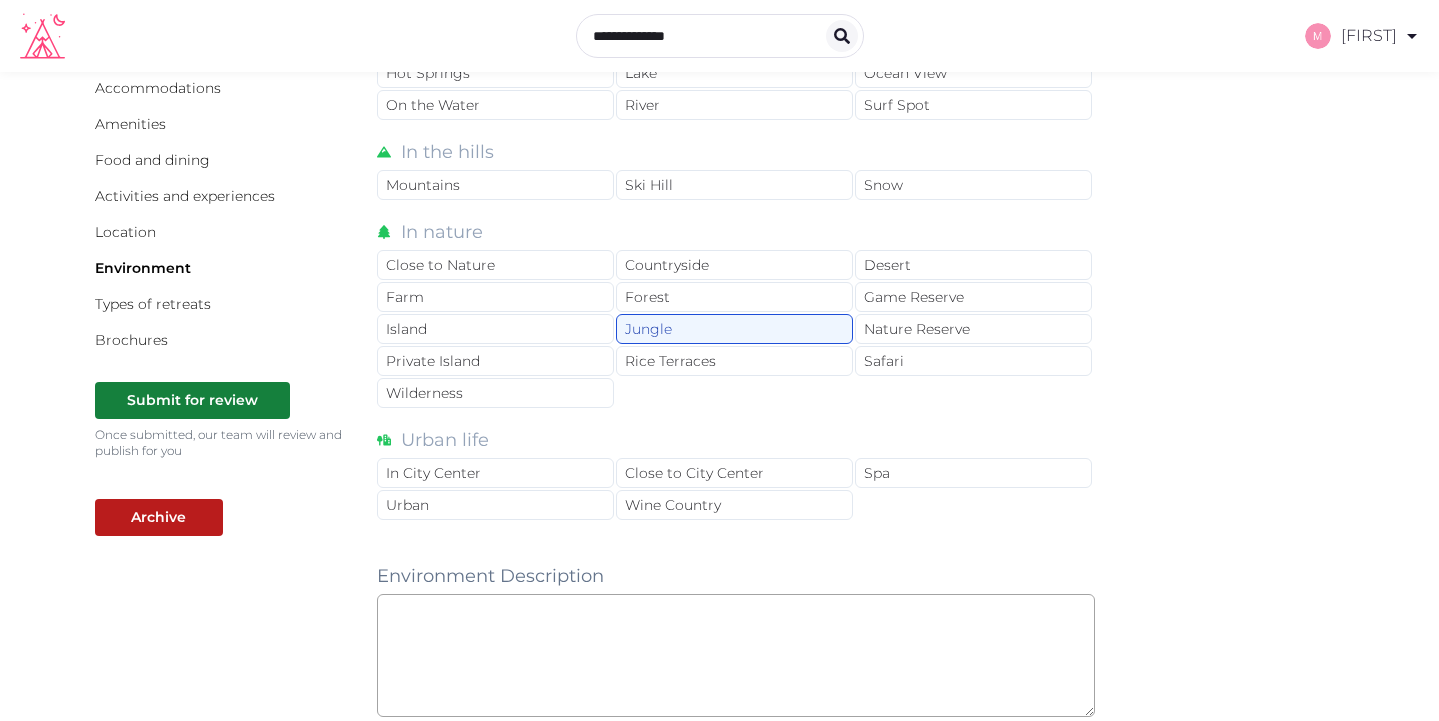 scroll, scrollTop: 246, scrollLeft: 0, axis: vertical 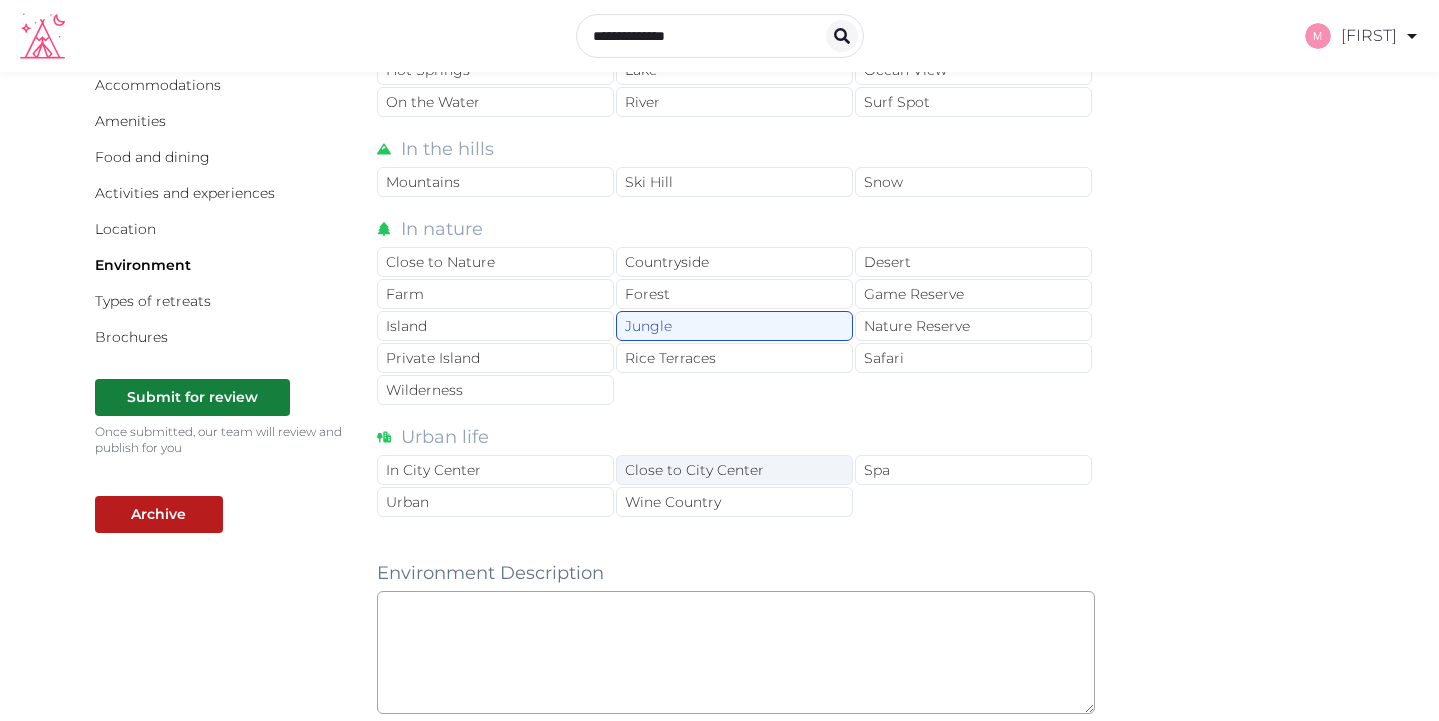click on "Close to City Center" at bounding box center (734, 470) 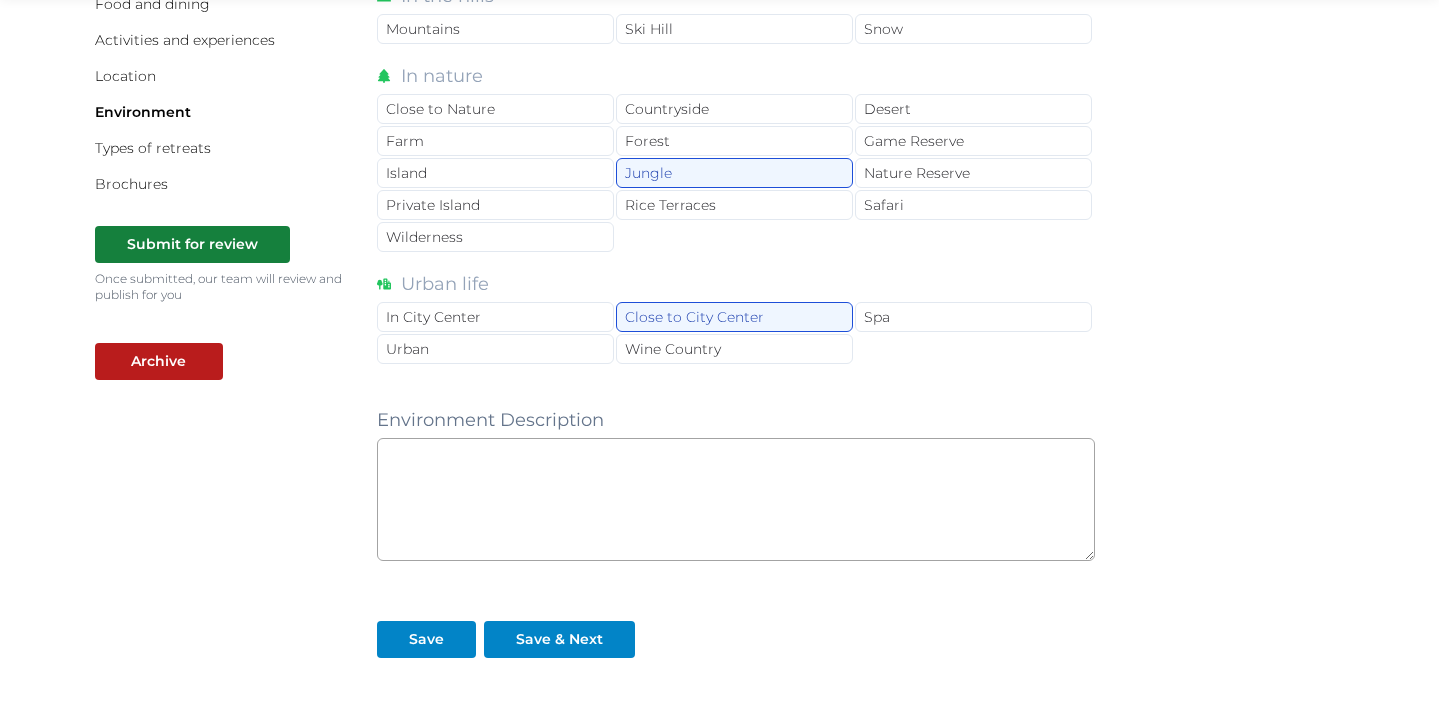 scroll, scrollTop: 412, scrollLeft: 0, axis: vertical 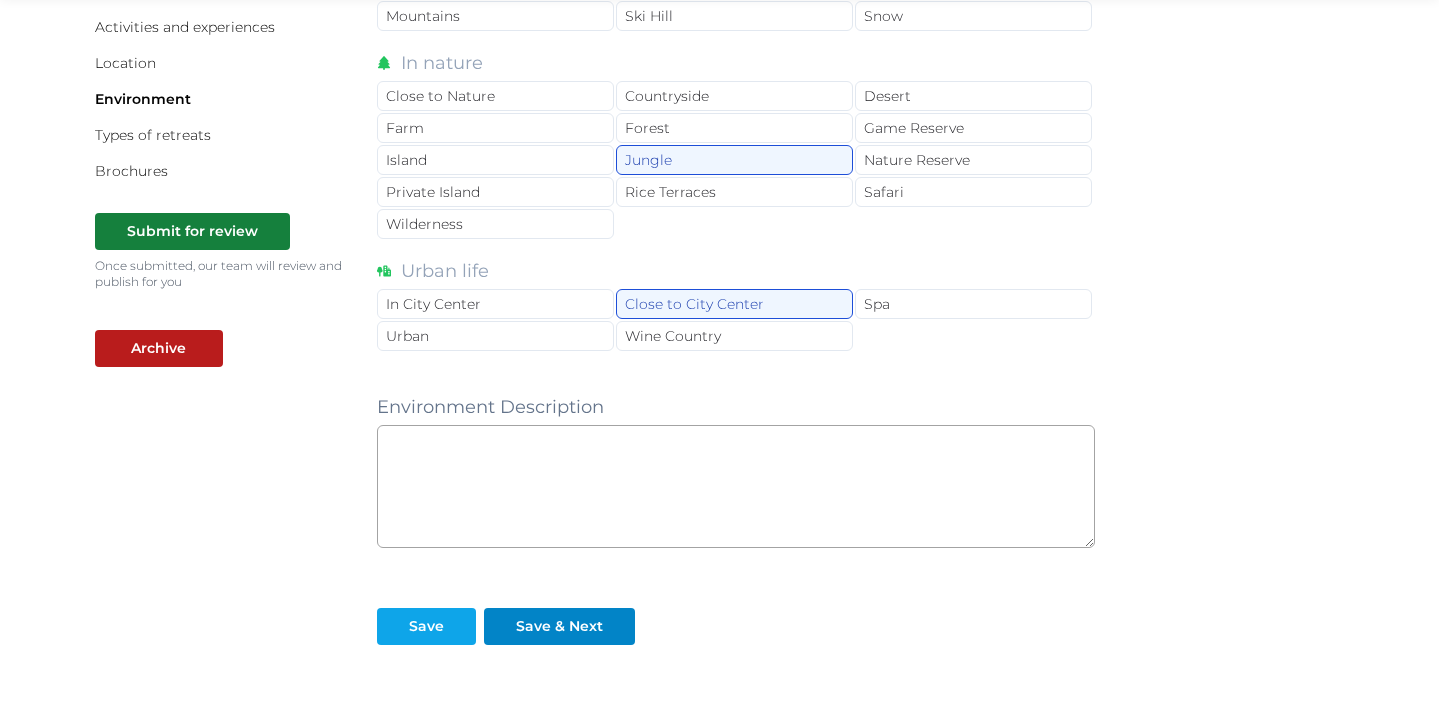 click on "Save" at bounding box center (426, 626) 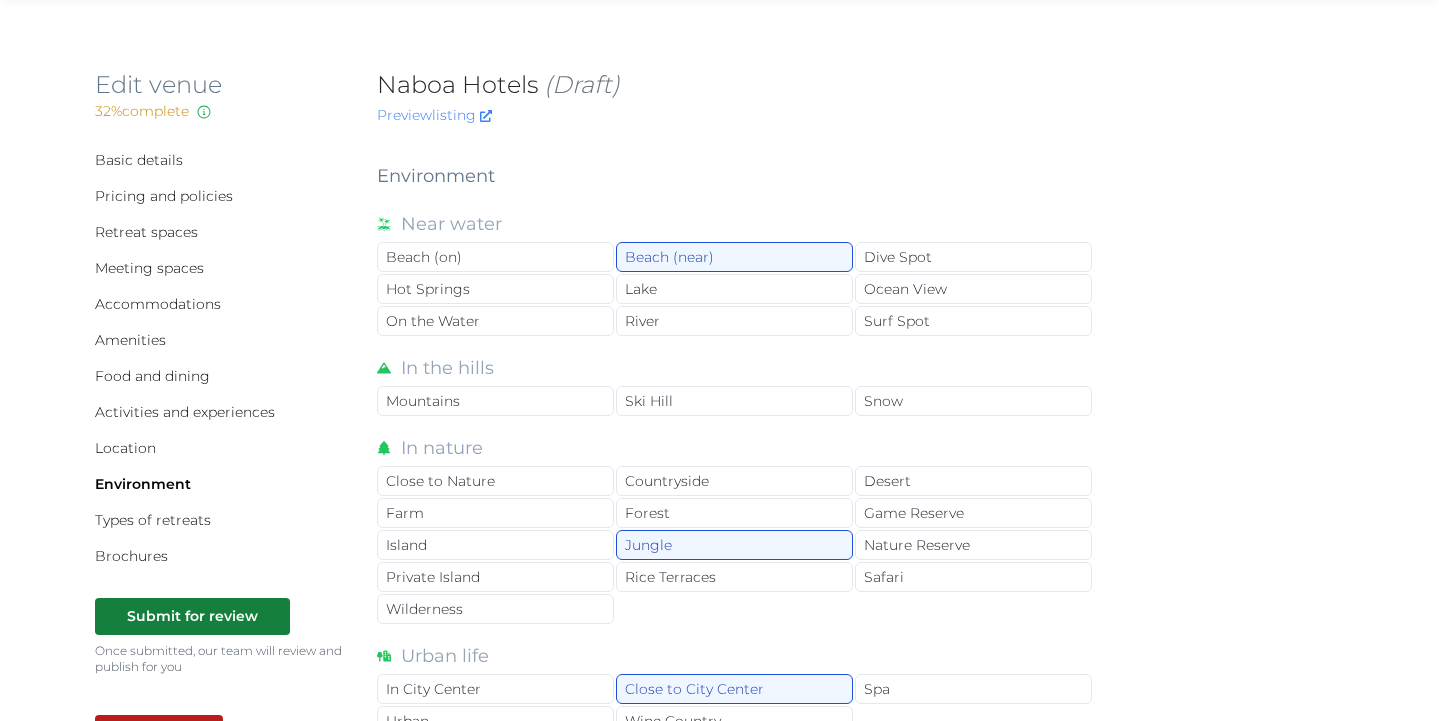 scroll, scrollTop: 0, scrollLeft: 0, axis: both 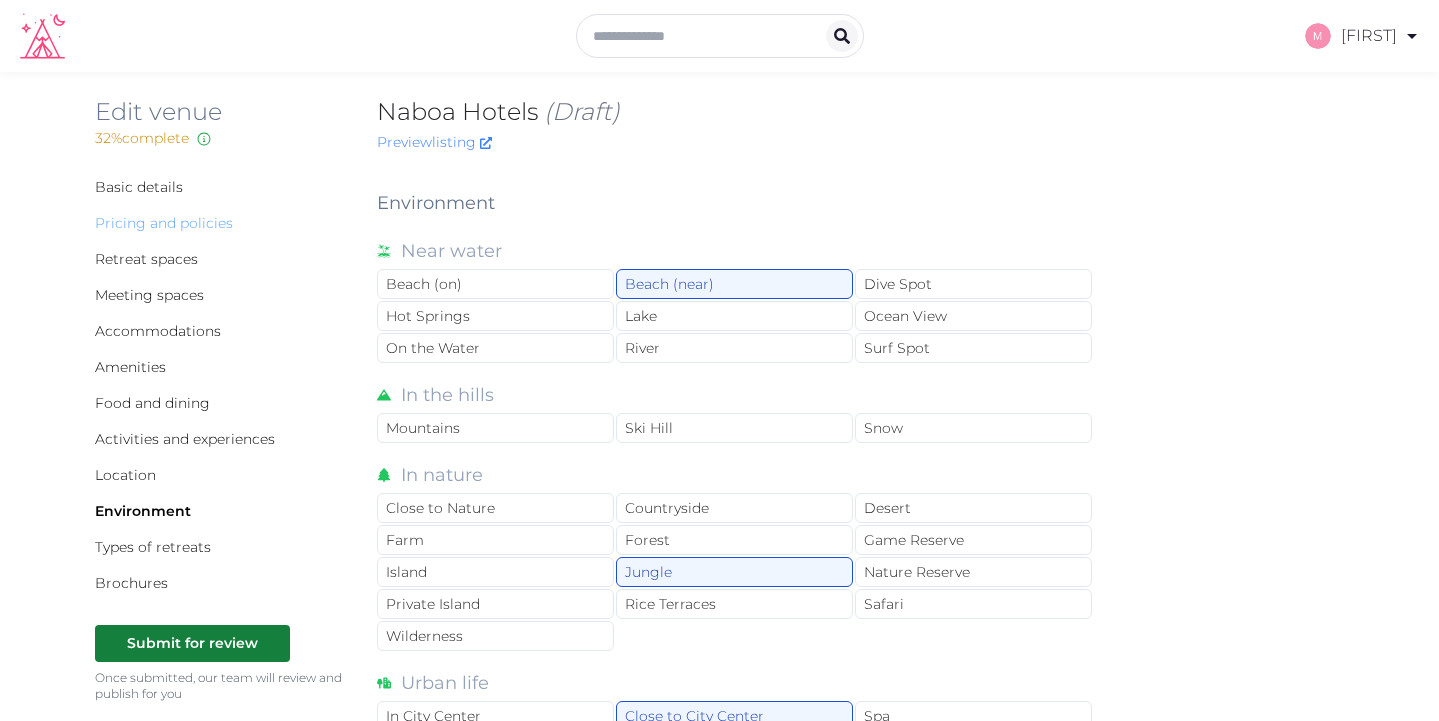 click on "Pricing and policies" at bounding box center (164, 223) 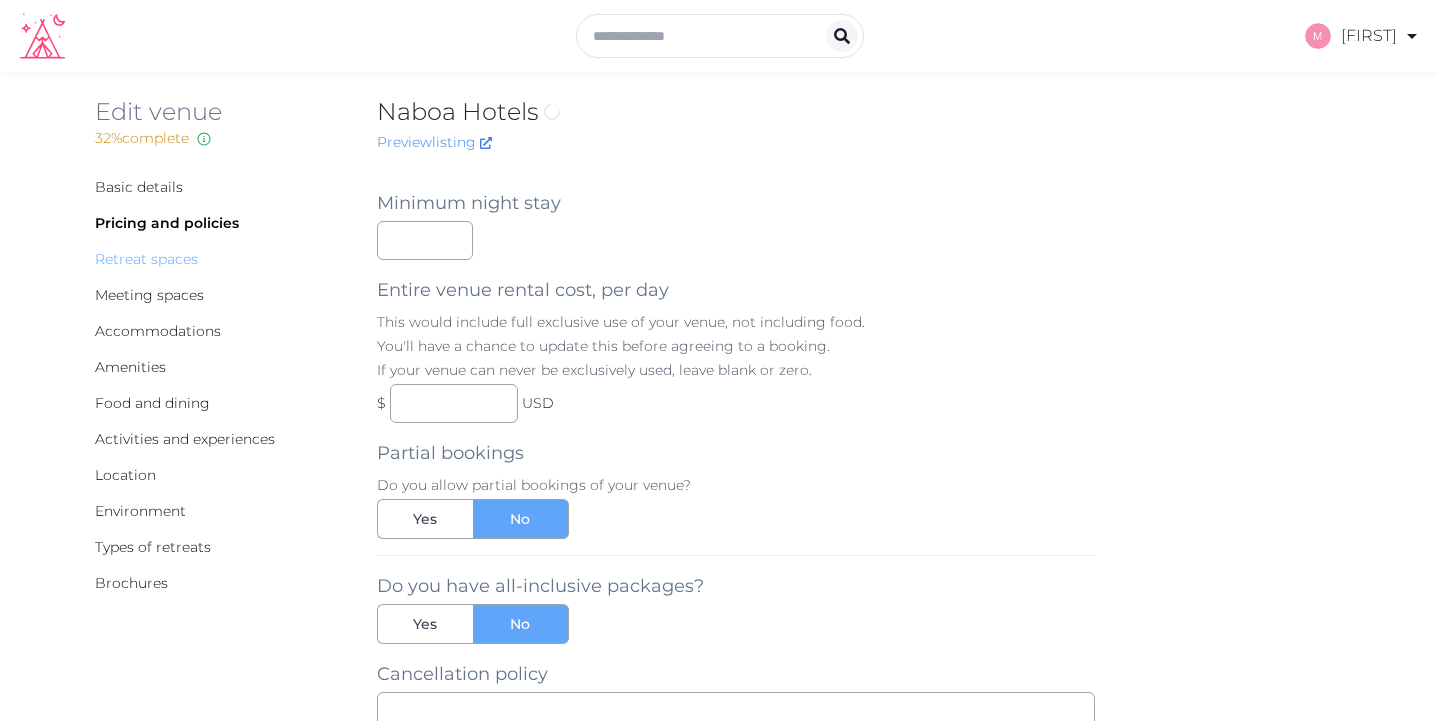scroll, scrollTop: 0, scrollLeft: 0, axis: both 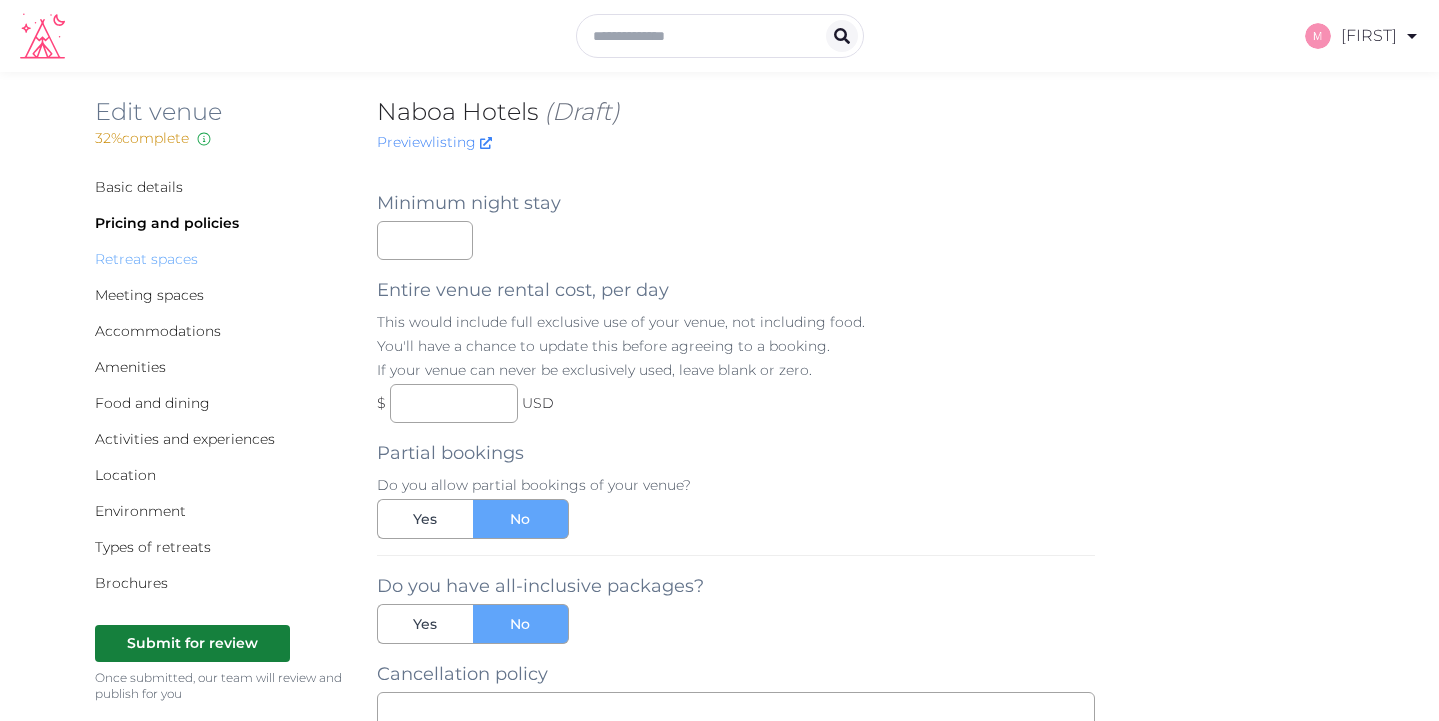 click on "Retreat spaces" at bounding box center [146, 259] 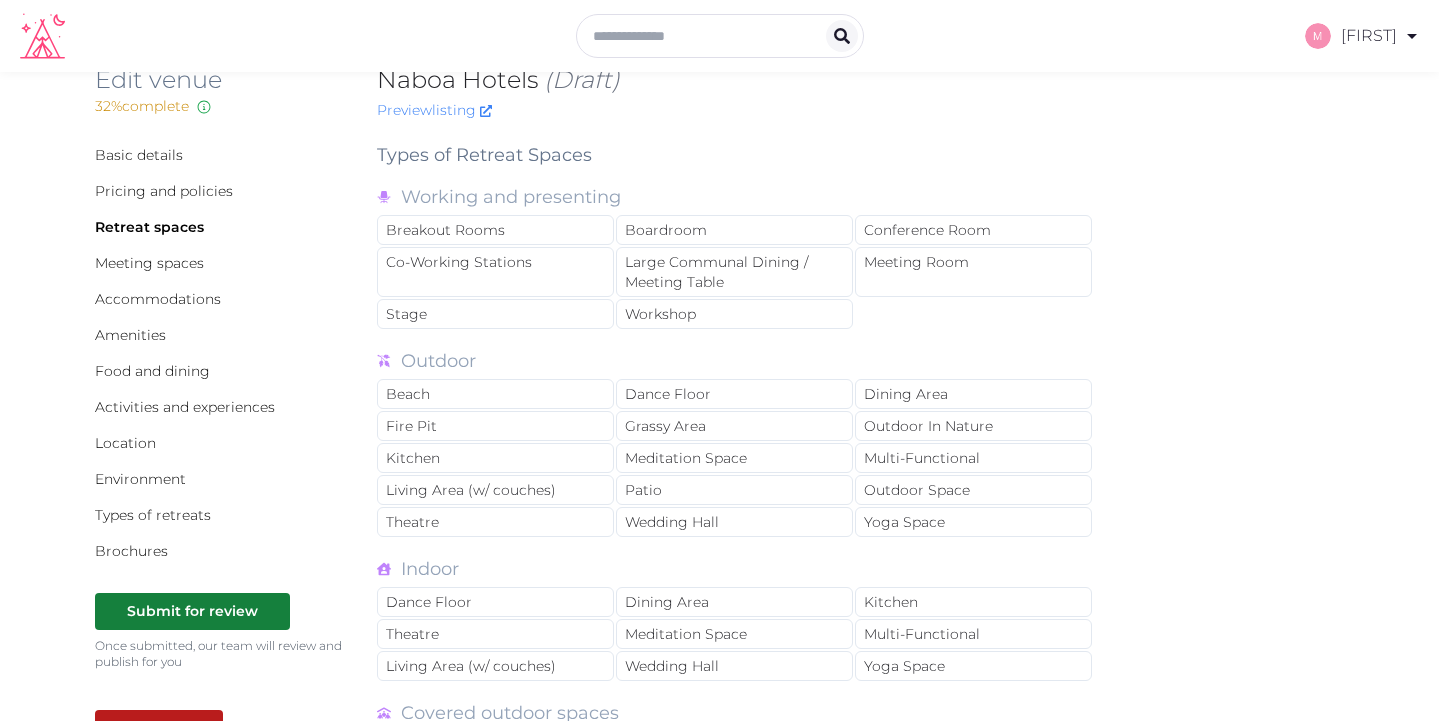scroll, scrollTop: 32, scrollLeft: 0, axis: vertical 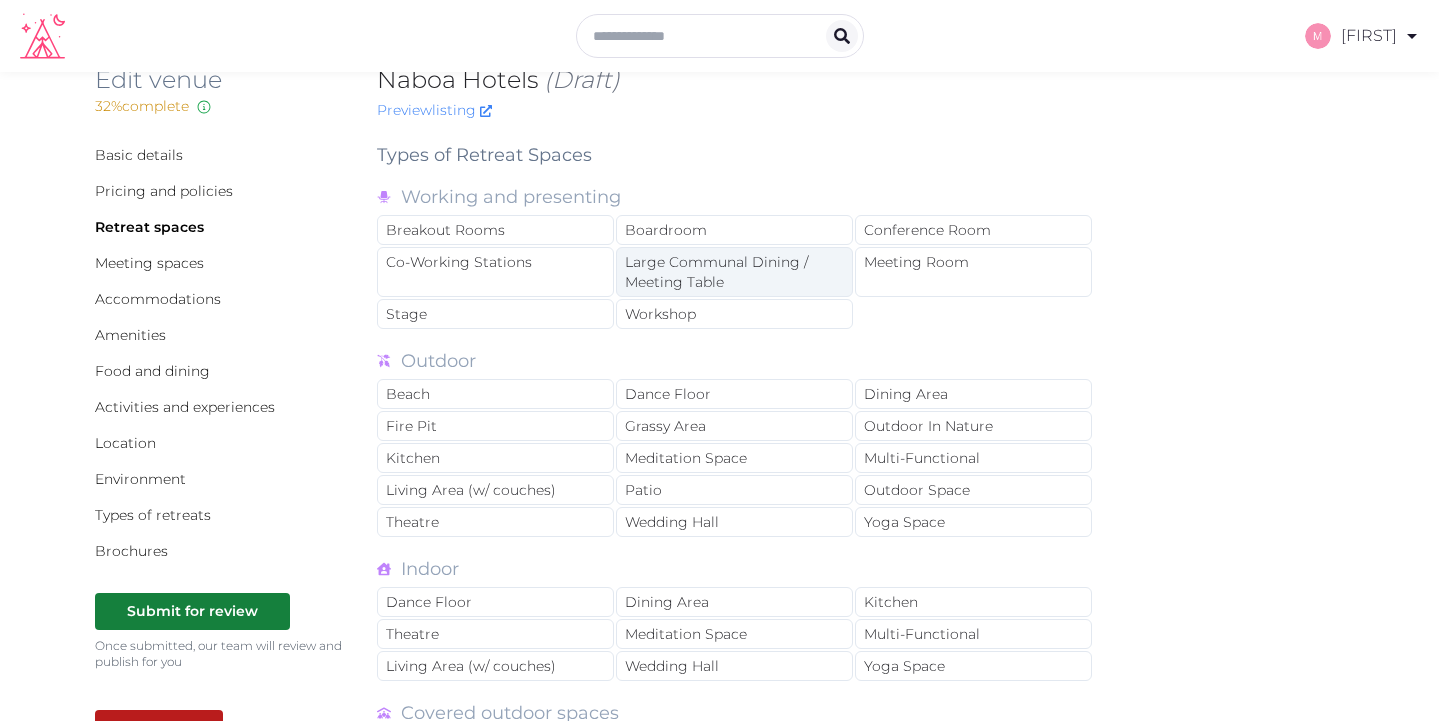 click on "Large Communal Dining / Meeting Table" at bounding box center [734, 272] 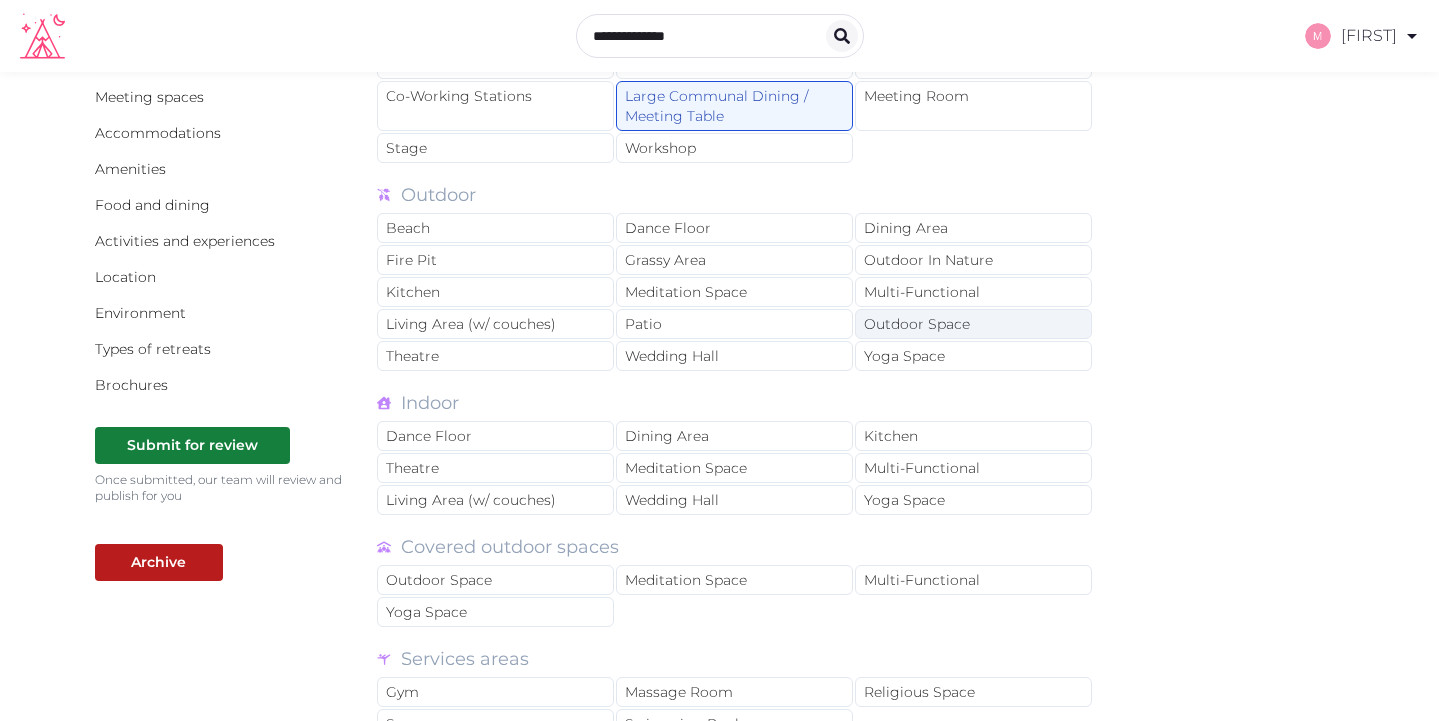 scroll, scrollTop: 199, scrollLeft: 0, axis: vertical 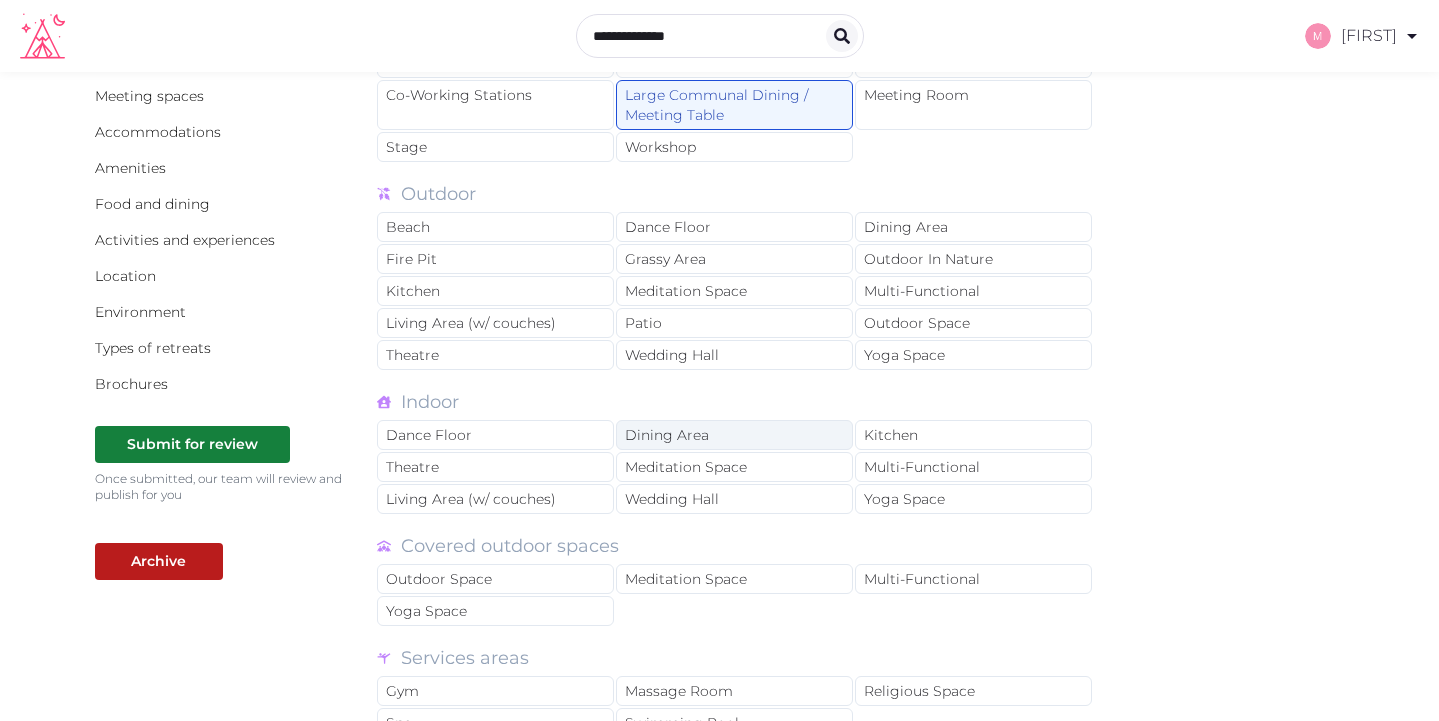 click on "Dining Area" at bounding box center [734, 435] 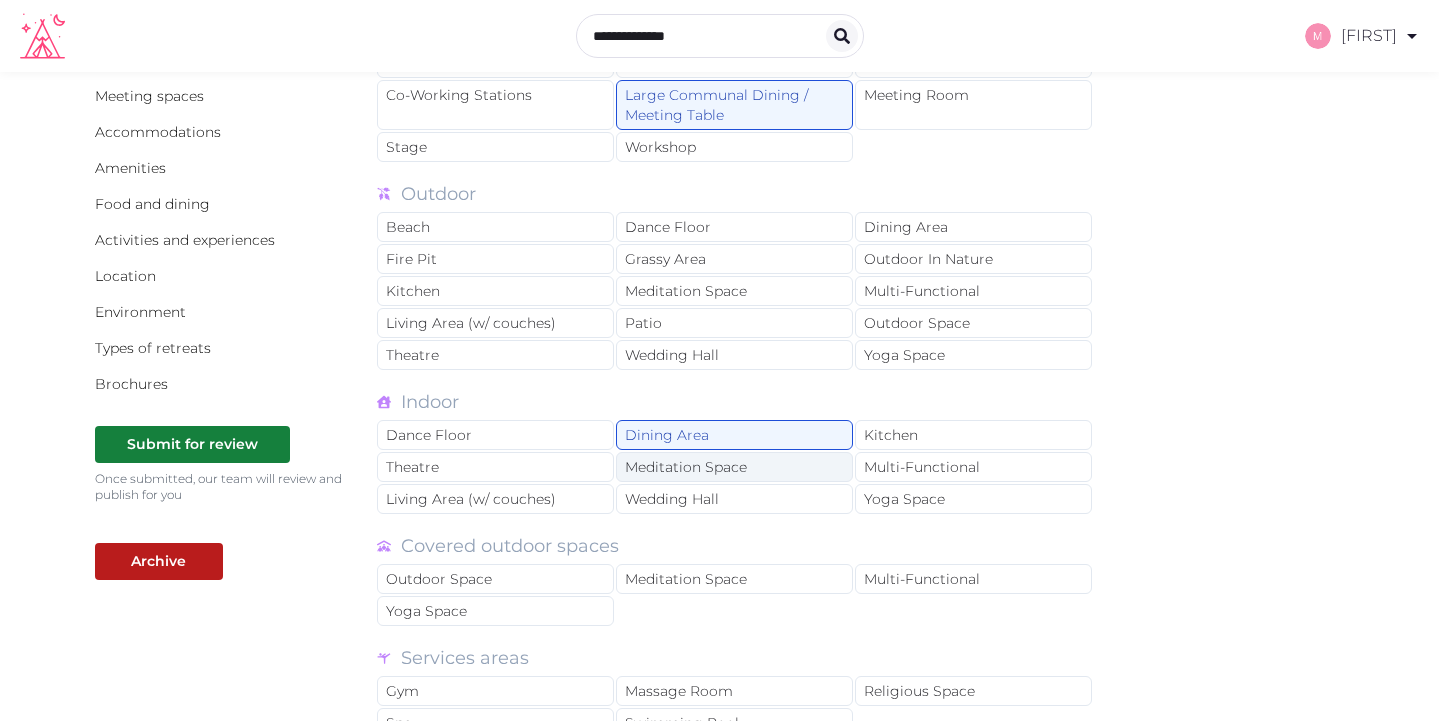 click on "Meditation Space" at bounding box center (734, 467) 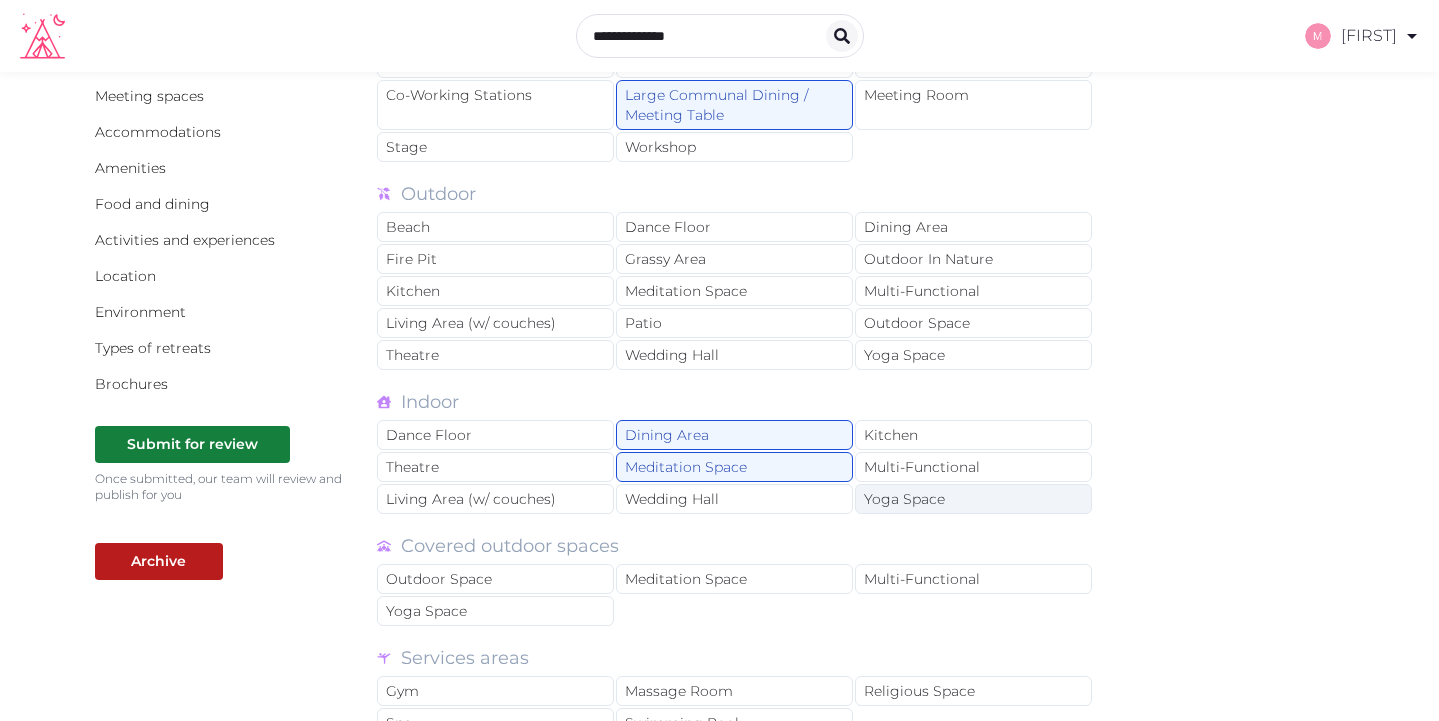 click on "Yoga Space" at bounding box center [973, 499] 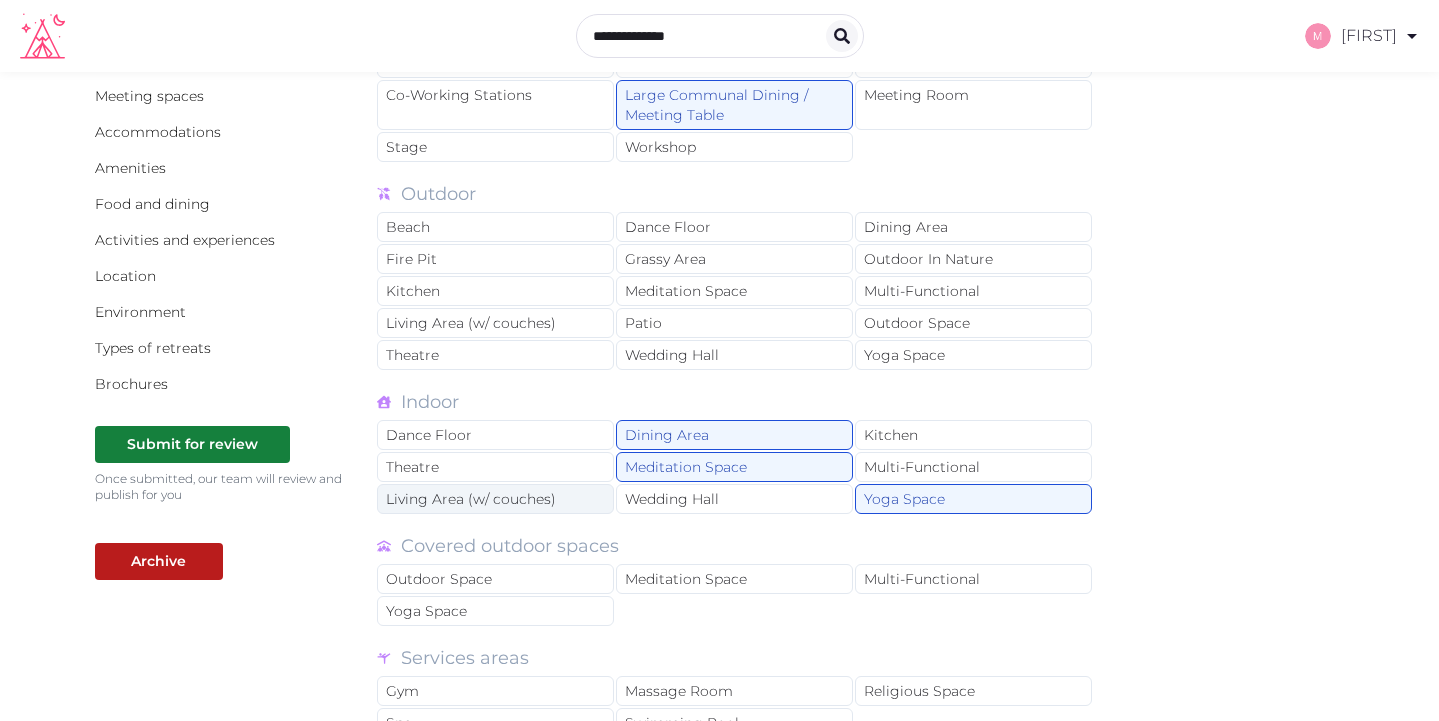 click on "Living Area (w/ couches)" at bounding box center (495, 499) 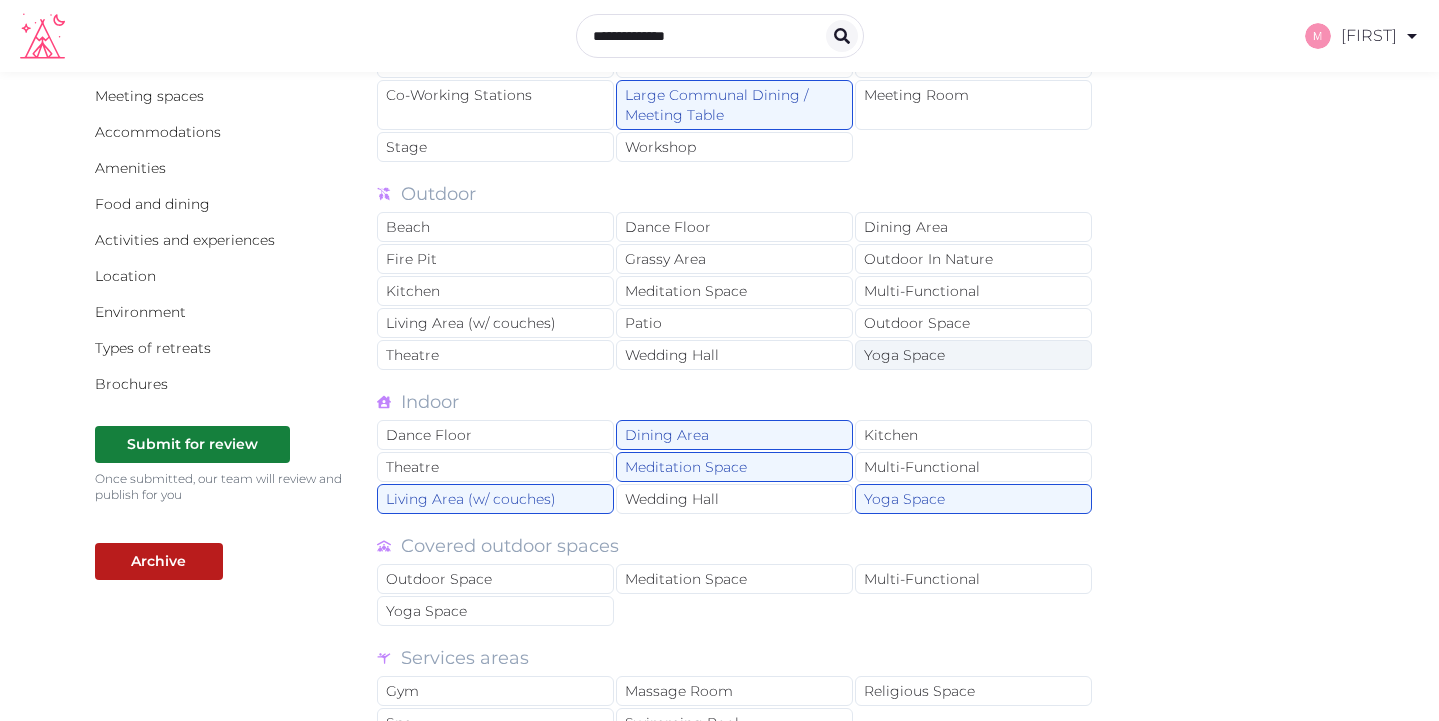 click on "Yoga Space" at bounding box center (973, 355) 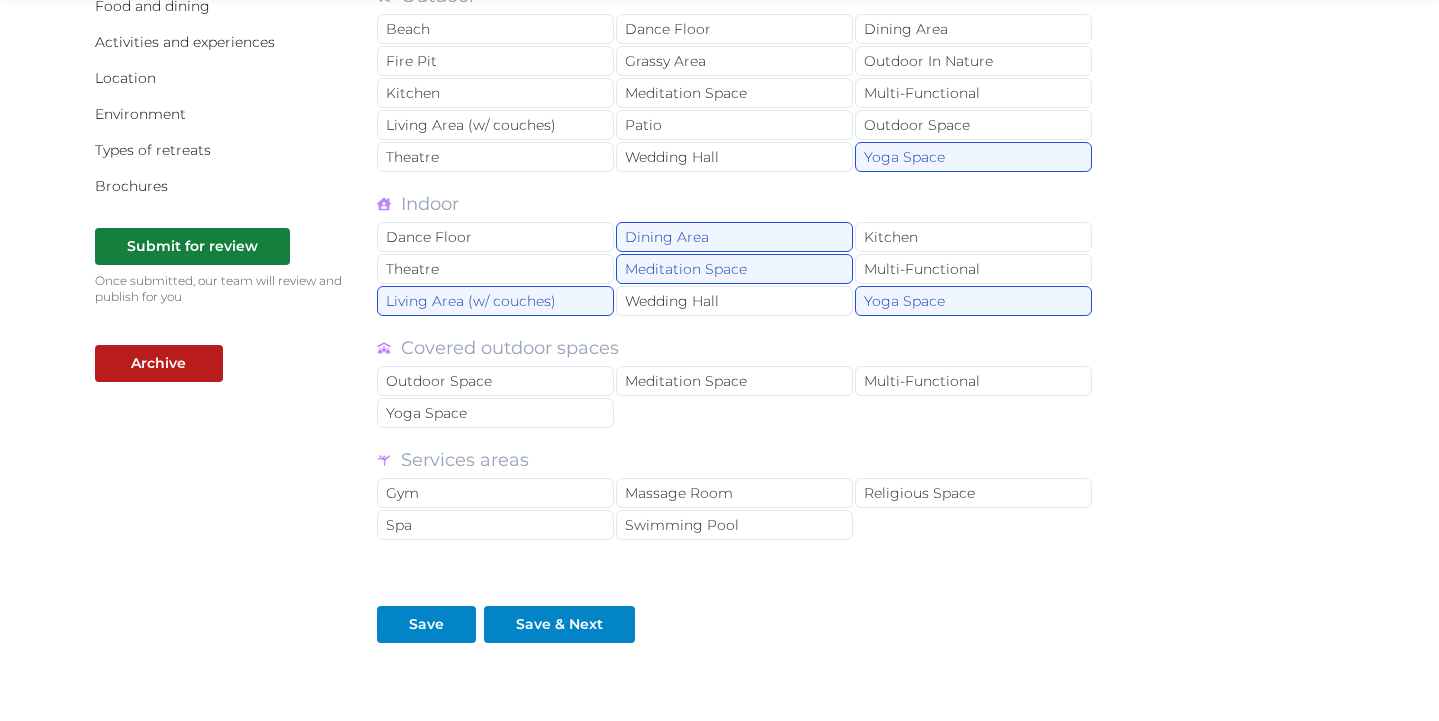 scroll, scrollTop: 397, scrollLeft: 0, axis: vertical 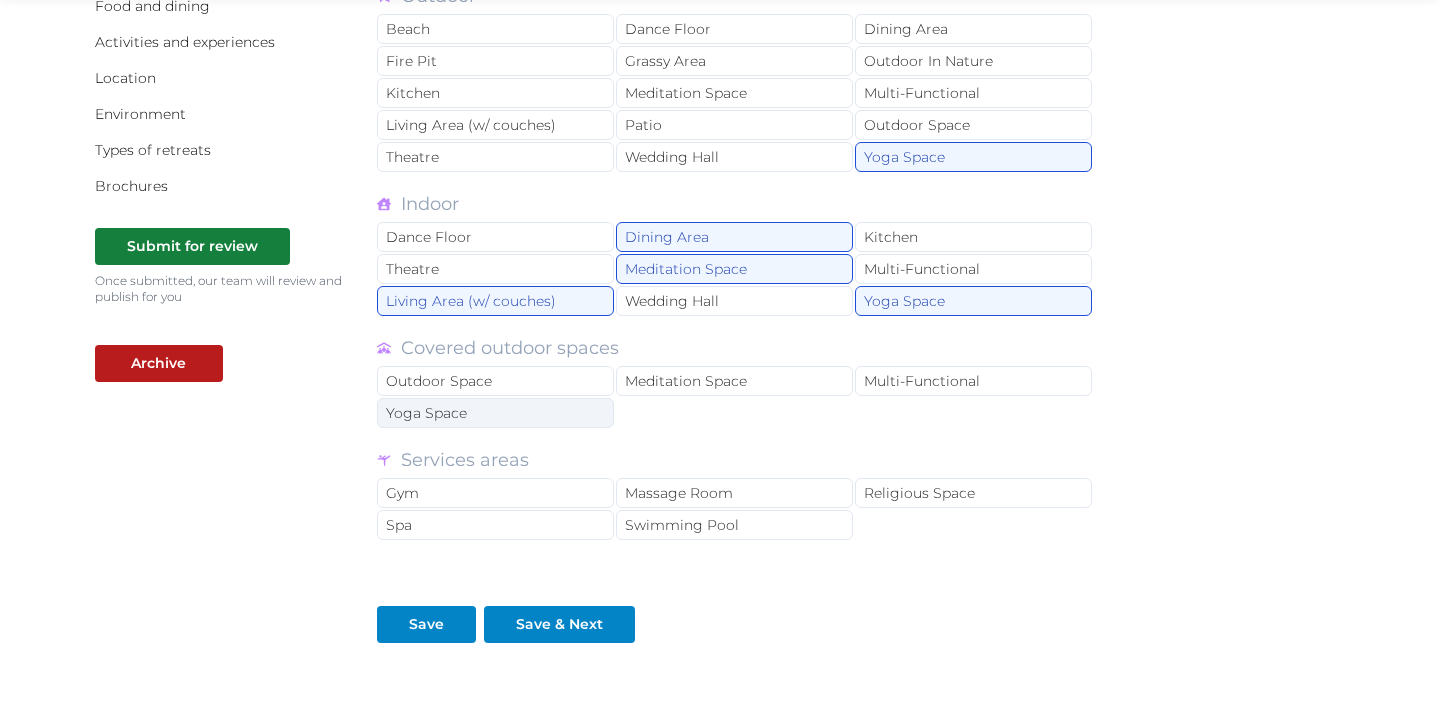 click on "Yoga Space" at bounding box center [495, 413] 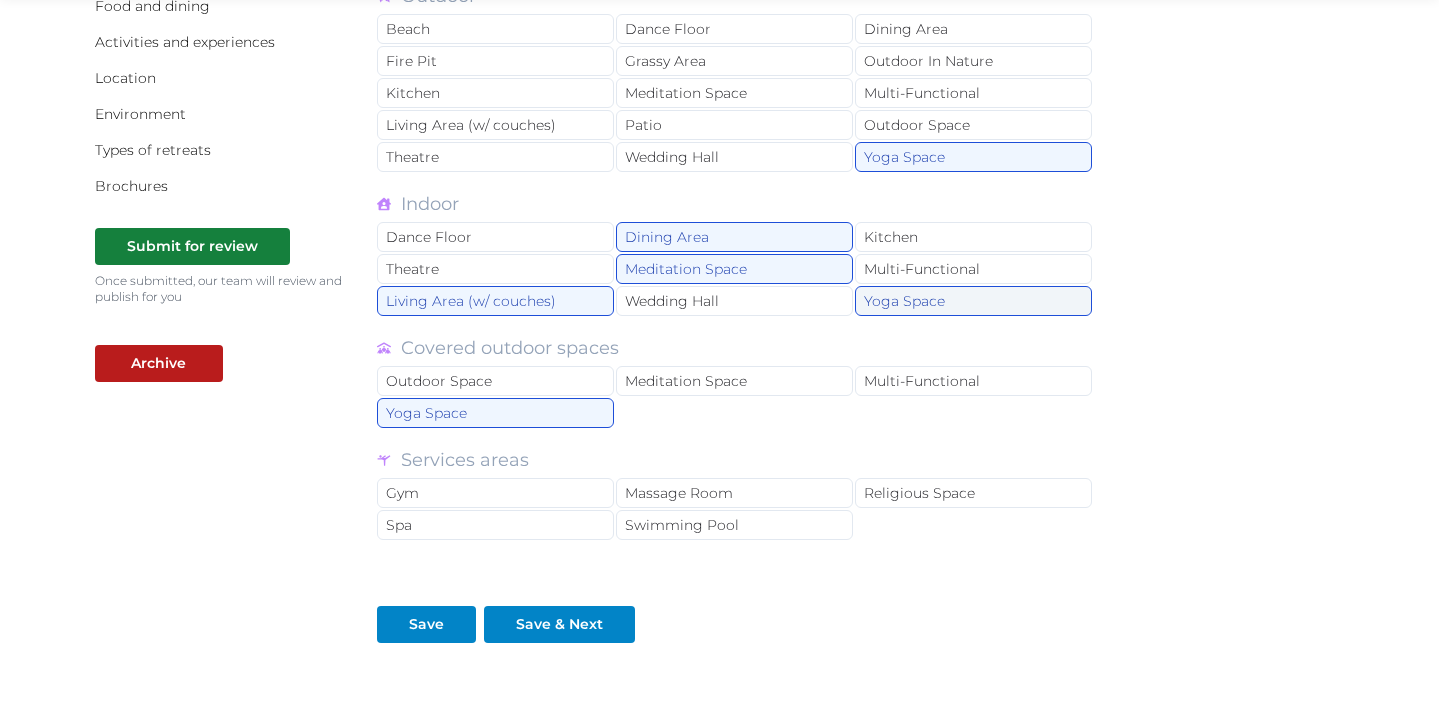 click on "Yoga Space" at bounding box center (973, 301) 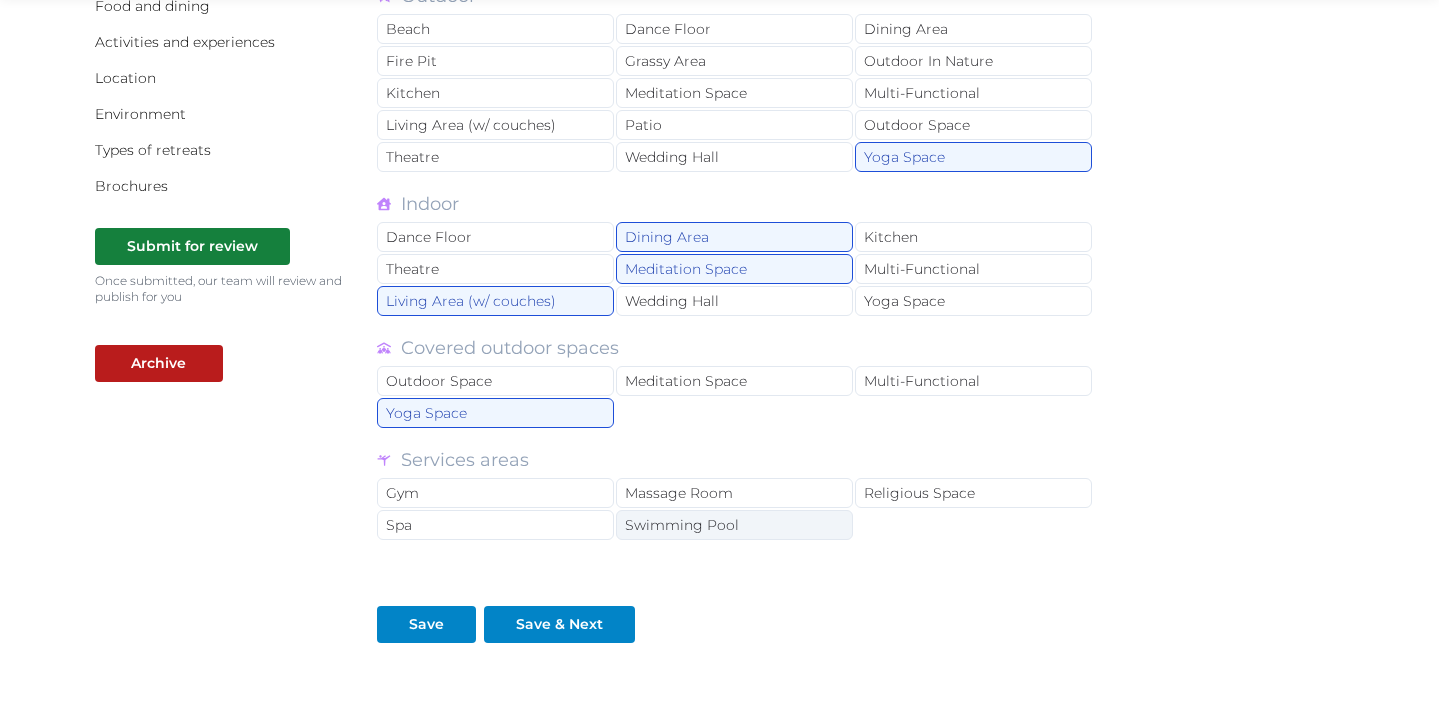 click on "Swimming Pool" at bounding box center (734, 525) 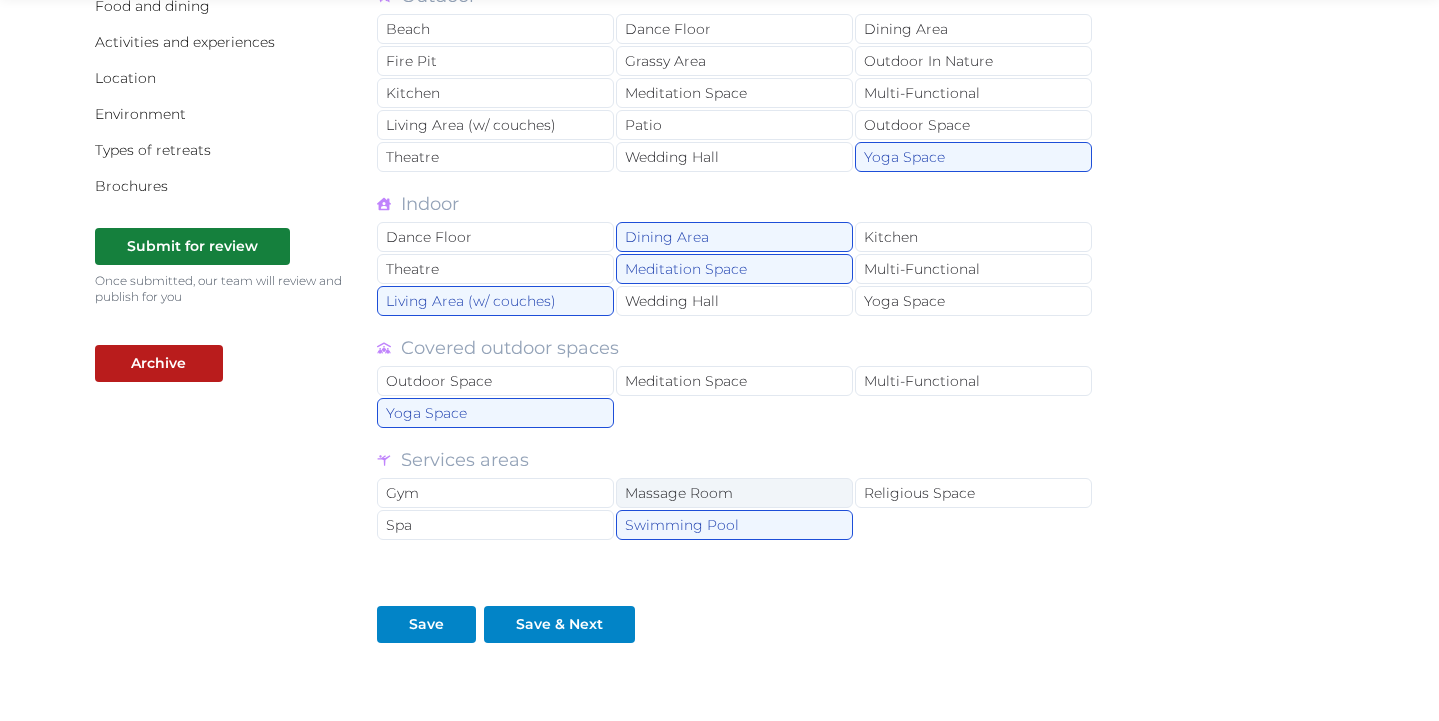 click on "Massage Room" at bounding box center (734, 493) 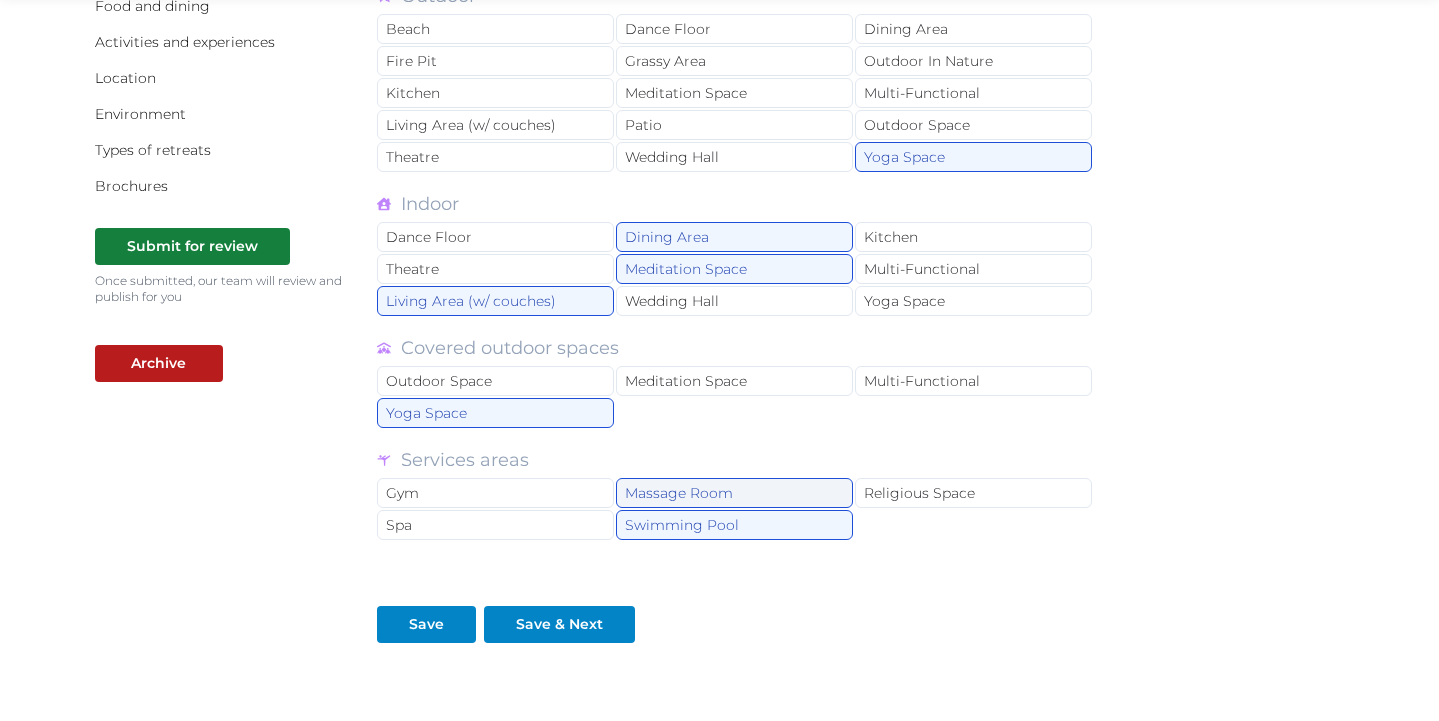 click on "Massage Room" at bounding box center [734, 493] 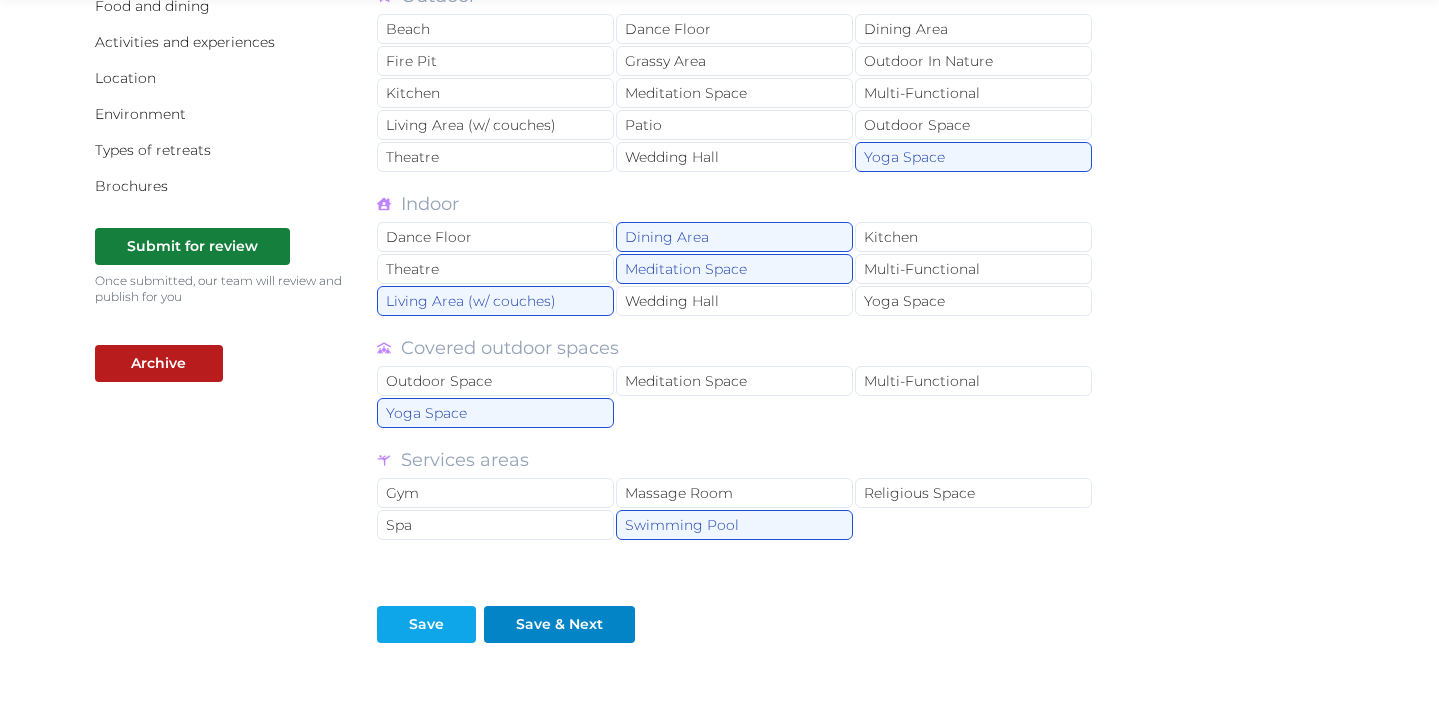 click on "Save" at bounding box center (426, 624) 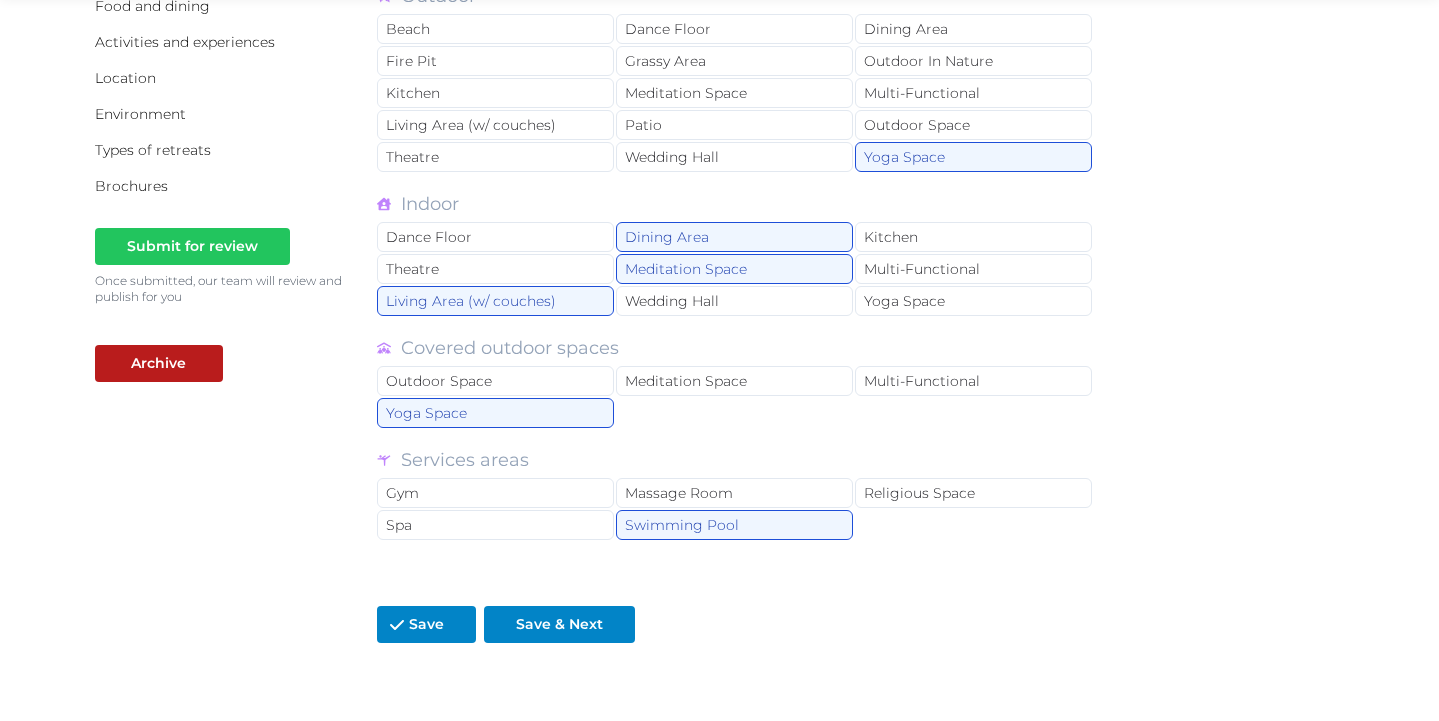 scroll, scrollTop: 361, scrollLeft: 0, axis: vertical 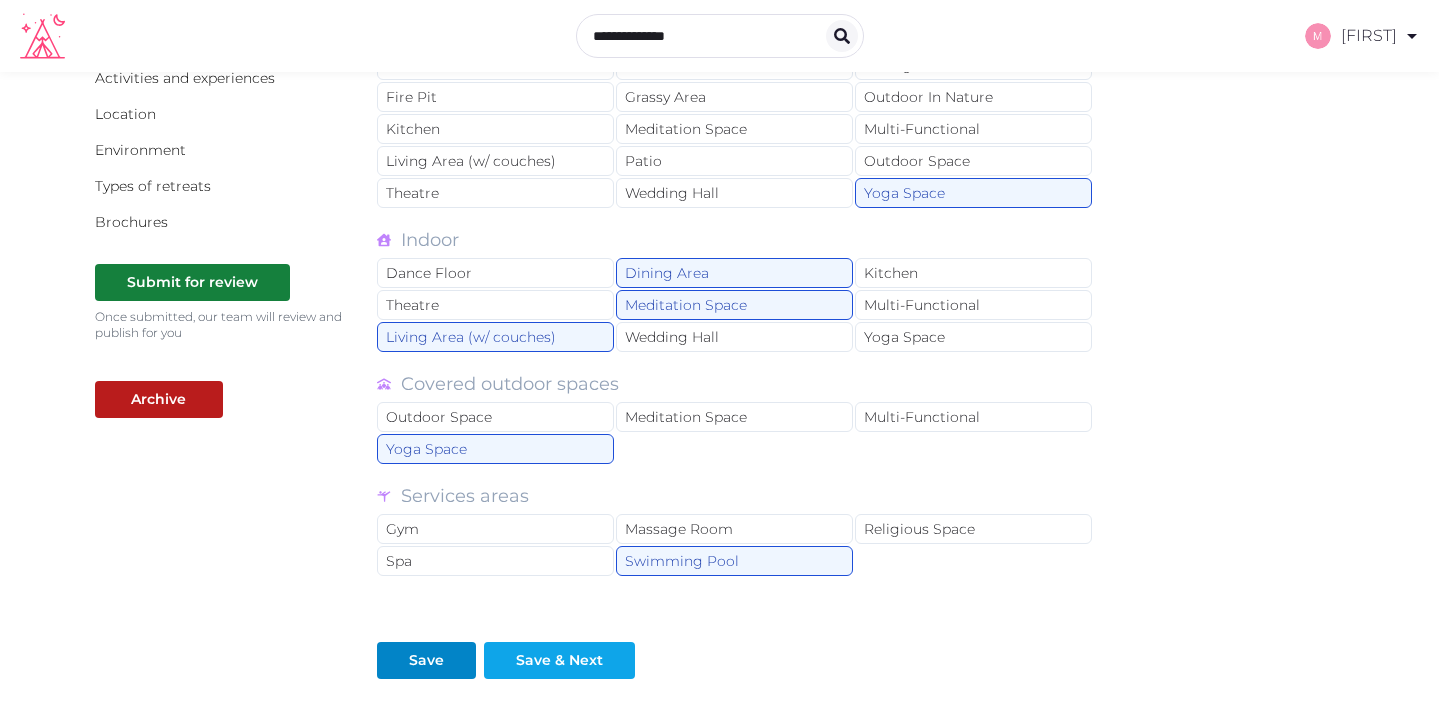 click on "Save & Next" at bounding box center [559, 660] 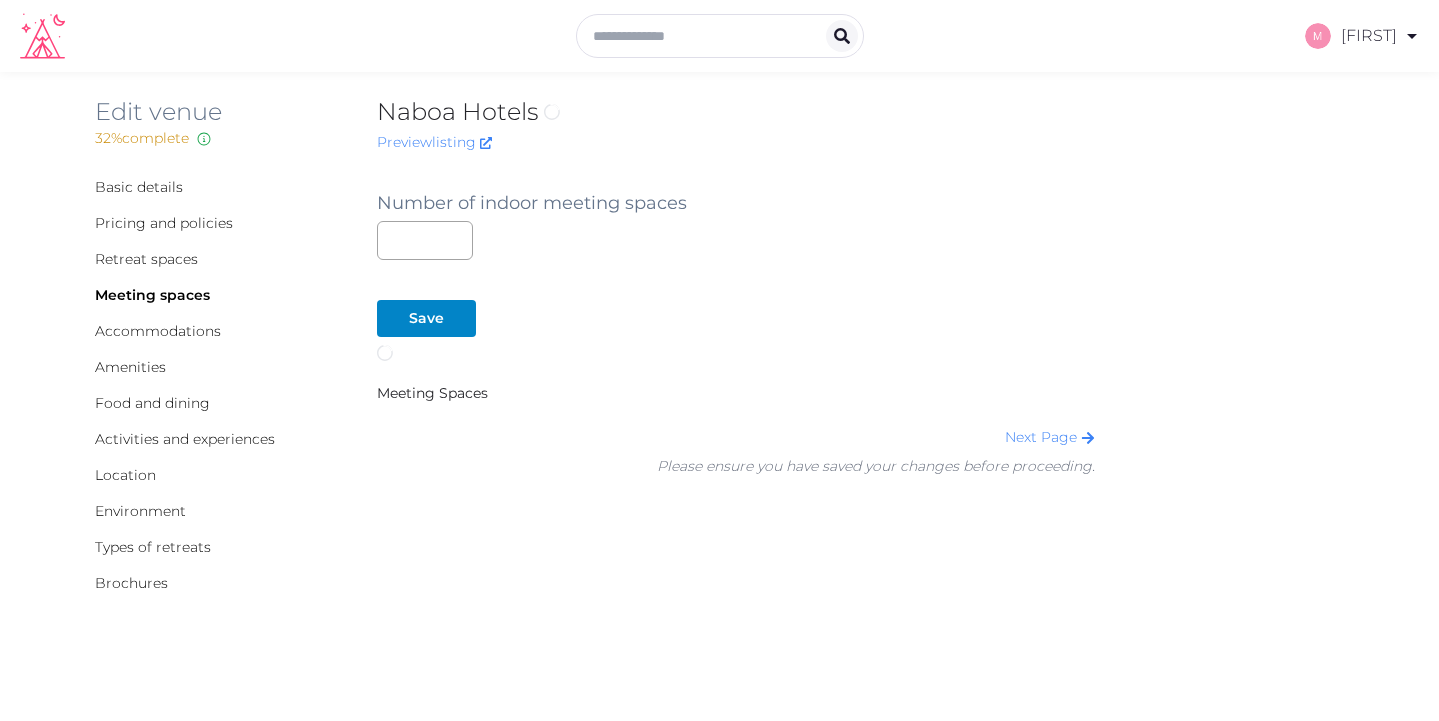scroll, scrollTop: 0, scrollLeft: 0, axis: both 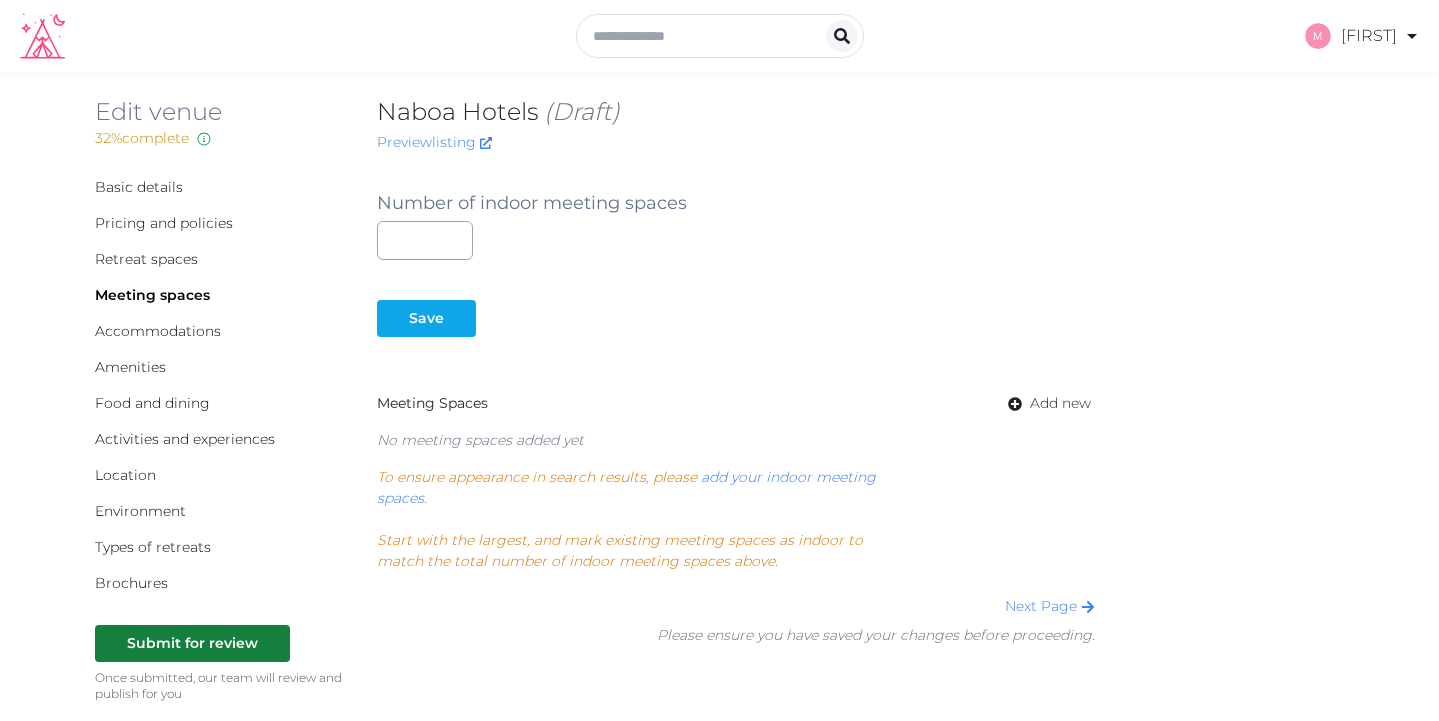 click on "Save" at bounding box center (426, 318) 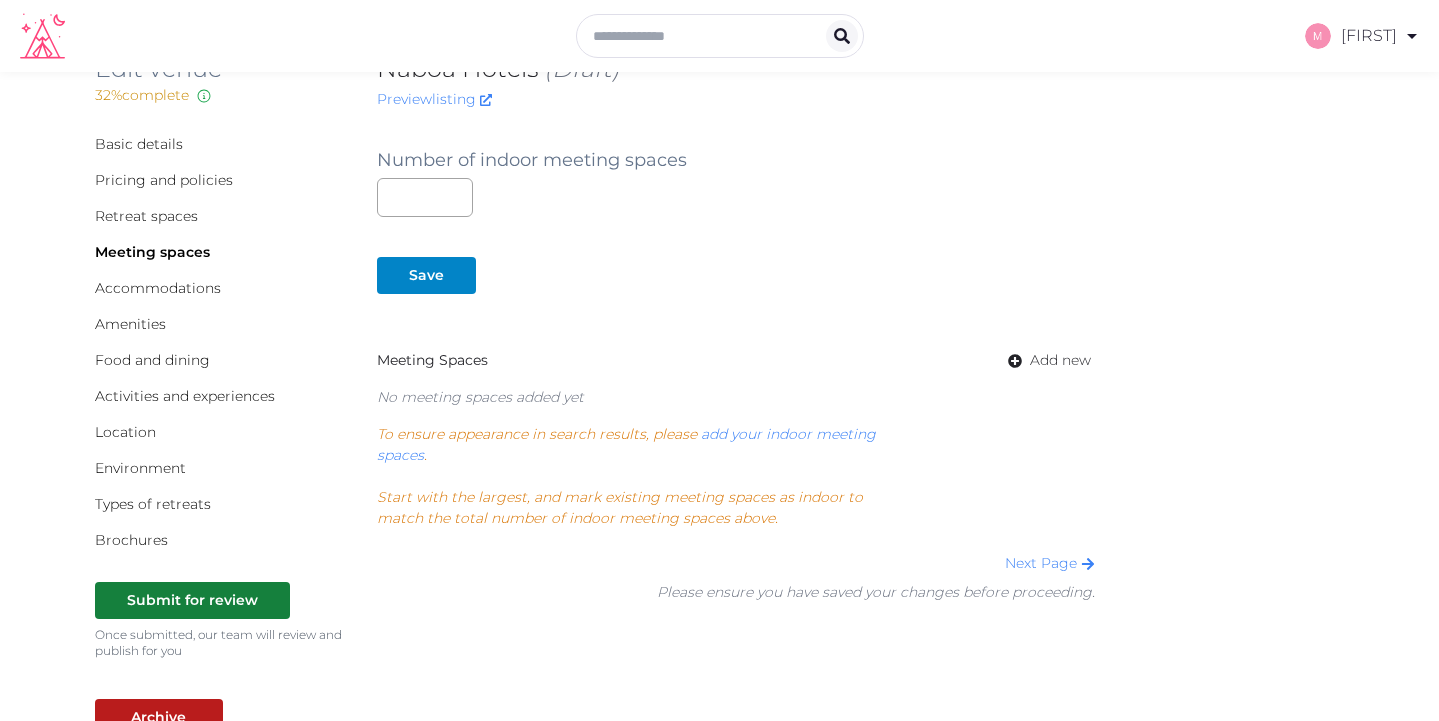scroll, scrollTop: 41, scrollLeft: 0, axis: vertical 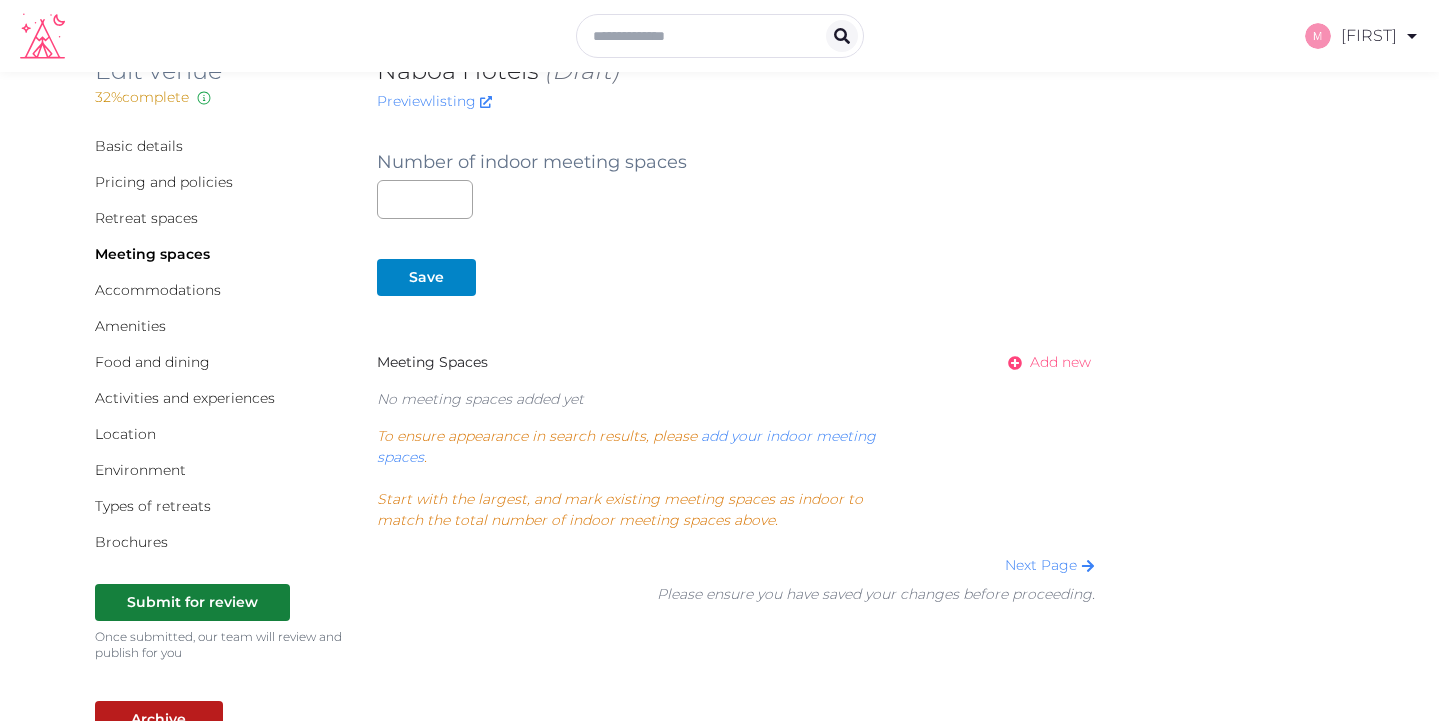 click on "Add new" at bounding box center (1043, 362) 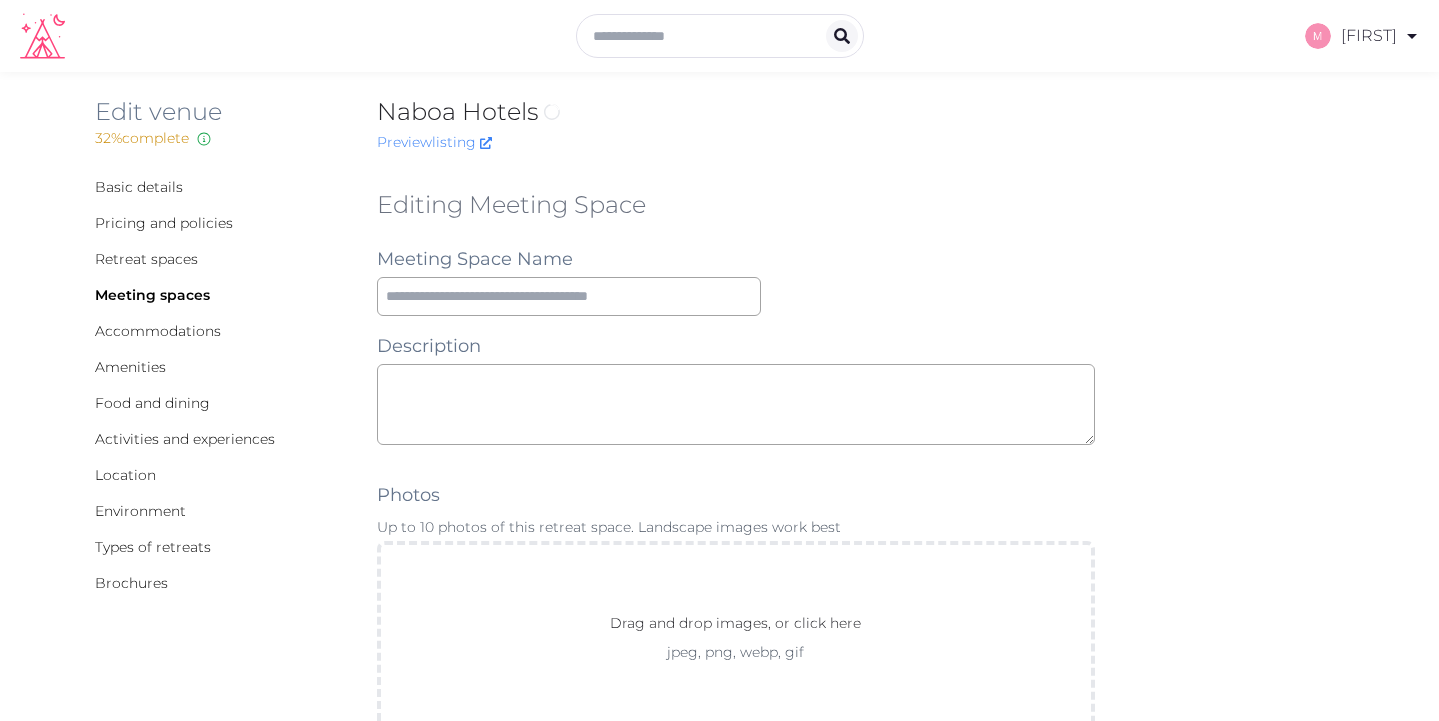 scroll, scrollTop: 0, scrollLeft: 0, axis: both 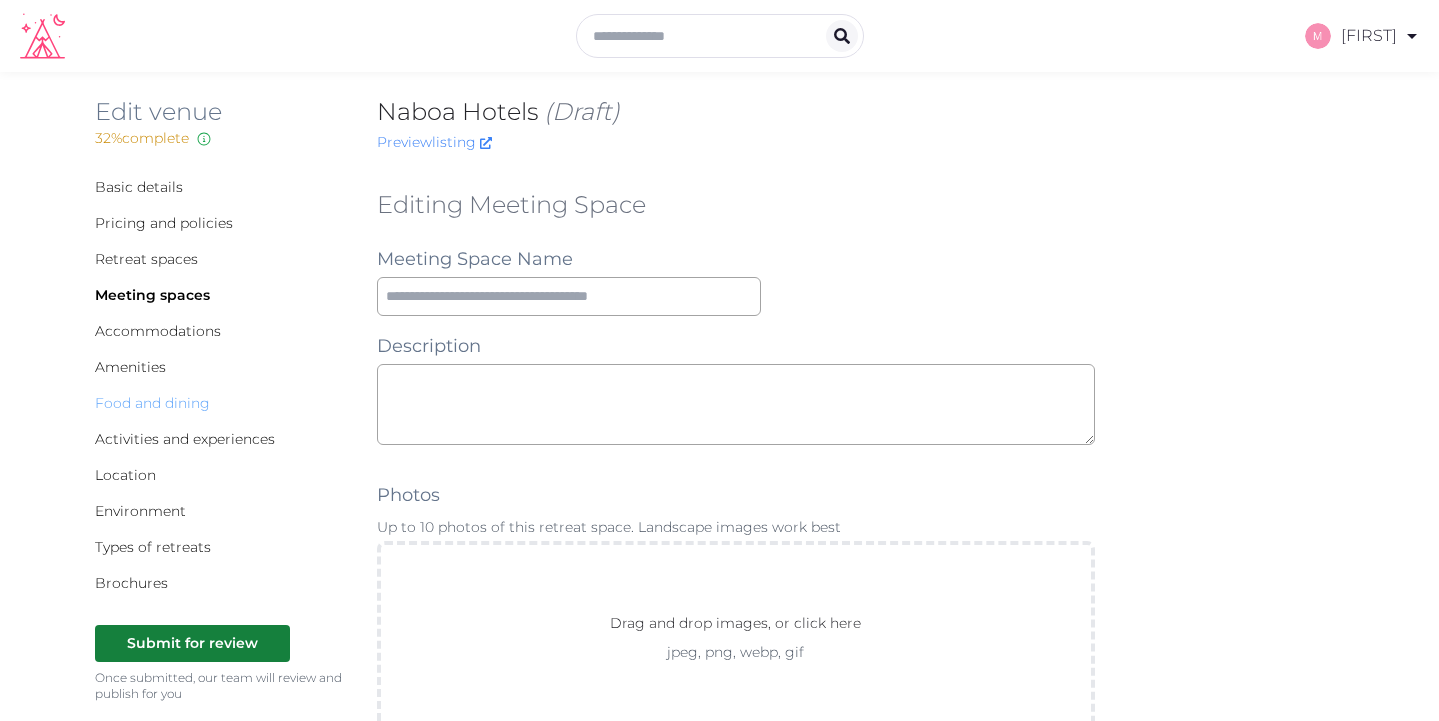 click on "Food and dining" at bounding box center (152, 403) 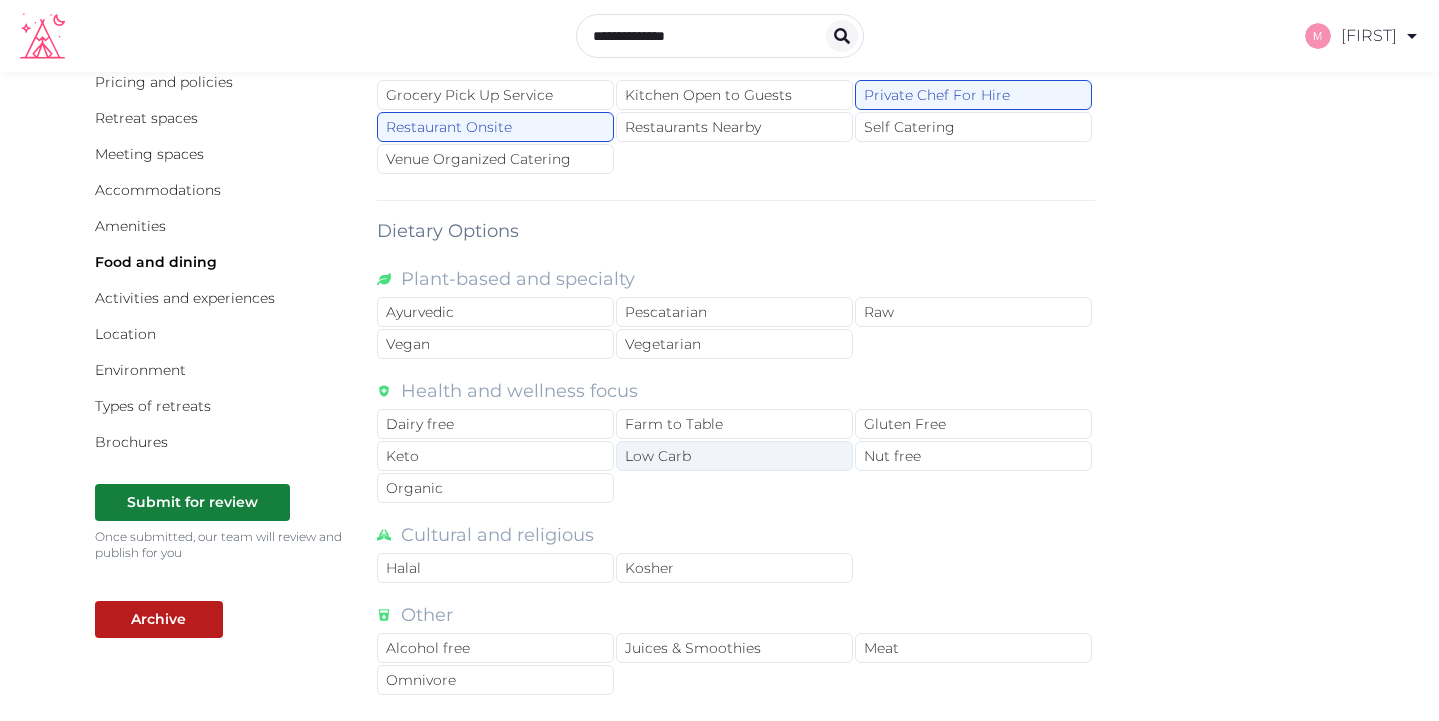 scroll, scrollTop: 141, scrollLeft: 0, axis: vertical 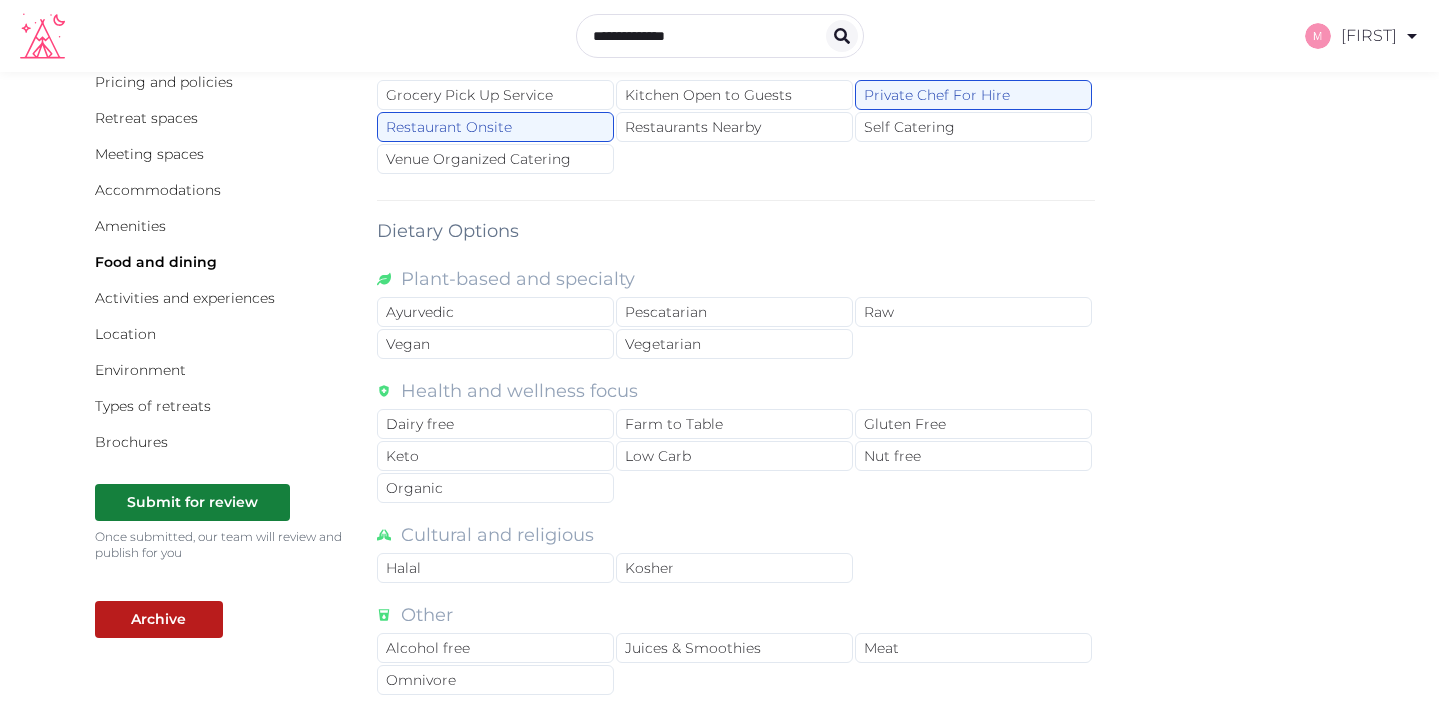click on "Basic details Pricing and policies Retreat spaces Meeting spaces Accommodations Amenities Food and dining Activities and experiences Location Environment Types of retreats Brochures" at bounding box center [220, 244] 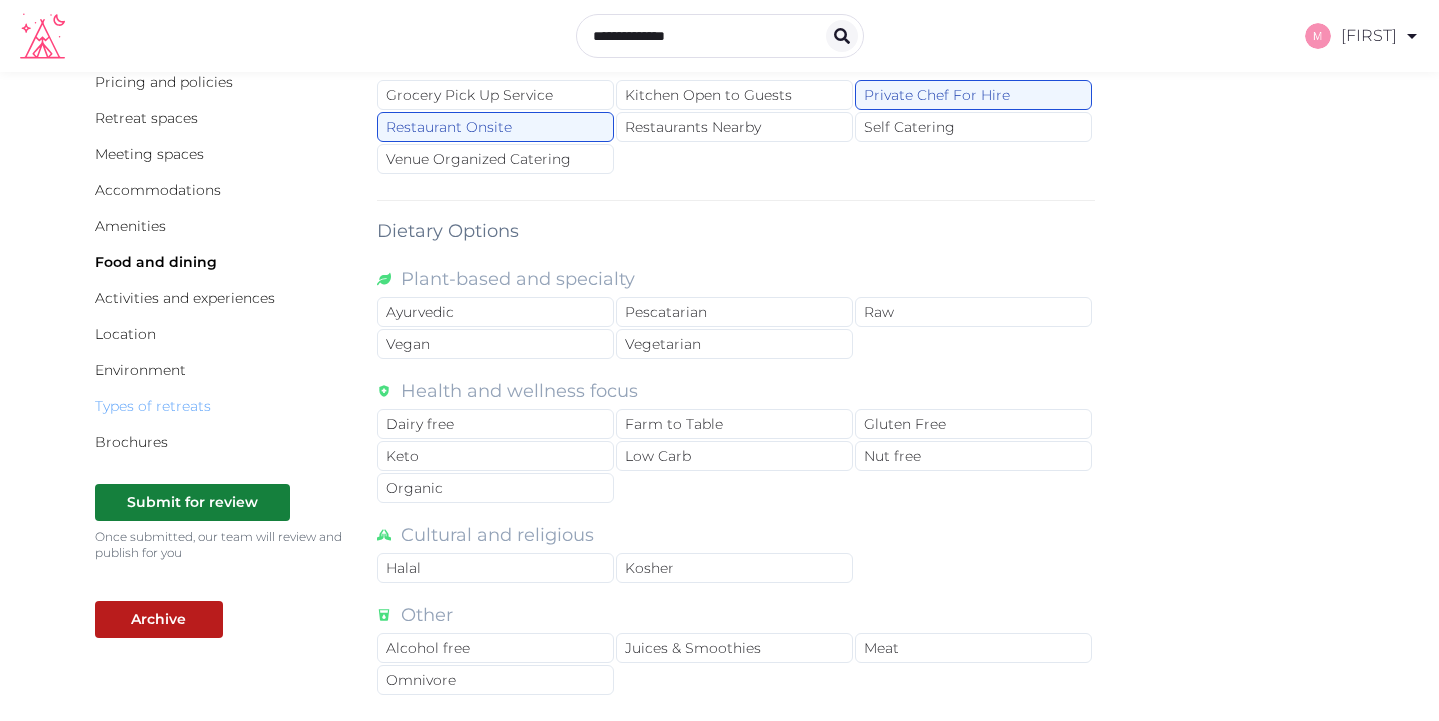 click on "Types of retreats" at bounding box center (153, 406) 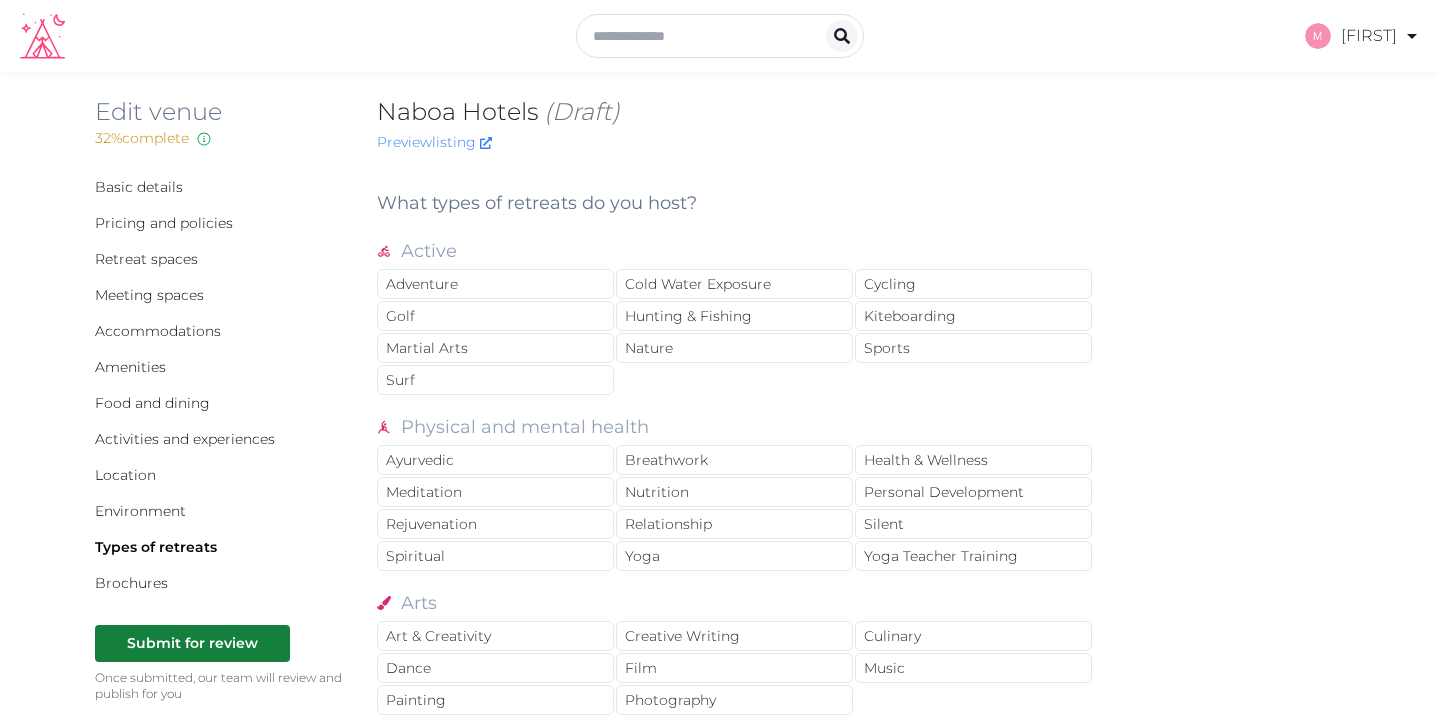 scroll, scrollTop: 0, scrollLeft: 0, axis: both 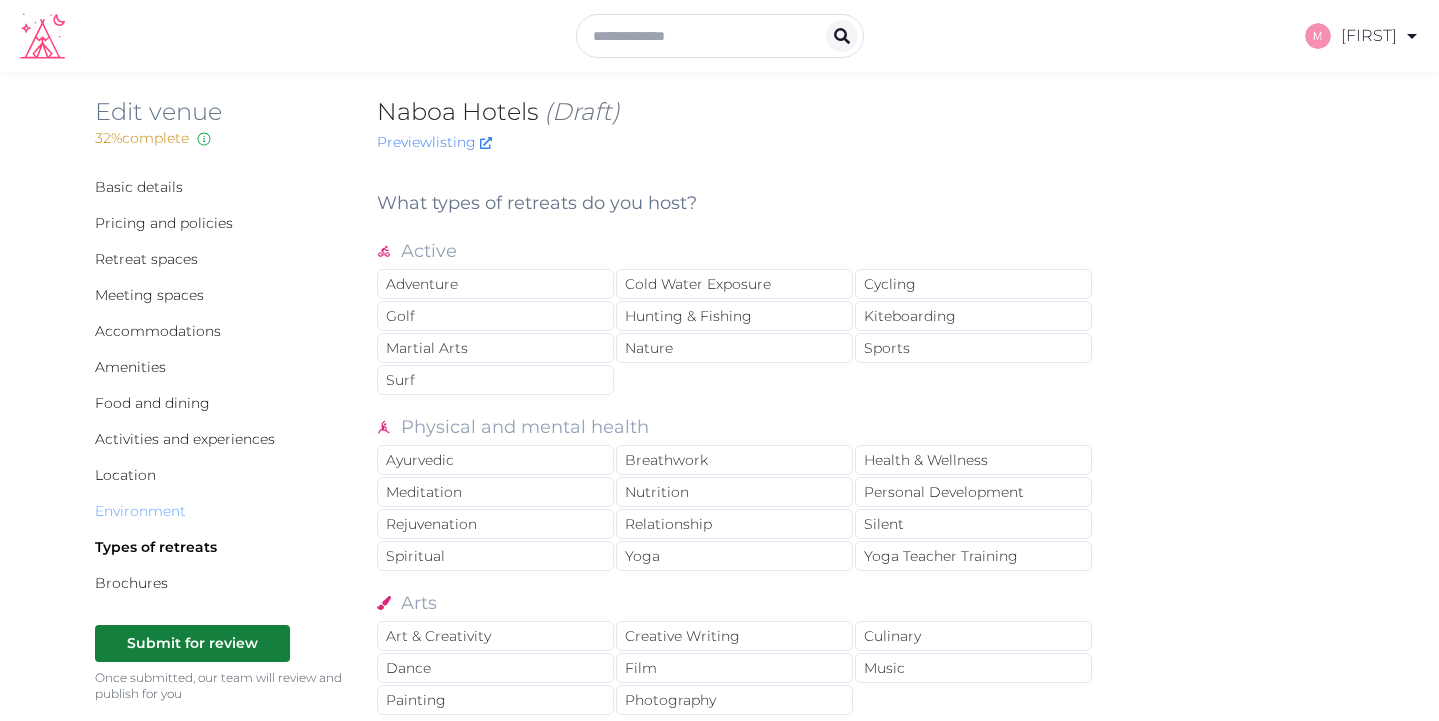 click on "Environment" at bounding box center (140, 511) 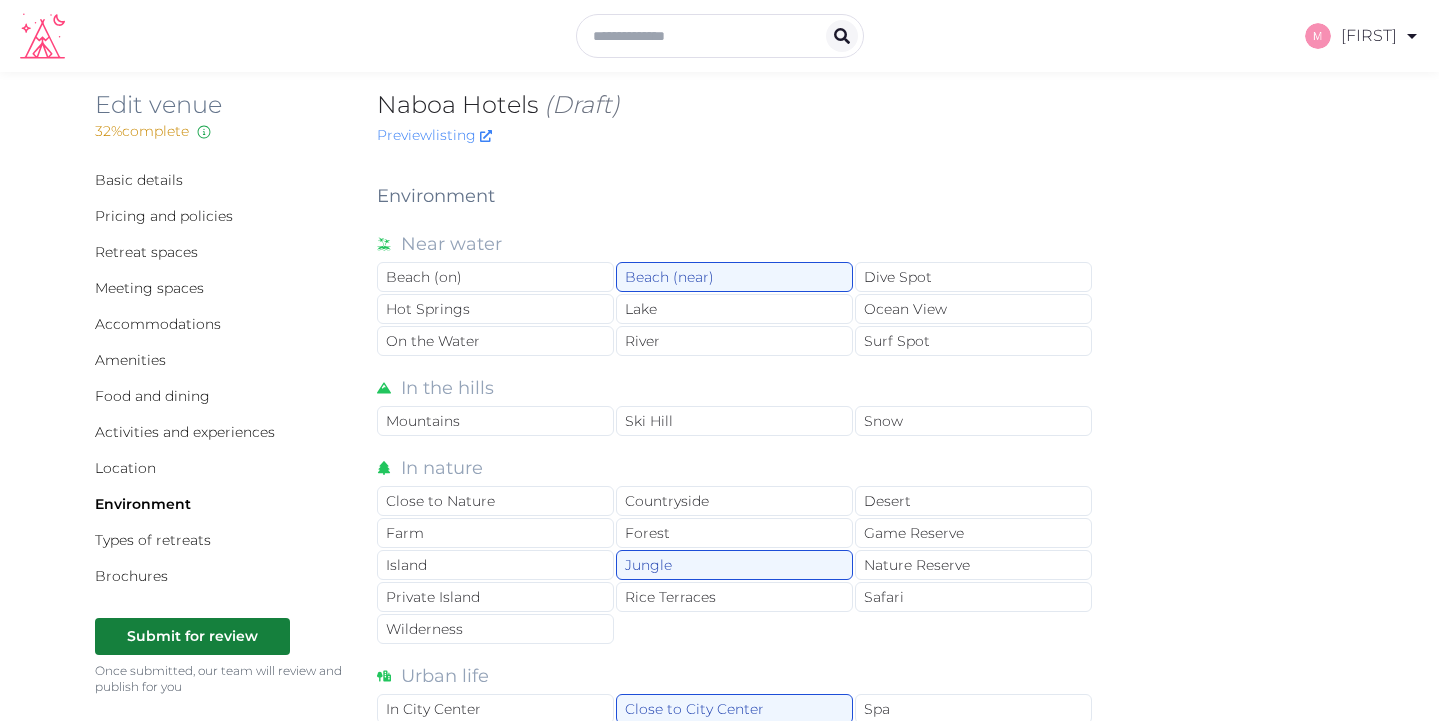 scroll, scrollTop: 0, scrollLeft: 0, axis: both 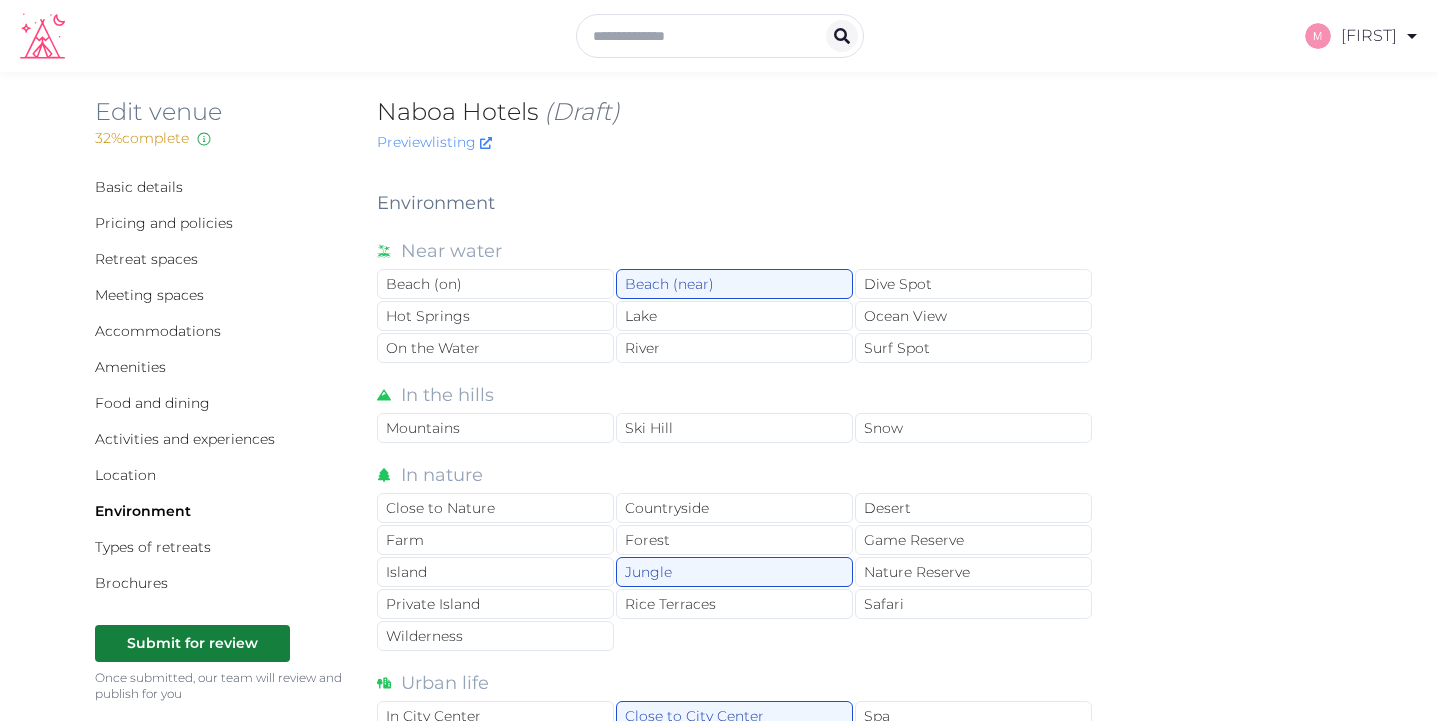 click on "Basic details" at bounding box center (220, 187) 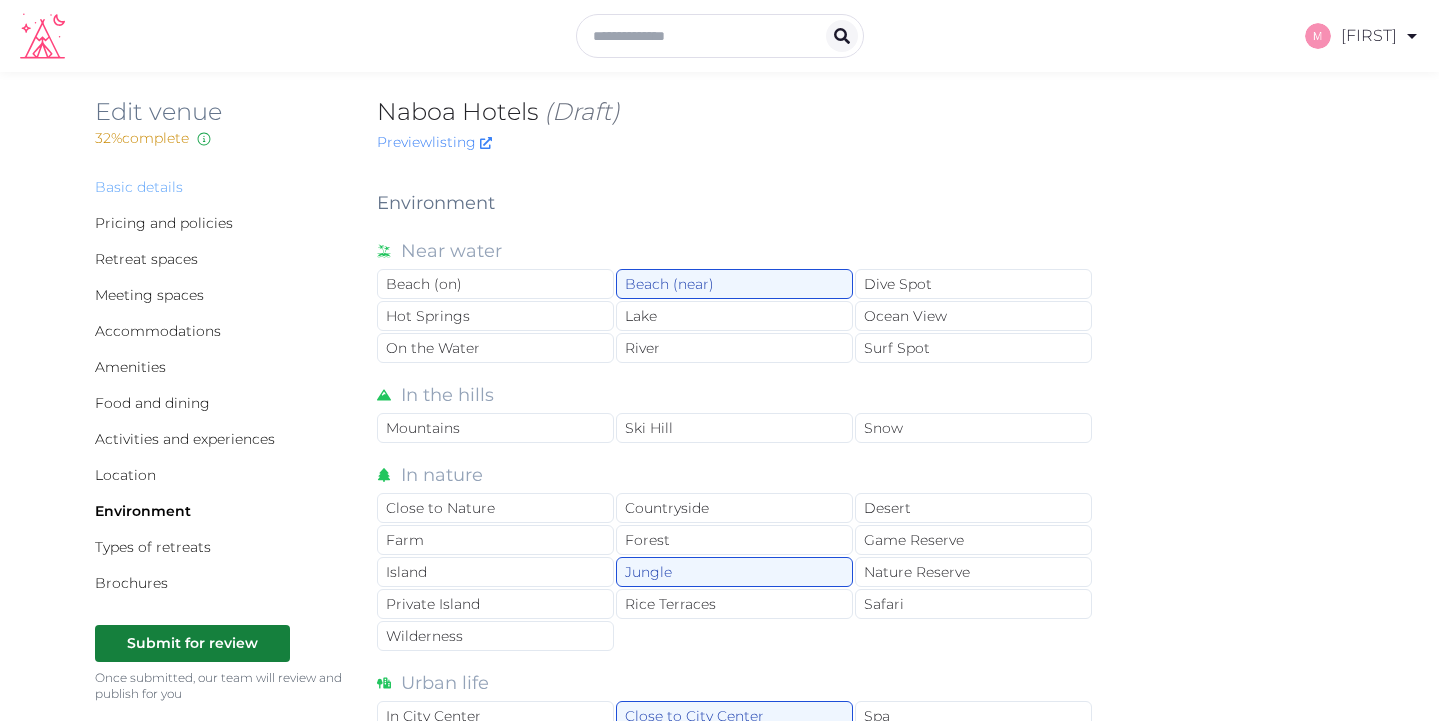 click on "Basic details" at bounding box center (139, 187) 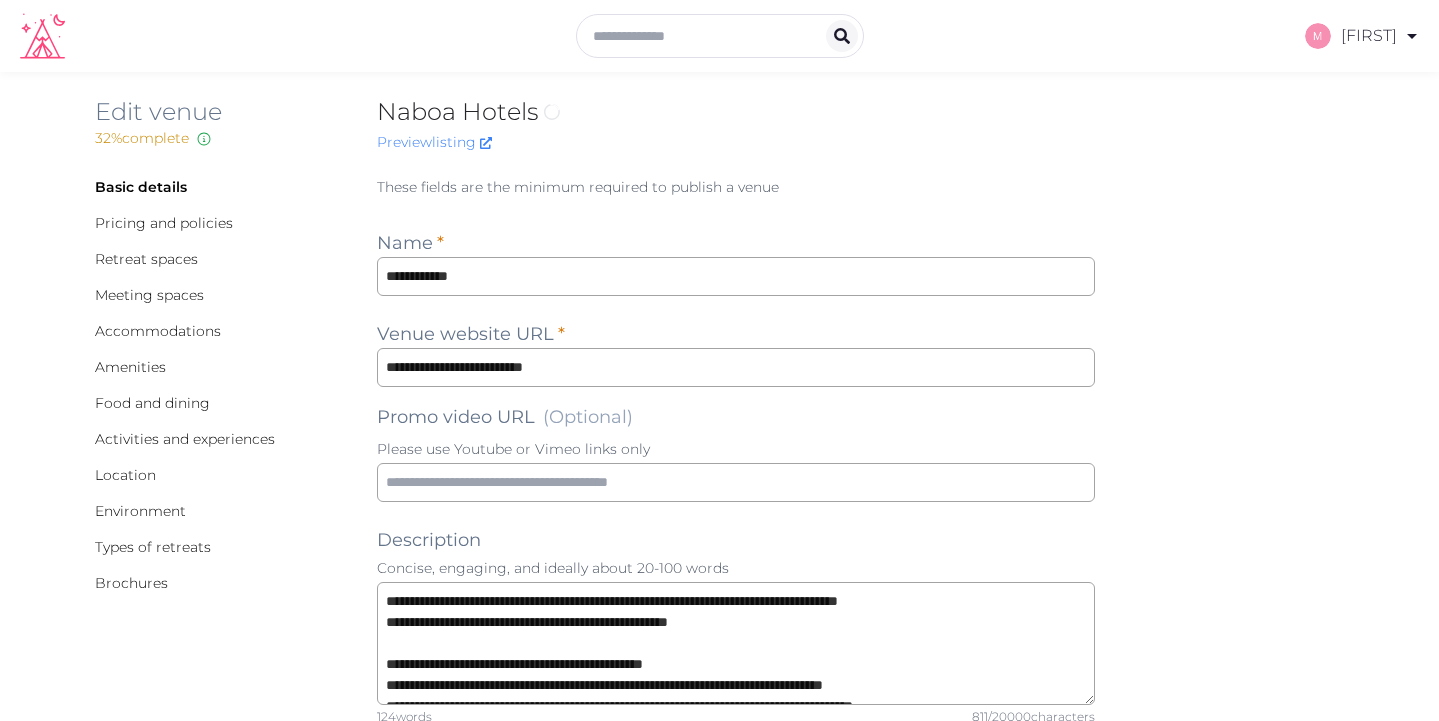 scroll, scrollTop: 0, scrollLeft: 0, axis: both 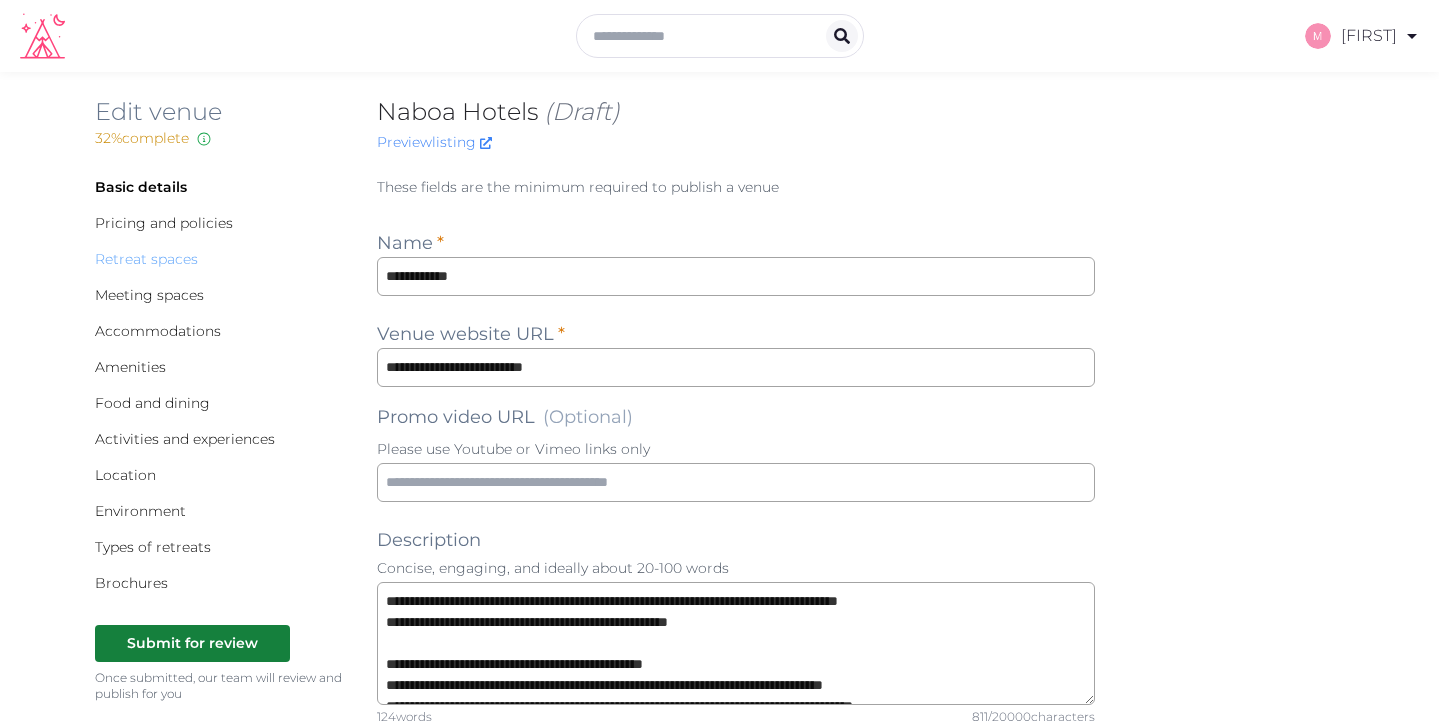 click on "Retreat spaces" at bounding box center (146, 259) 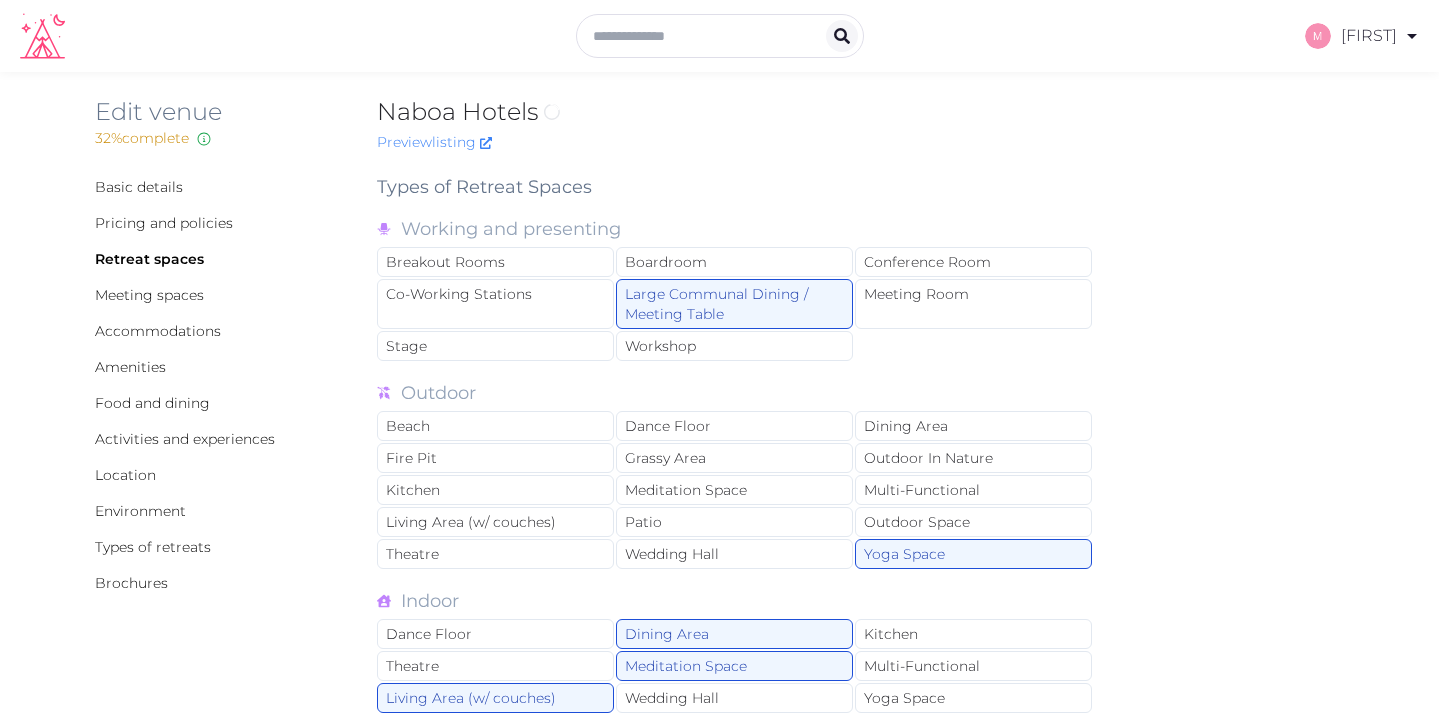 scroll, scrollTop: 0, scrollLeft: 0, axis: both 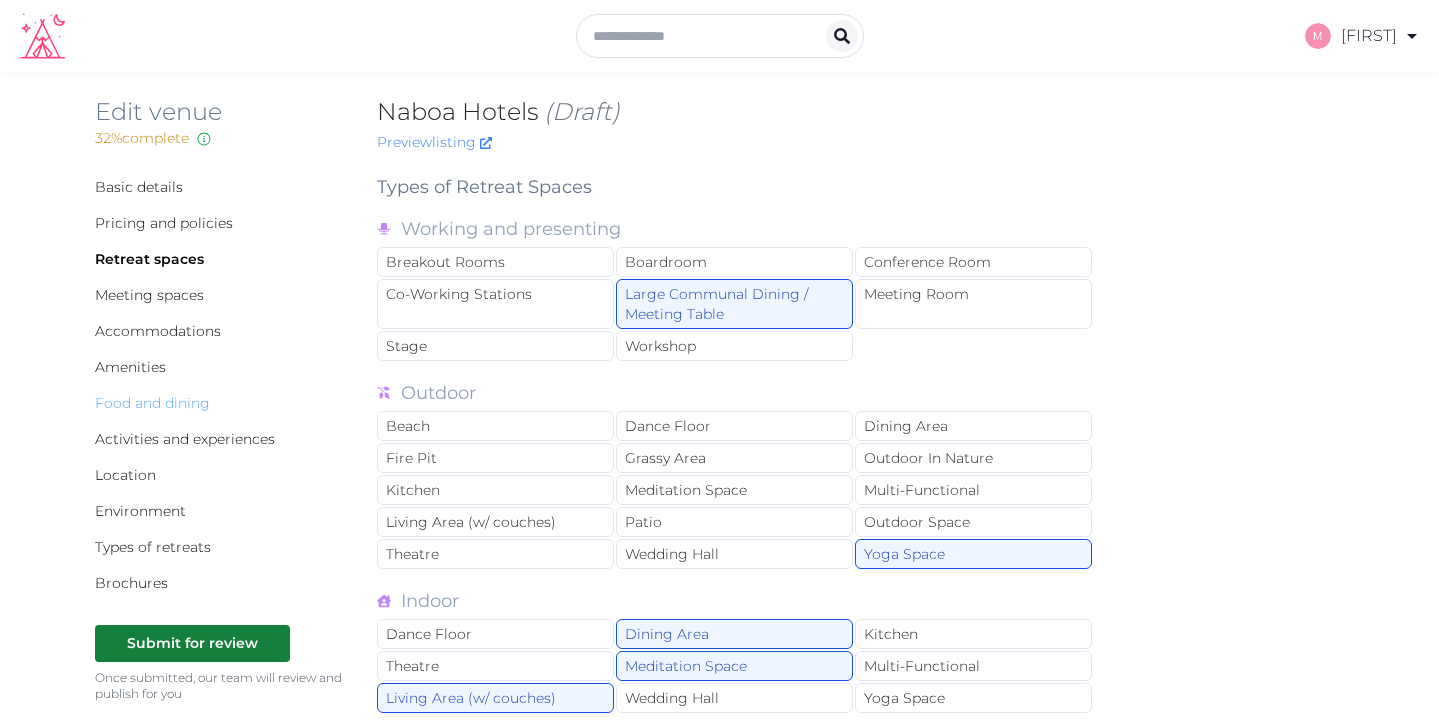 click on "Food and dining" at bounding box center [152, 403] 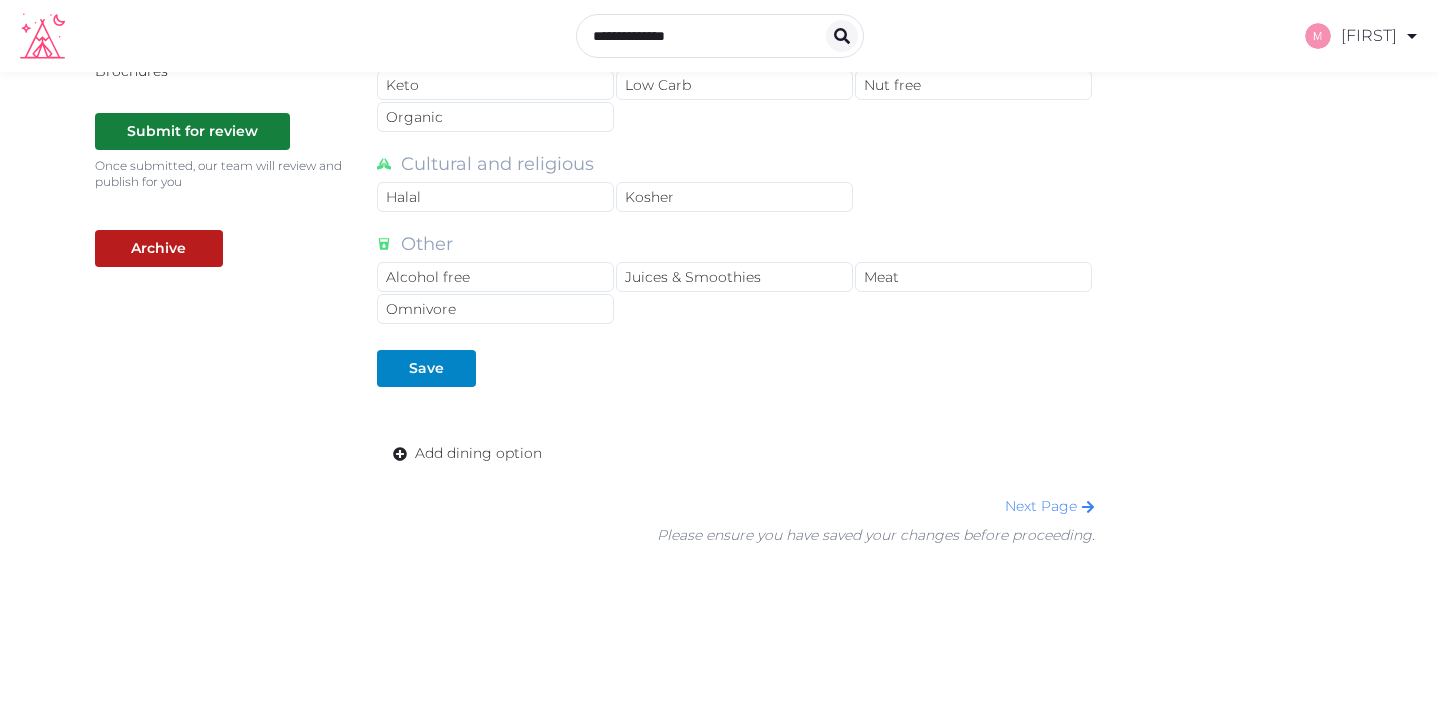 scroll, scrollTop: 507, scrollLeft: 0, axis: vertical 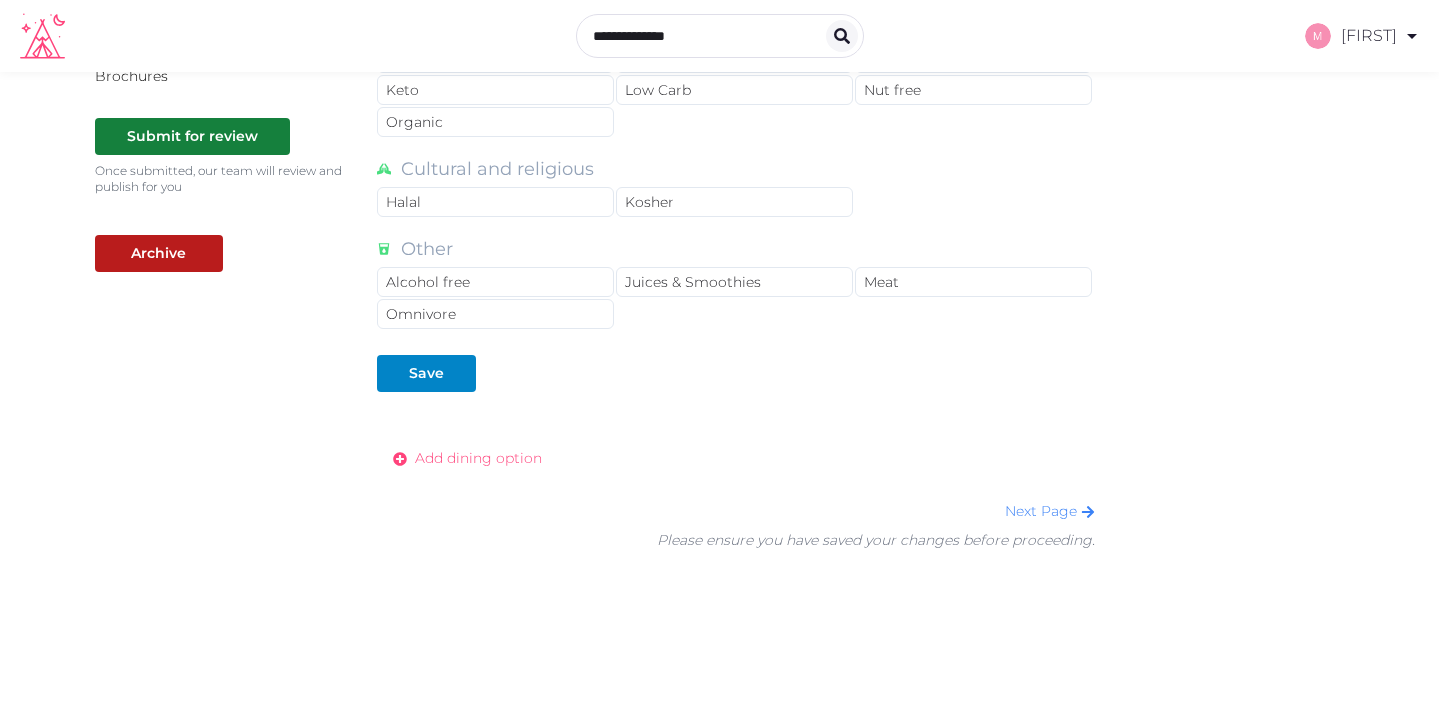 click on "Add dining option" at bounding box center (478, 458) 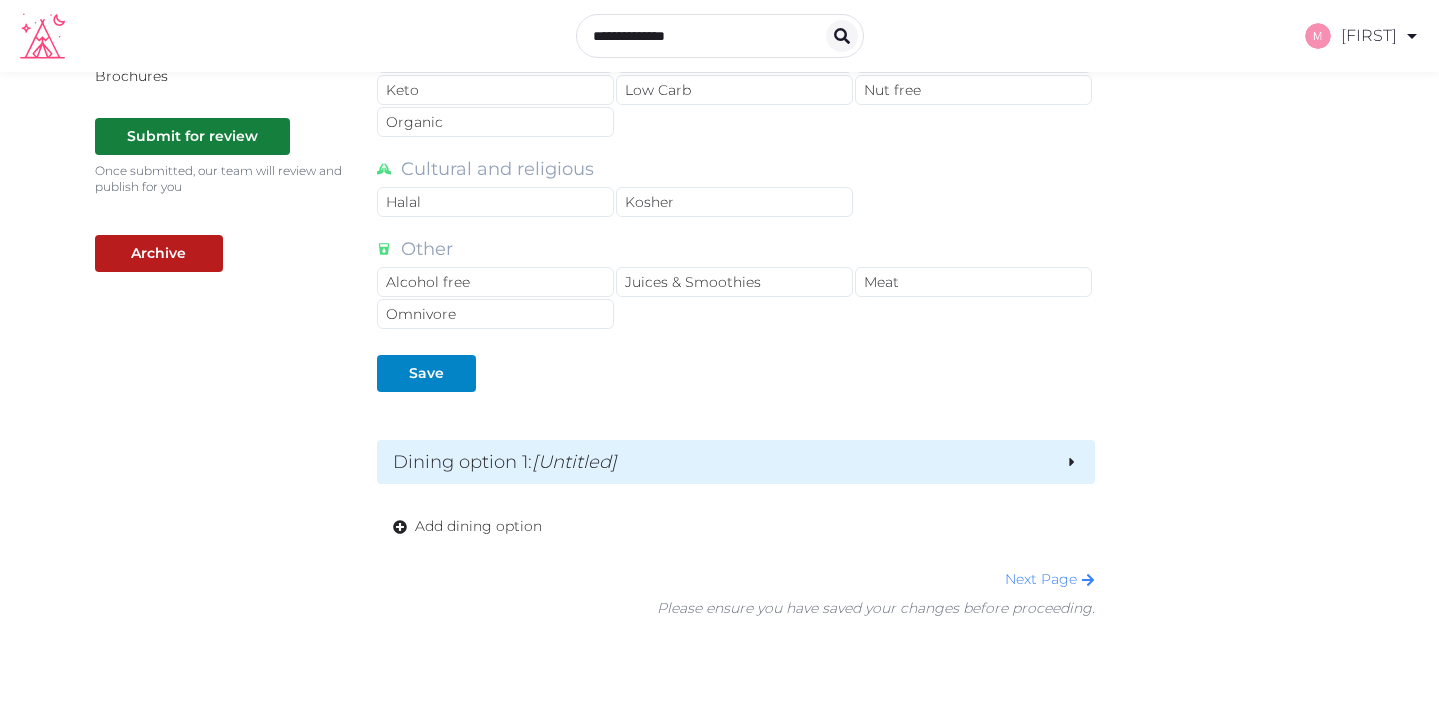click on "Dining option 1 :  [Untitled]" at bounding box center (721, 462) 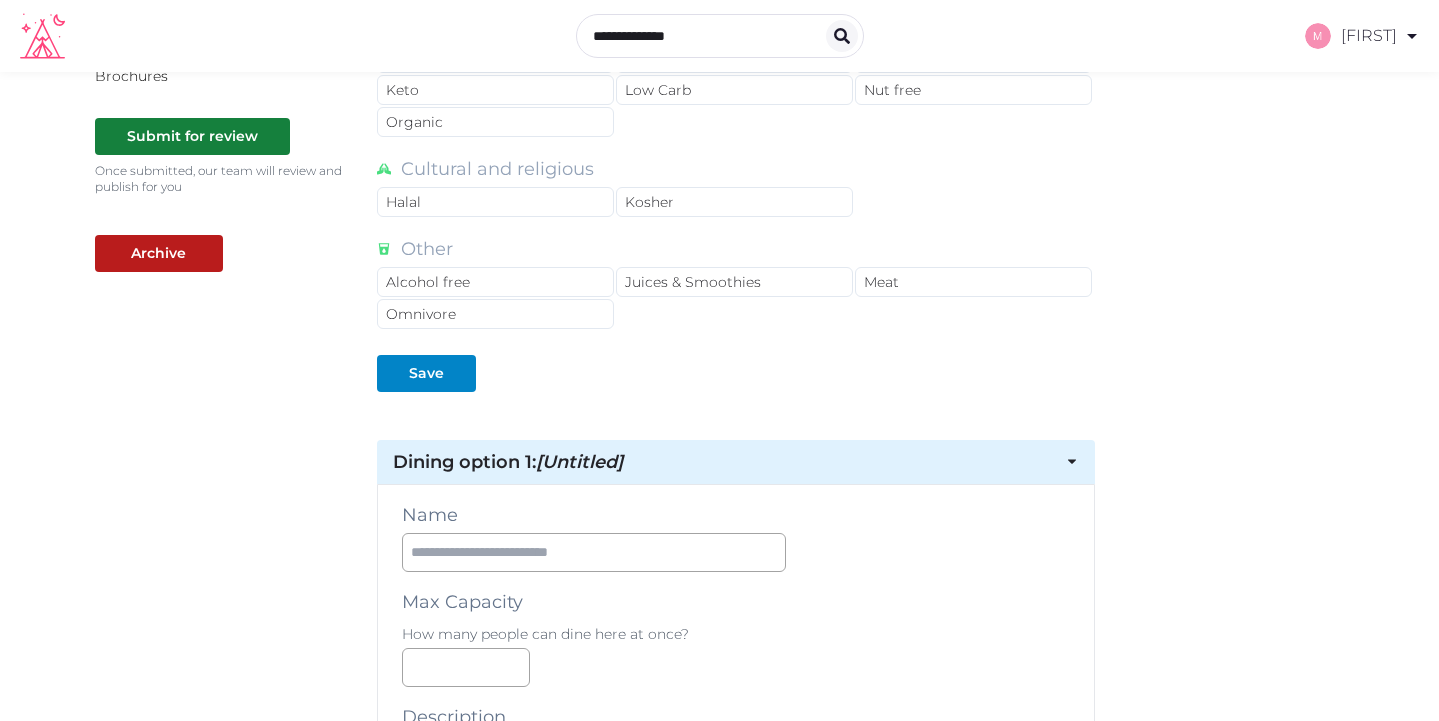 click on "Dining option 1 :  [Untitled]" at bounding box center (736, 462) 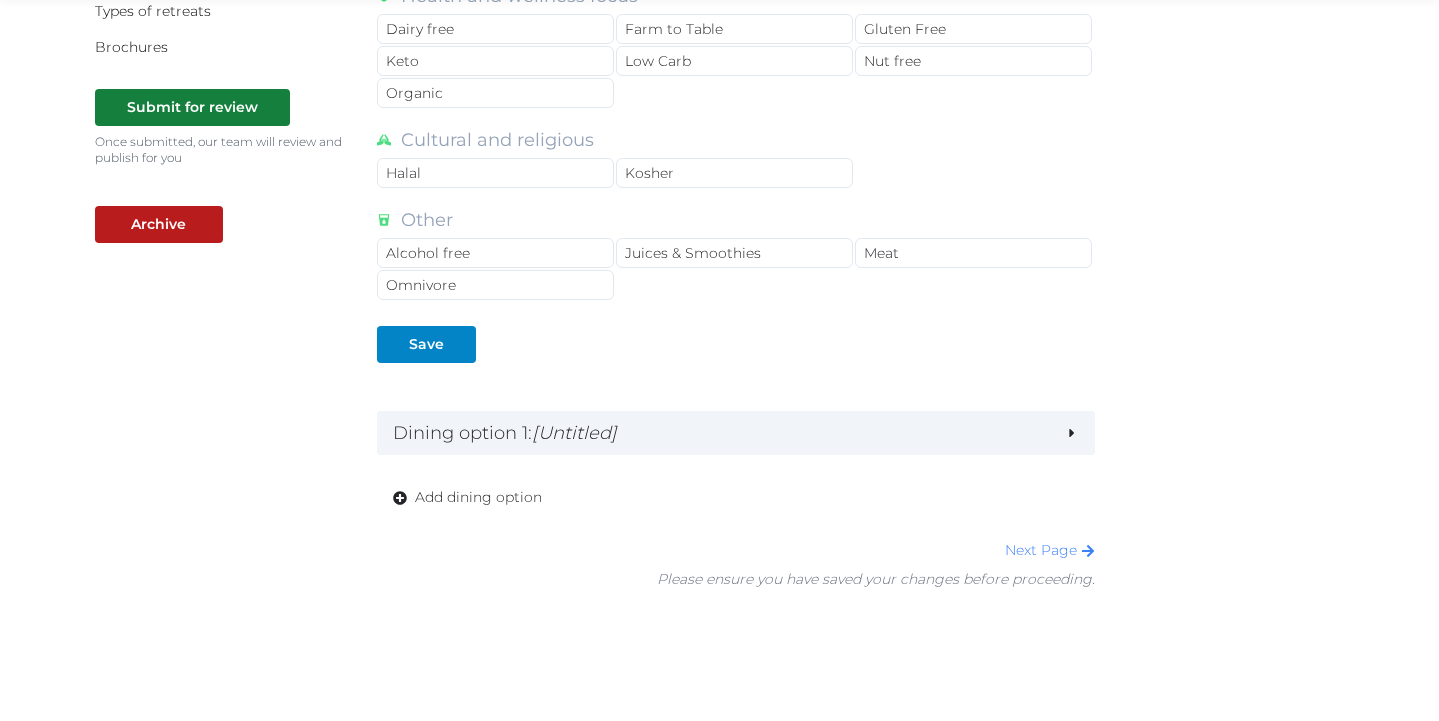 scroll, scrollTop: 541, scrollLeft: 0, axis: vertical 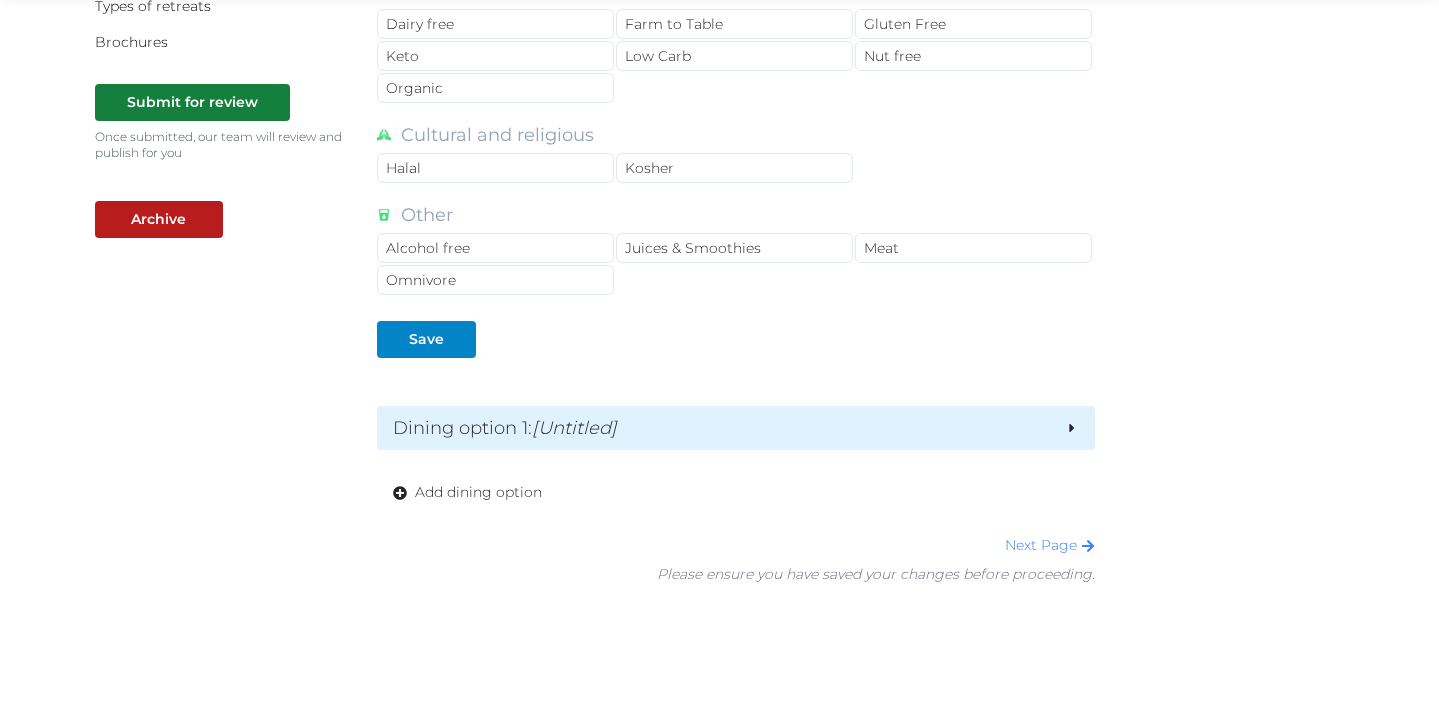 click 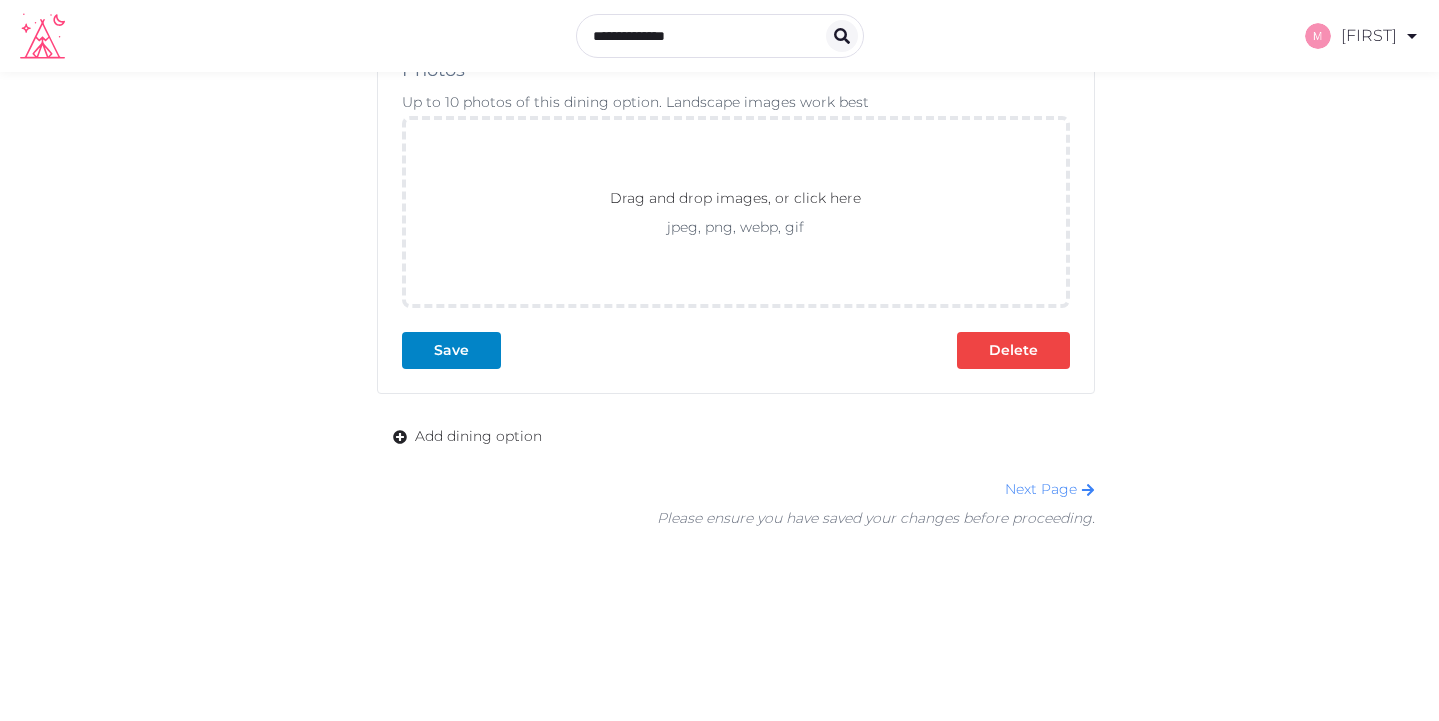 scroll, scrollTop: 1991, scrollLeft: 0, axis: vertical 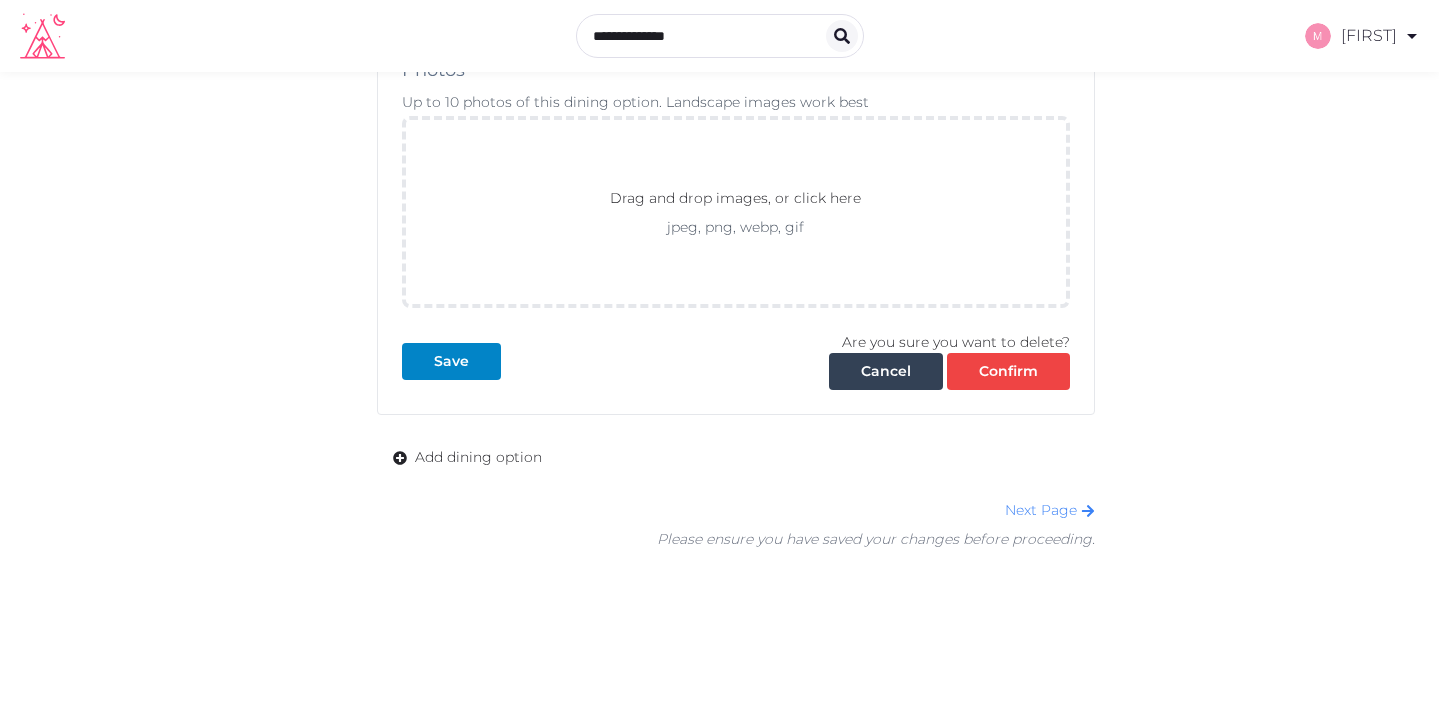 click on "Confirm" at bounding box center [1008, 371] 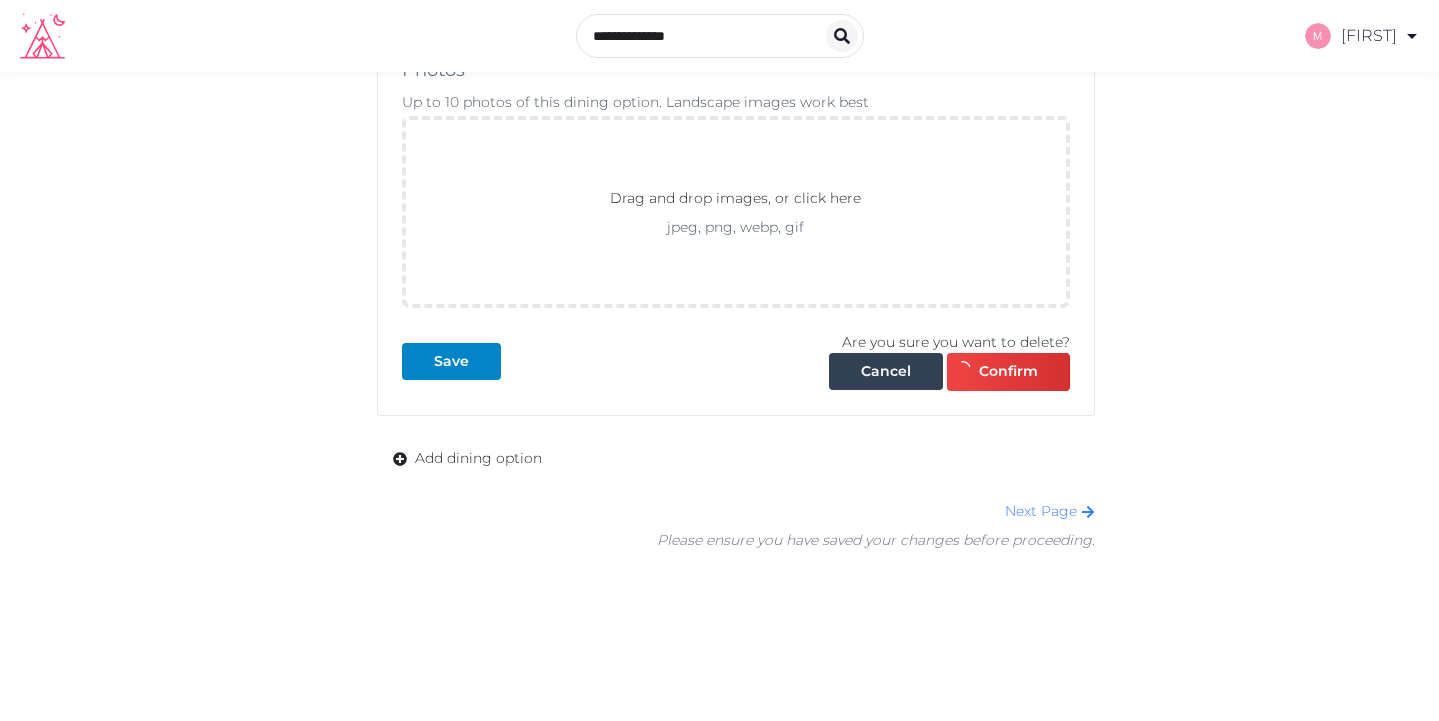 scroll, scrollTop: 429, scrollLeft: 0, axis: vertical 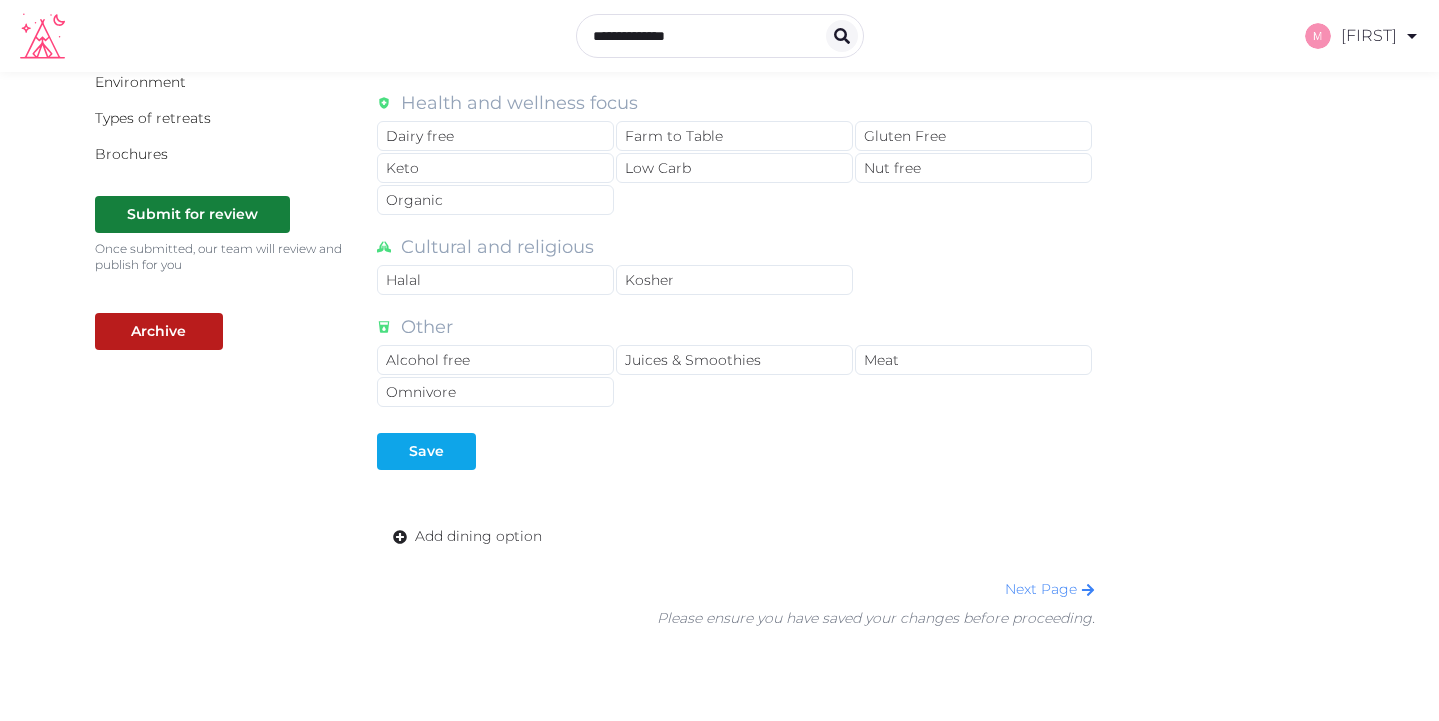click on "Save" at bounding box center (426, 451) 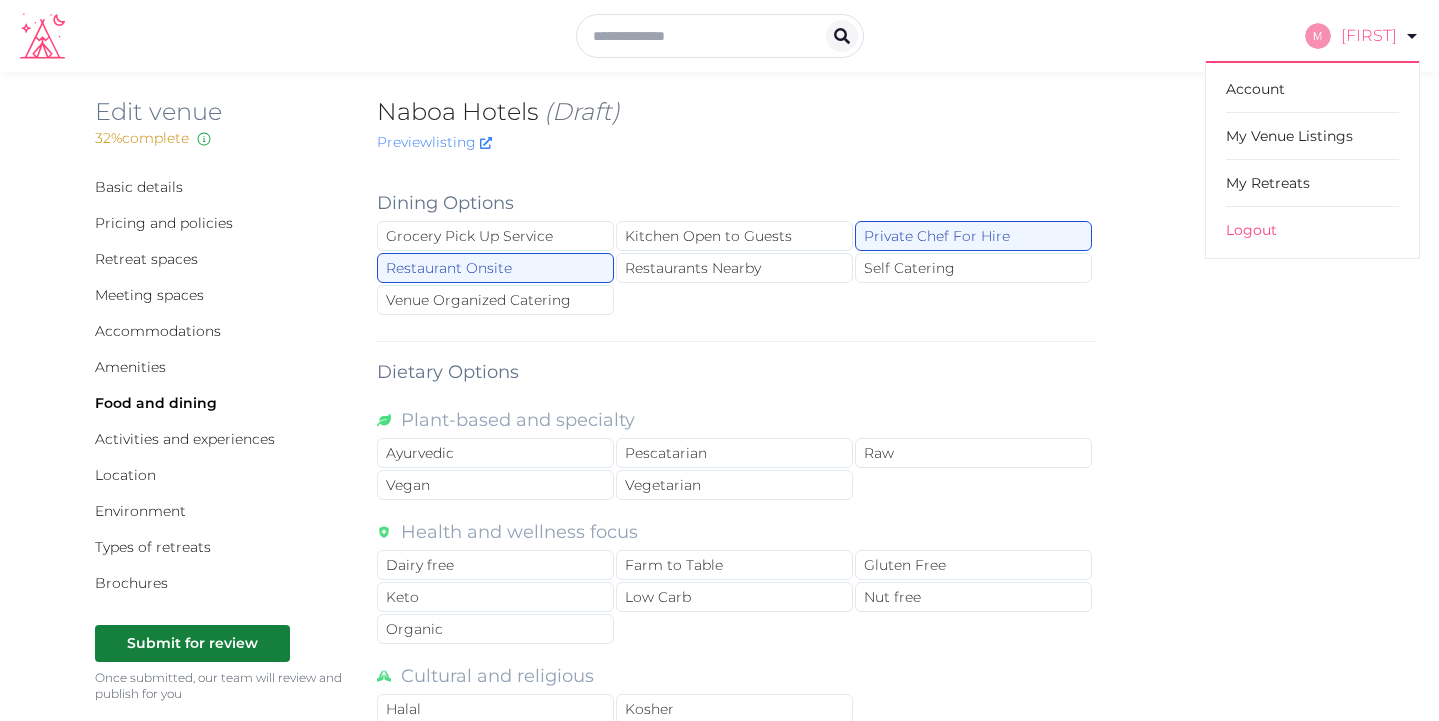 scroll, scrollTop: 0, scrollLeft: 0, axis: both 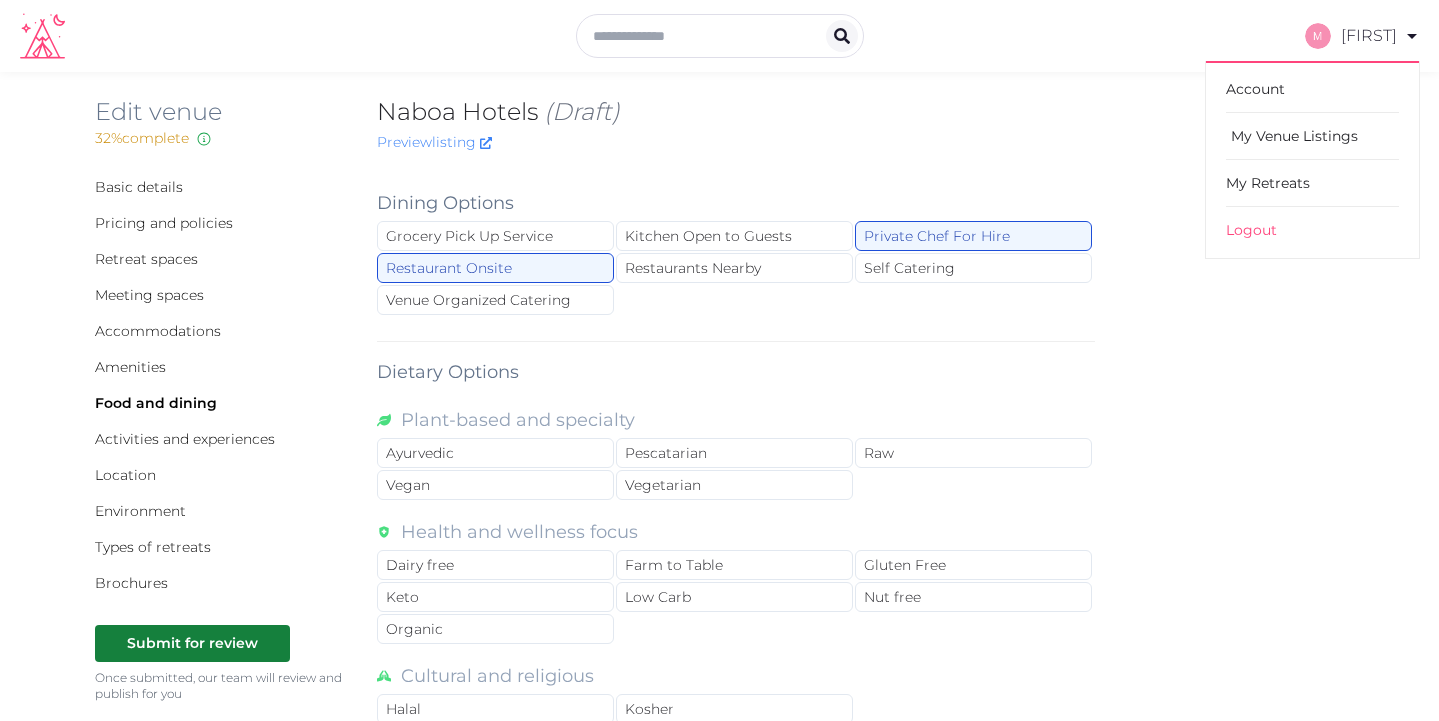 click on "My Venue Listings" at bounding box center (1312, 136) 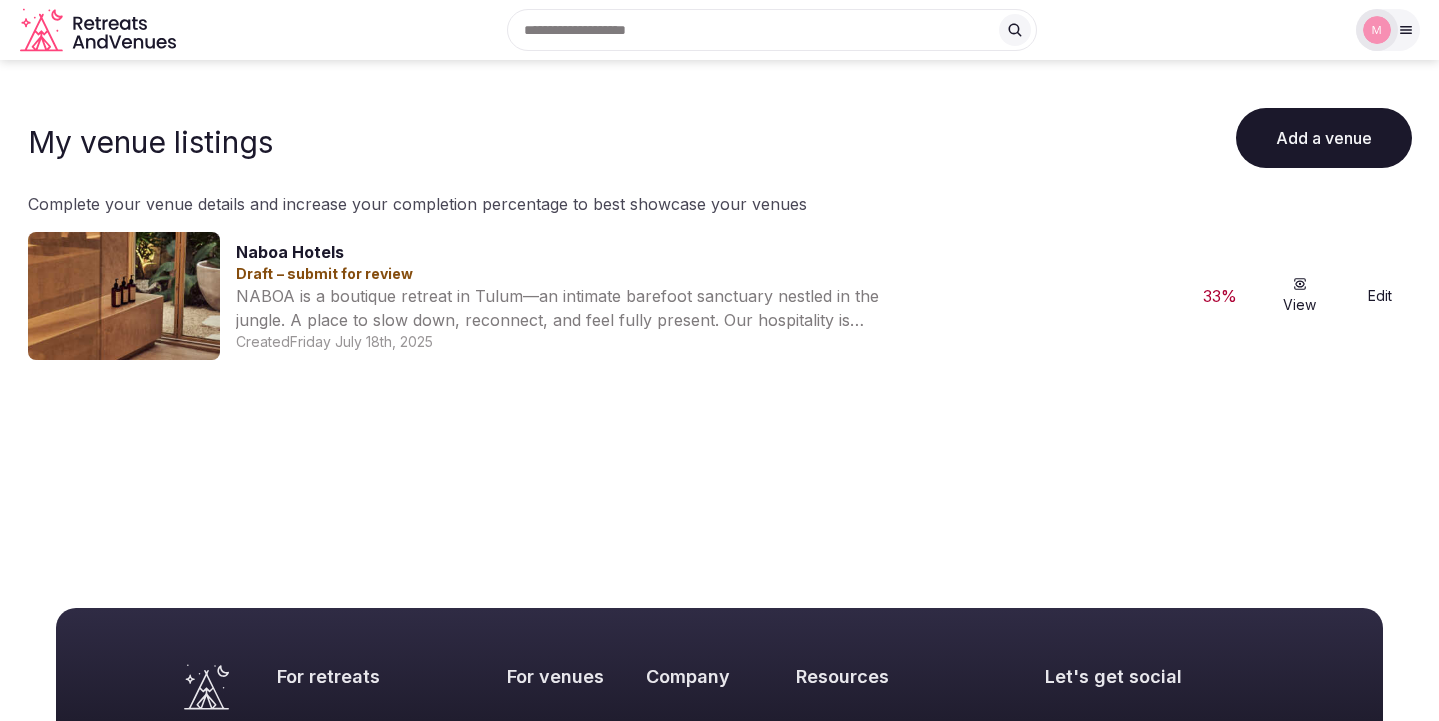 scroll, scrollTop: 0, scrollLeft: 0, axis: both 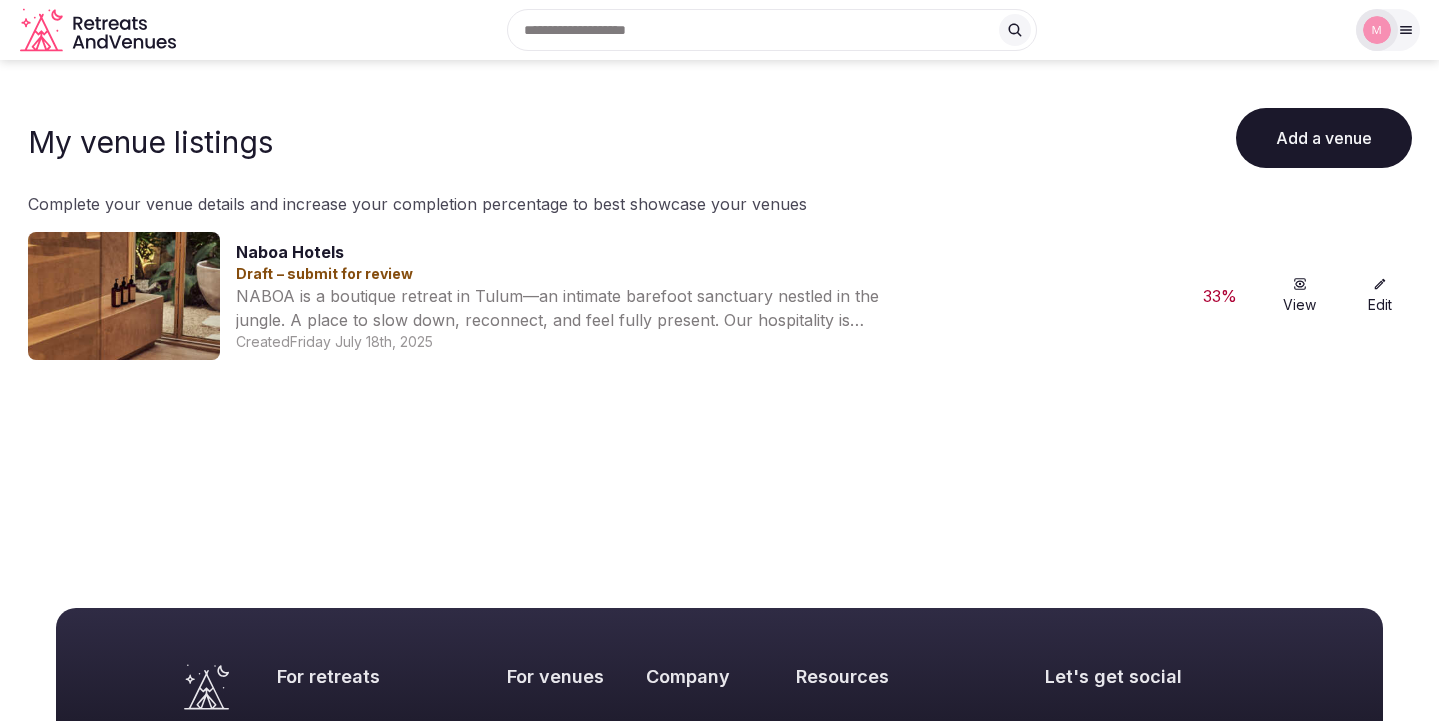 click at bounding box center (124, 296) 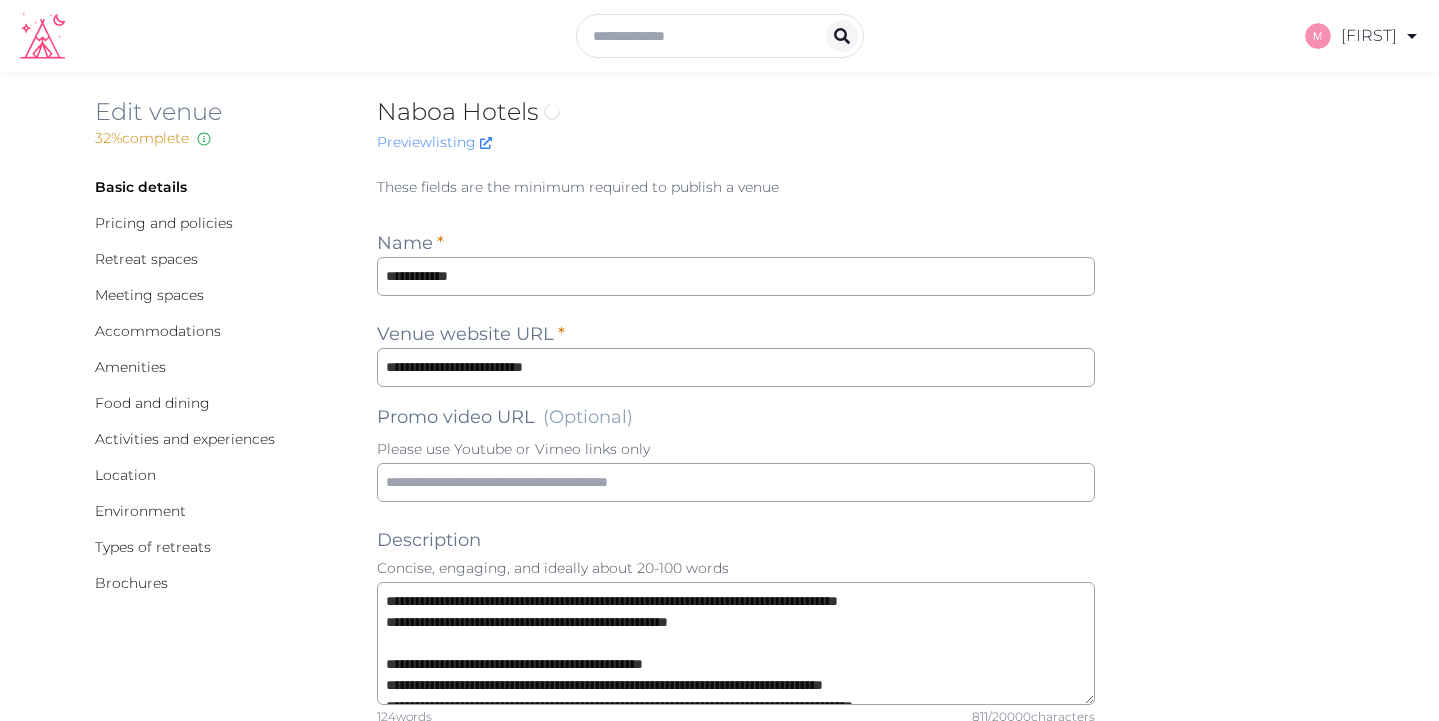 scroll, scrollTop: 0, scrollLeft: 0, axis: both 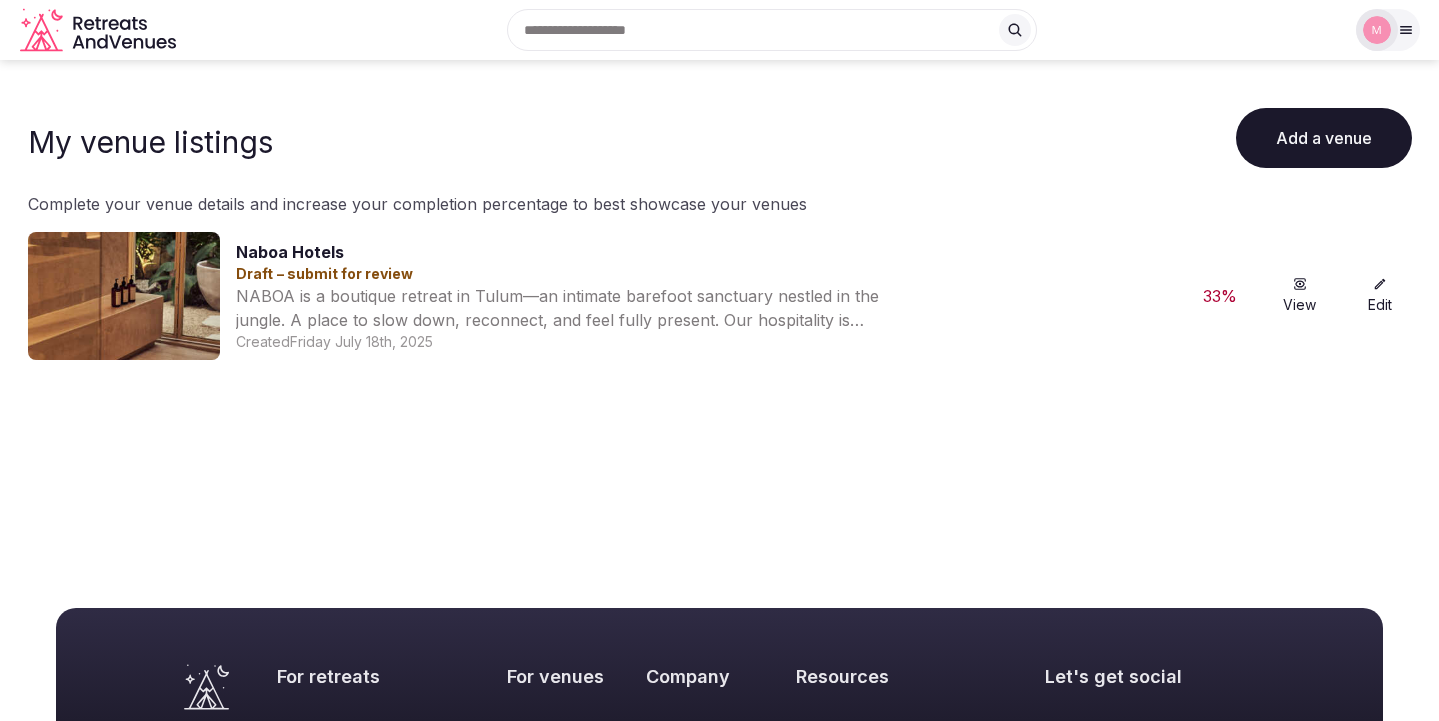 click on "View" at bounding box center [1300, 296] 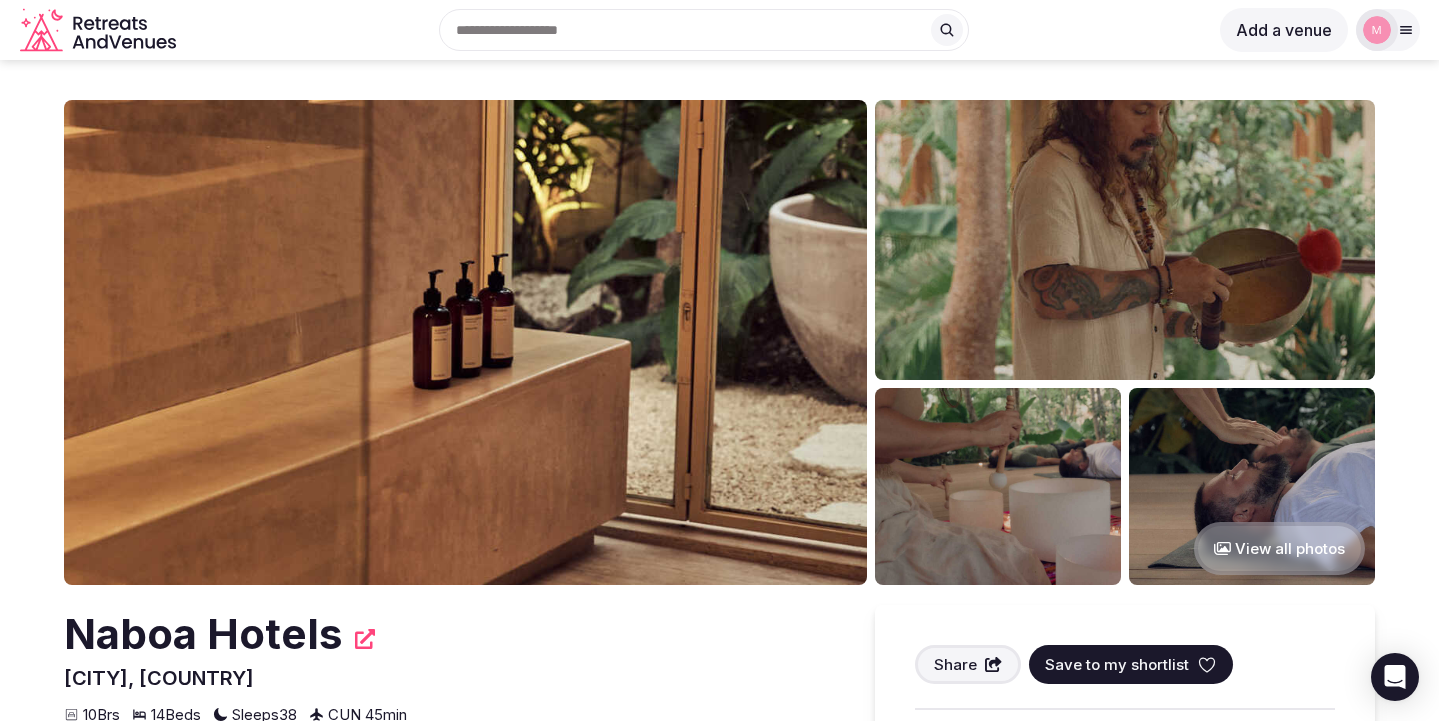 click at bounding box center [465, 342] 